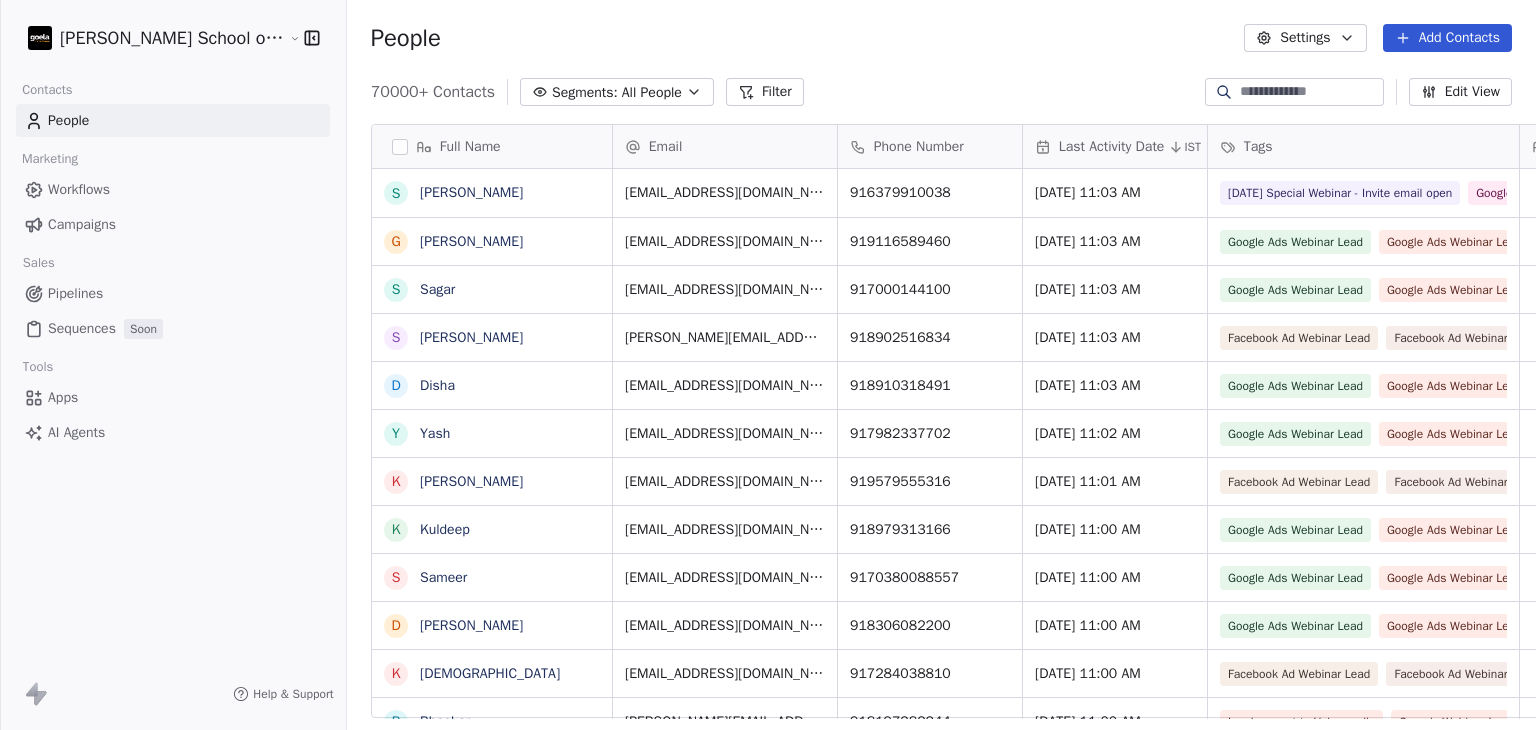 scroll, scrollTop: 0, scrollLeft: 0, axis: both 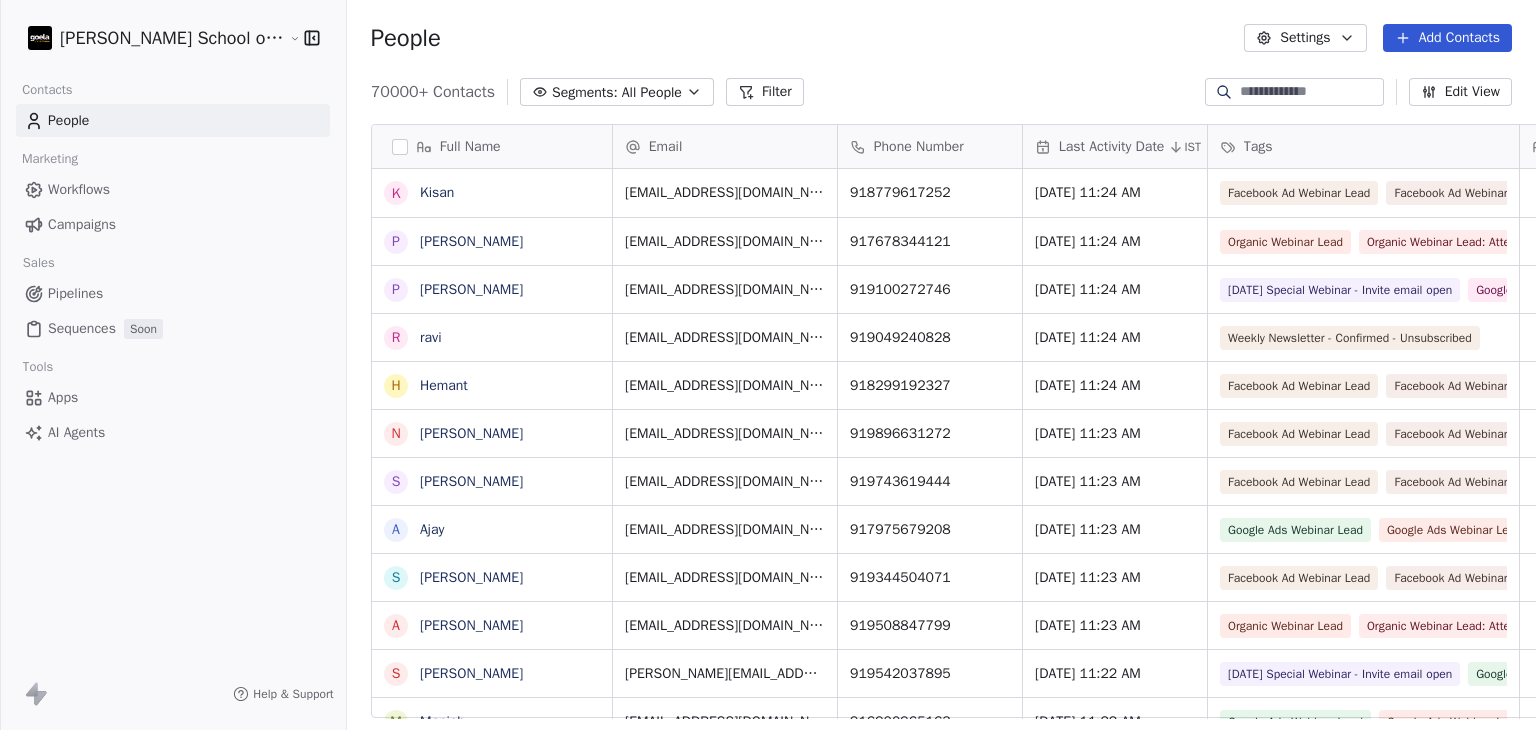 click on "Campaigns" at bounding box center (173, 224) 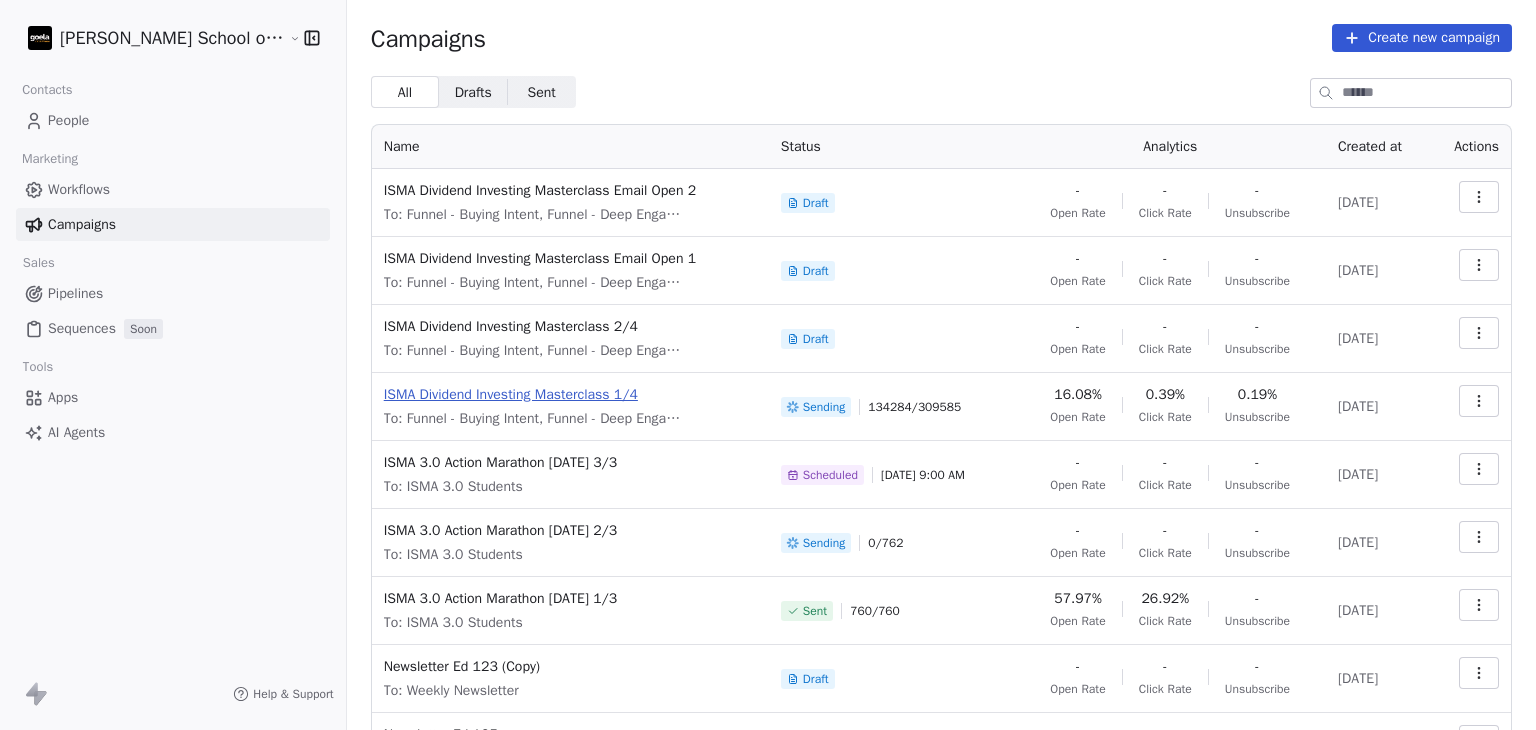 click on "ISMA Dividend Investing Masterclass 1/4" at bounding box center [570, 395] 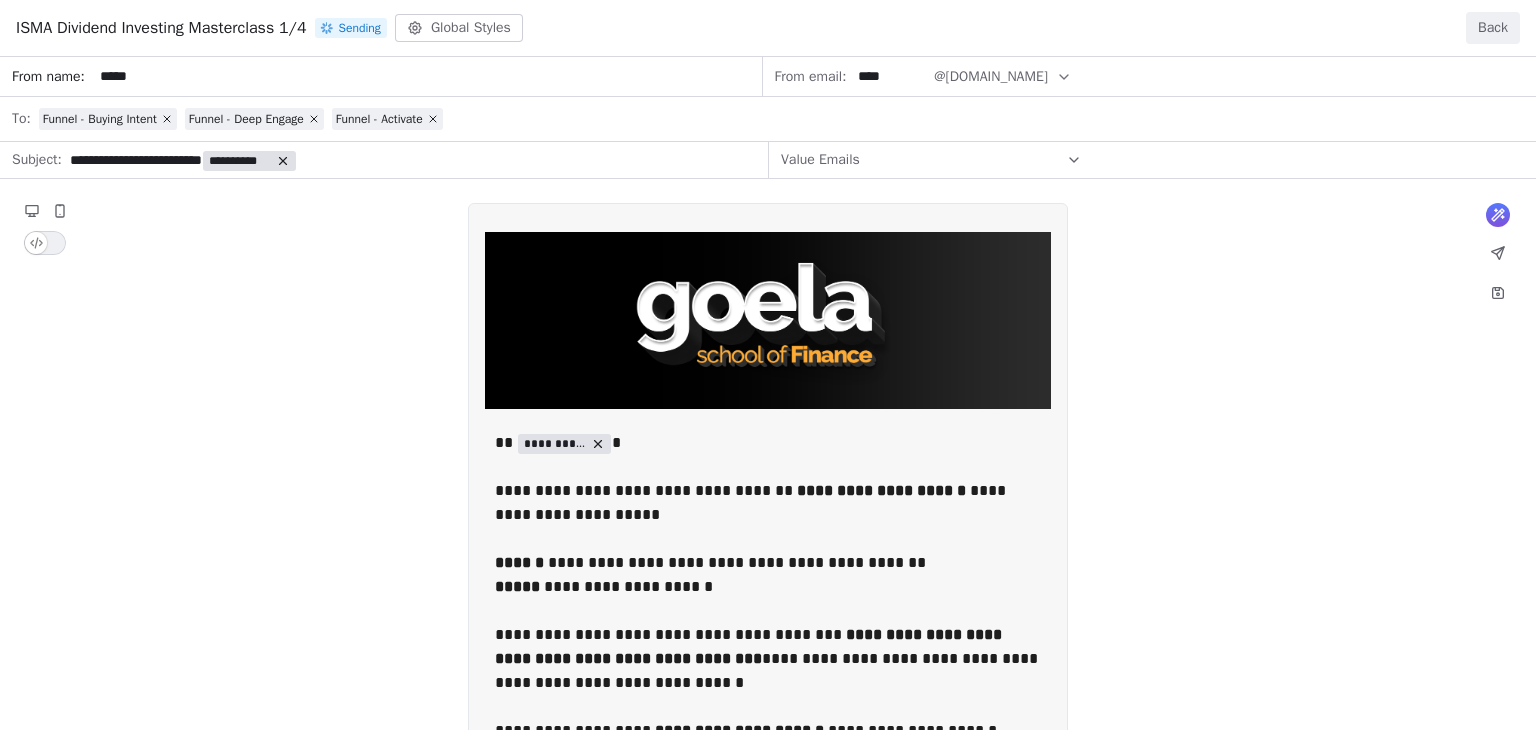 click on "Back" at bounding box center [1493, 28] 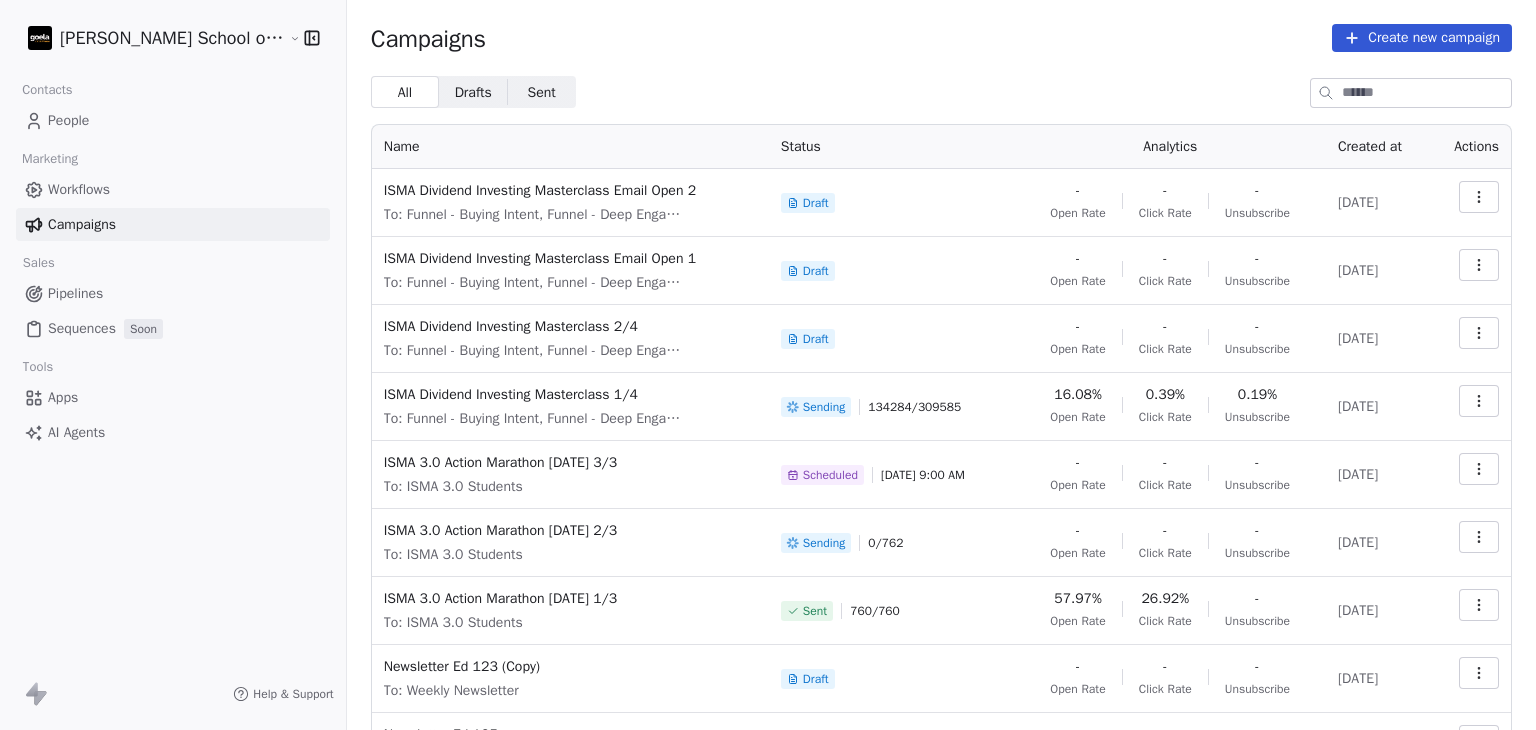 click on "People" at bounding box center (173, 120) 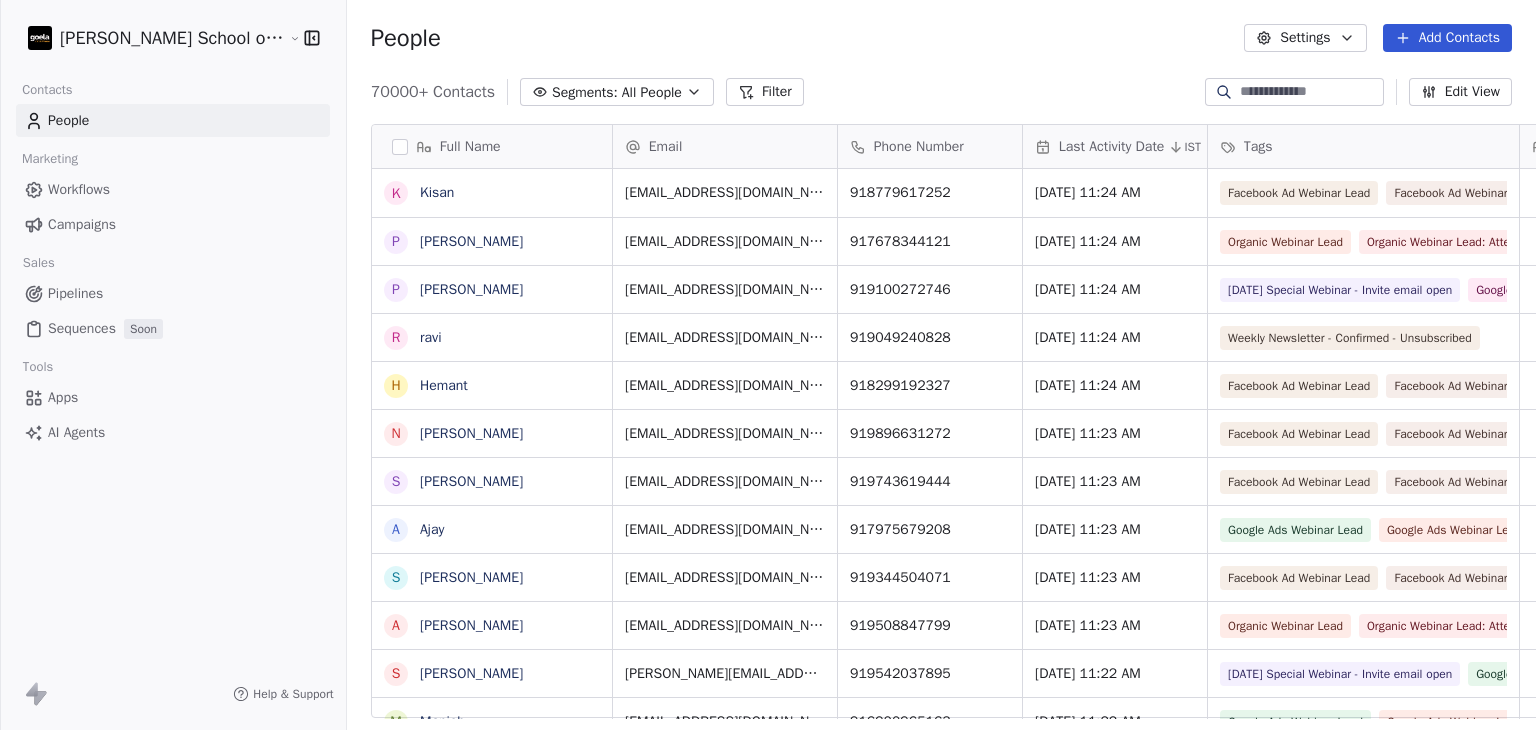 scroll, scrollTop: 16, scrollLeft: 16, axis: both 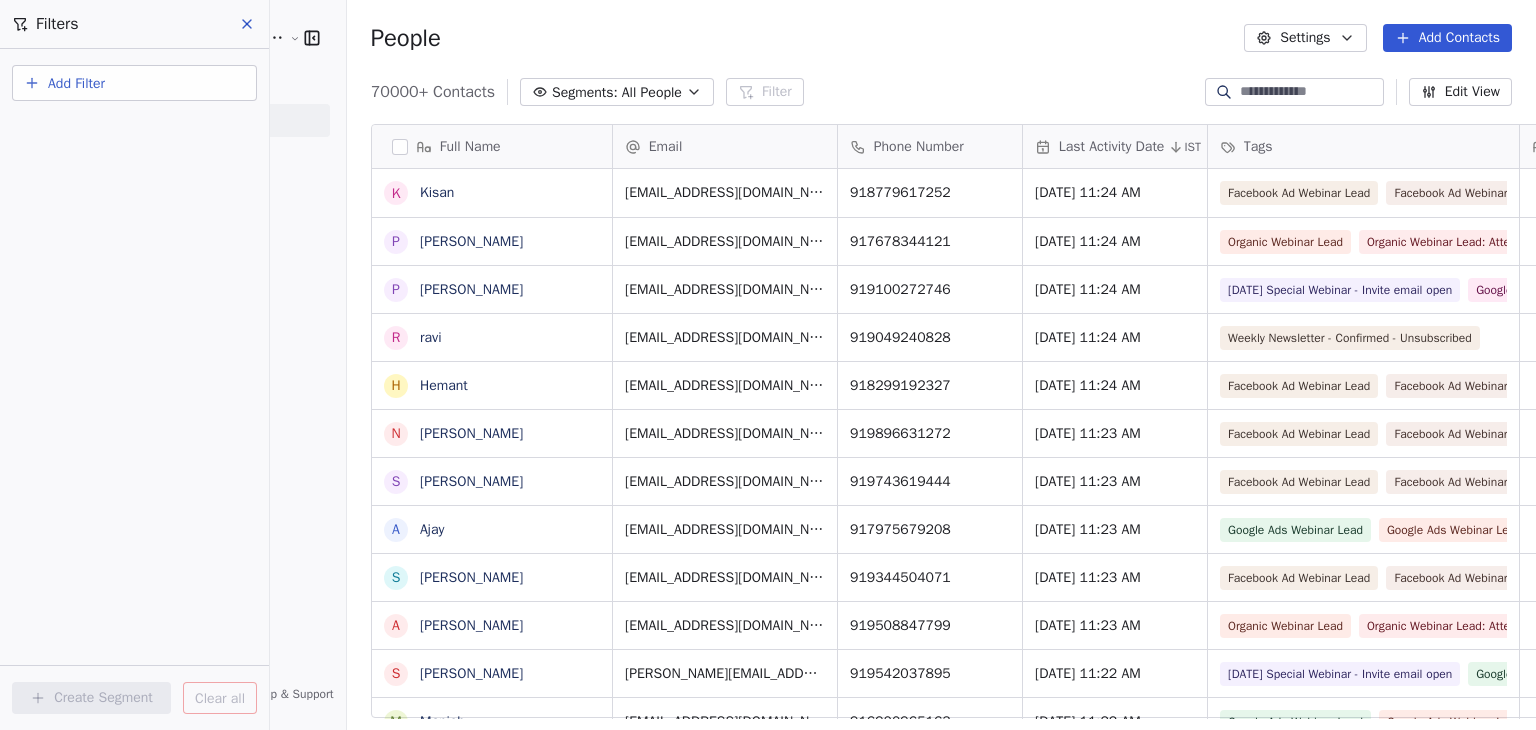 click 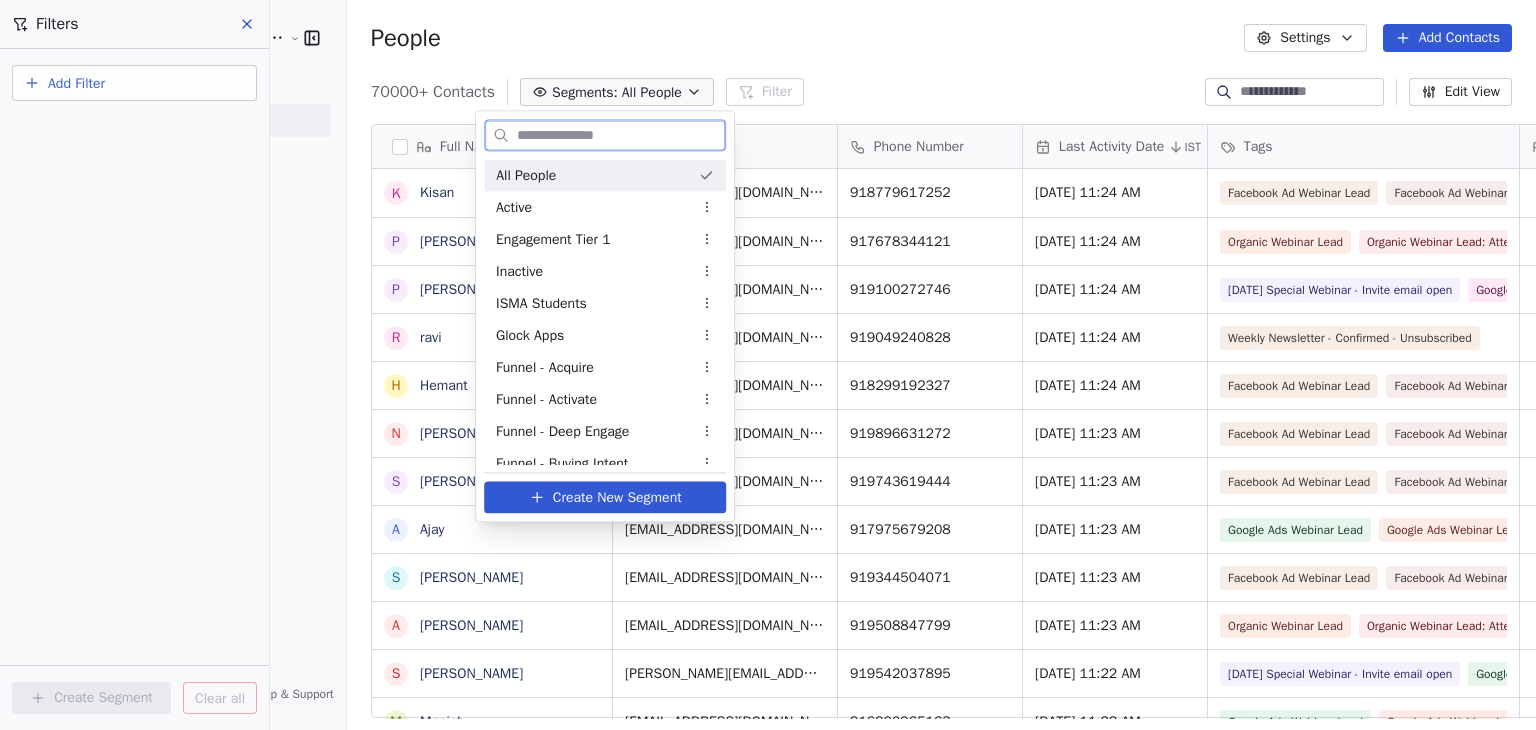 click at bounding box center (619, 135) 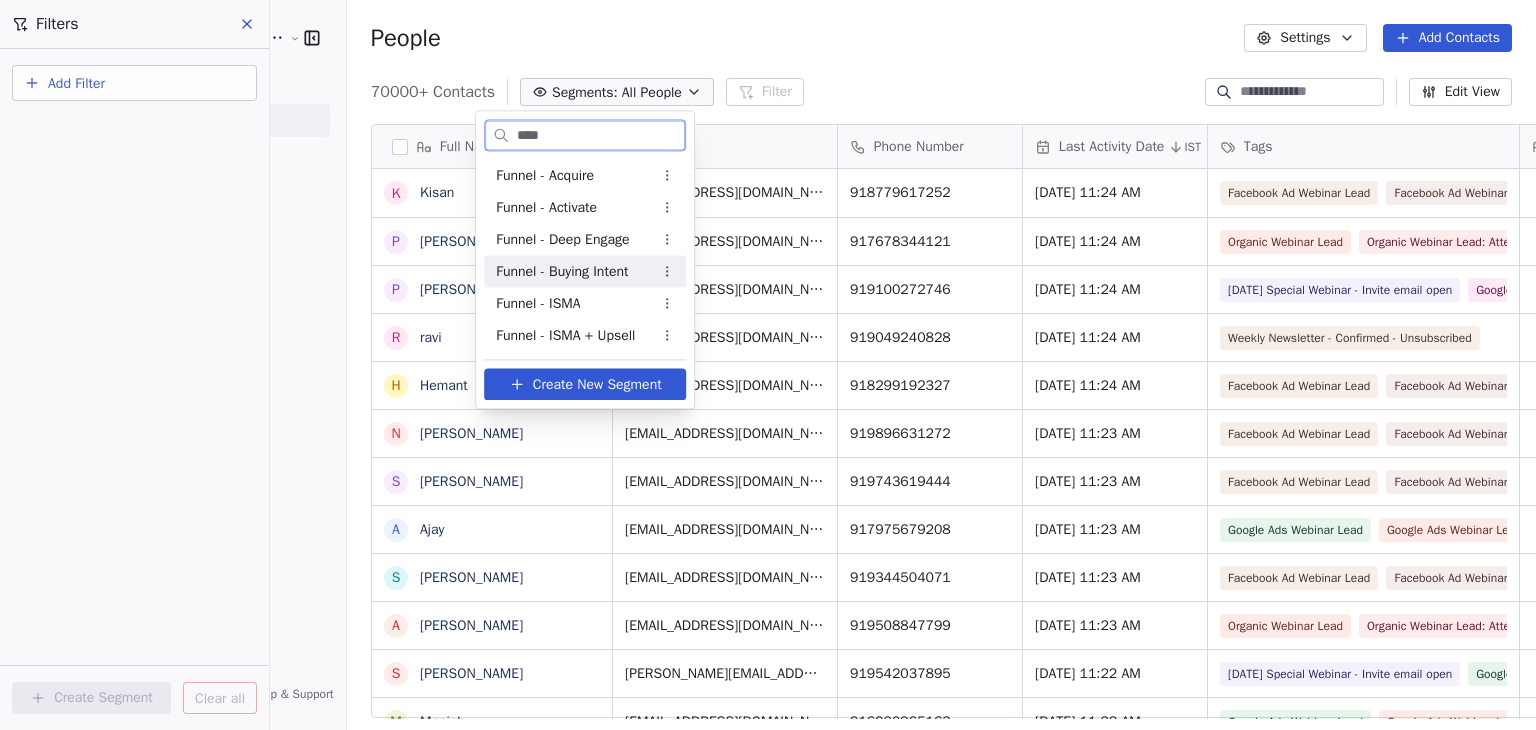type on "****" 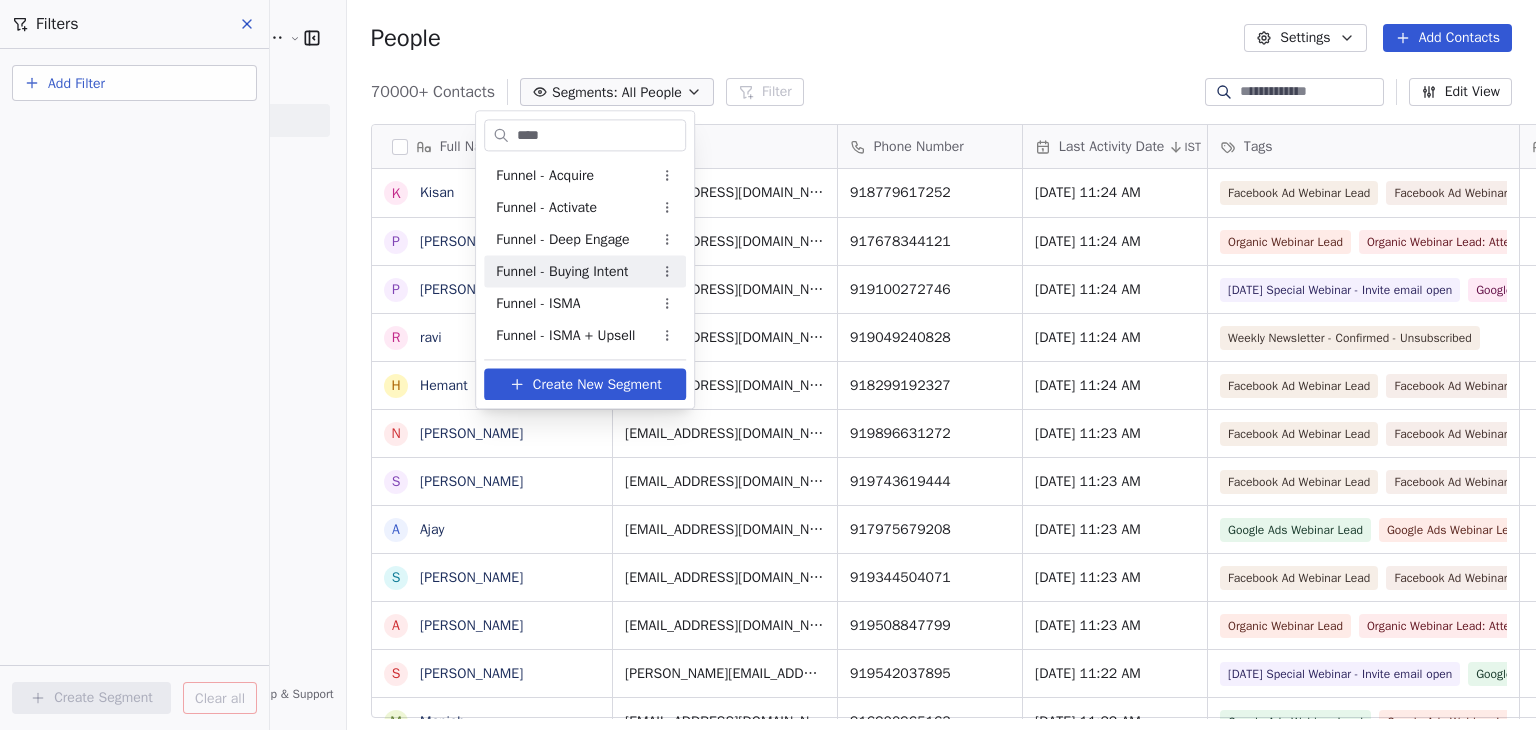 click on "Funnel - Buying Intent" at bounding box center [562, 271] 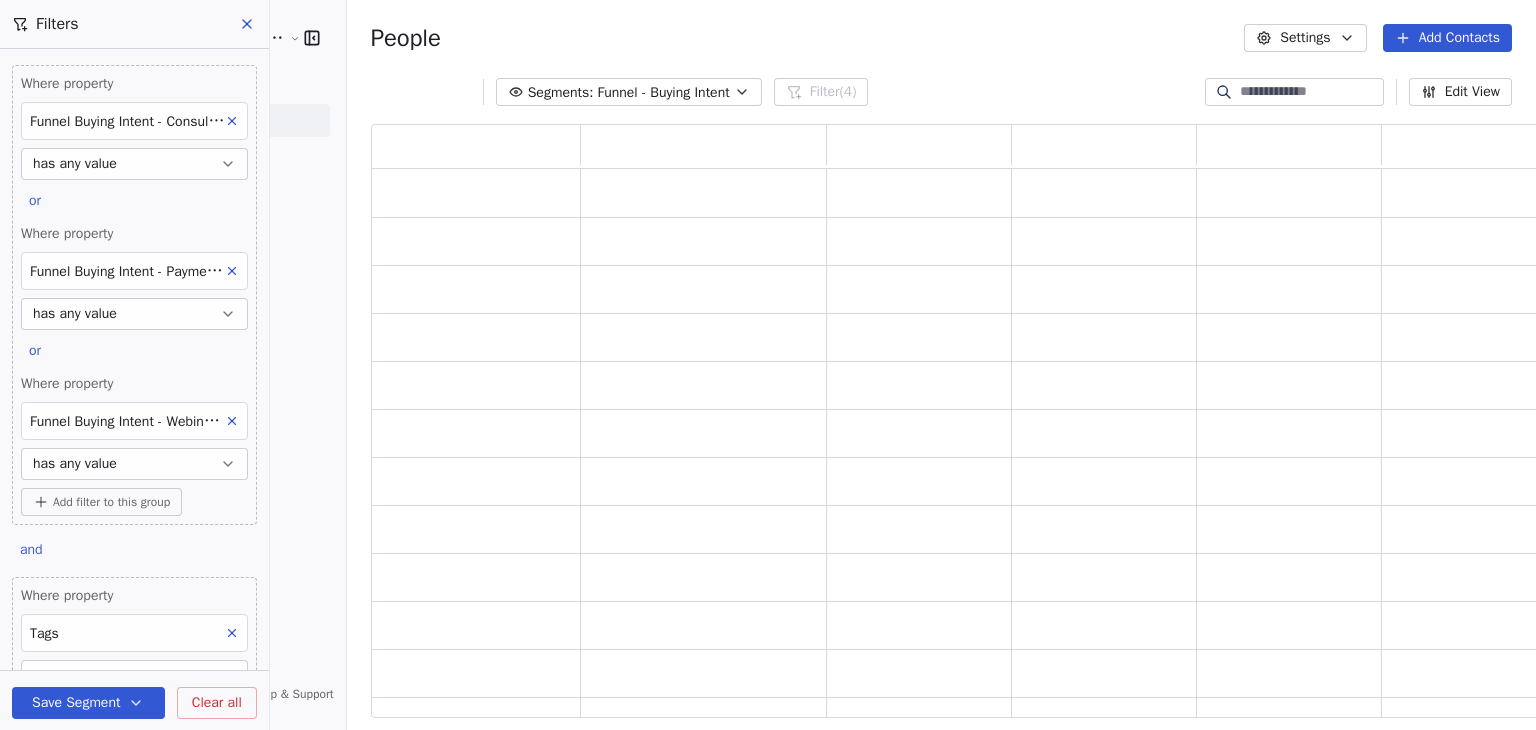 scroll, scrollTop: 16, scrollLeft: 16, axis: both 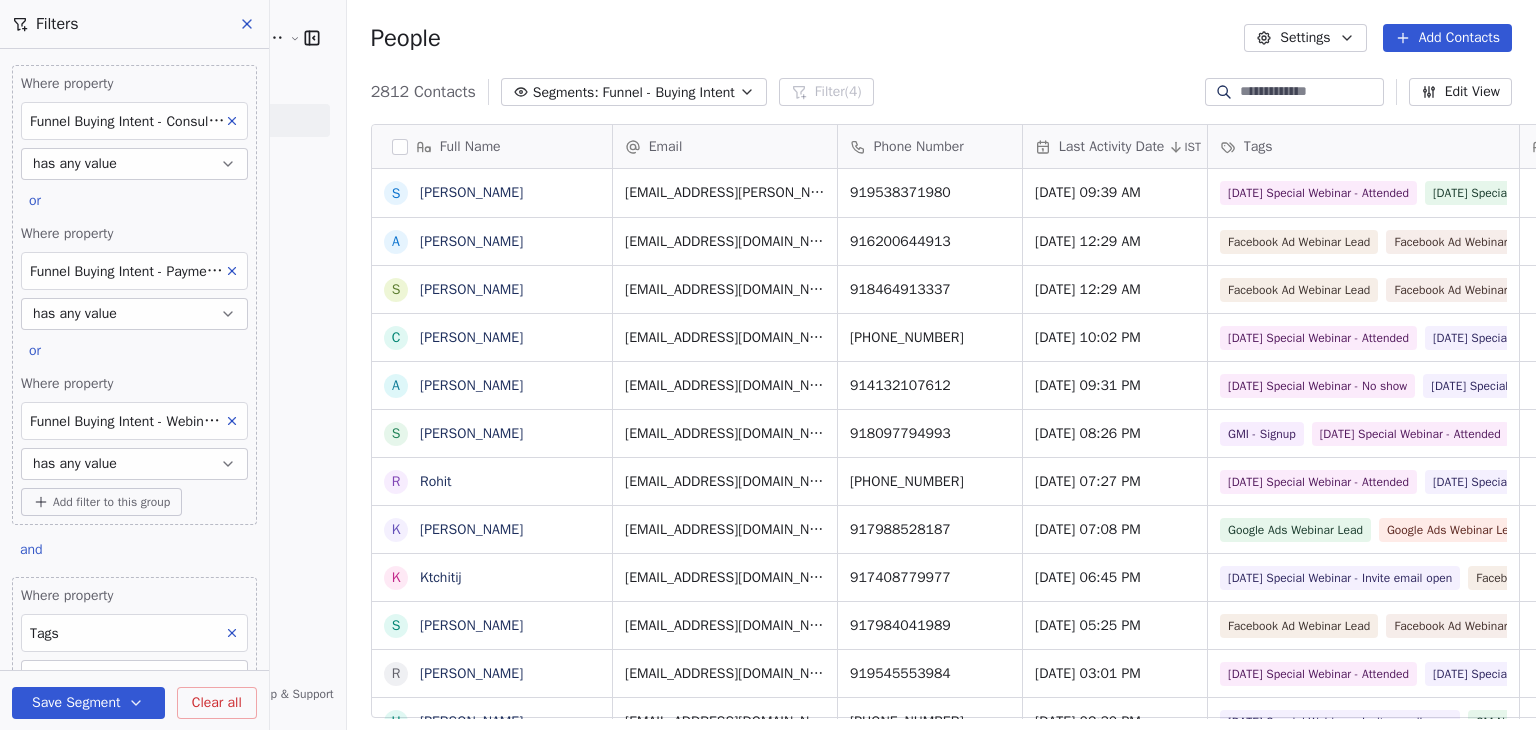 click at bounding box center [248, 24] 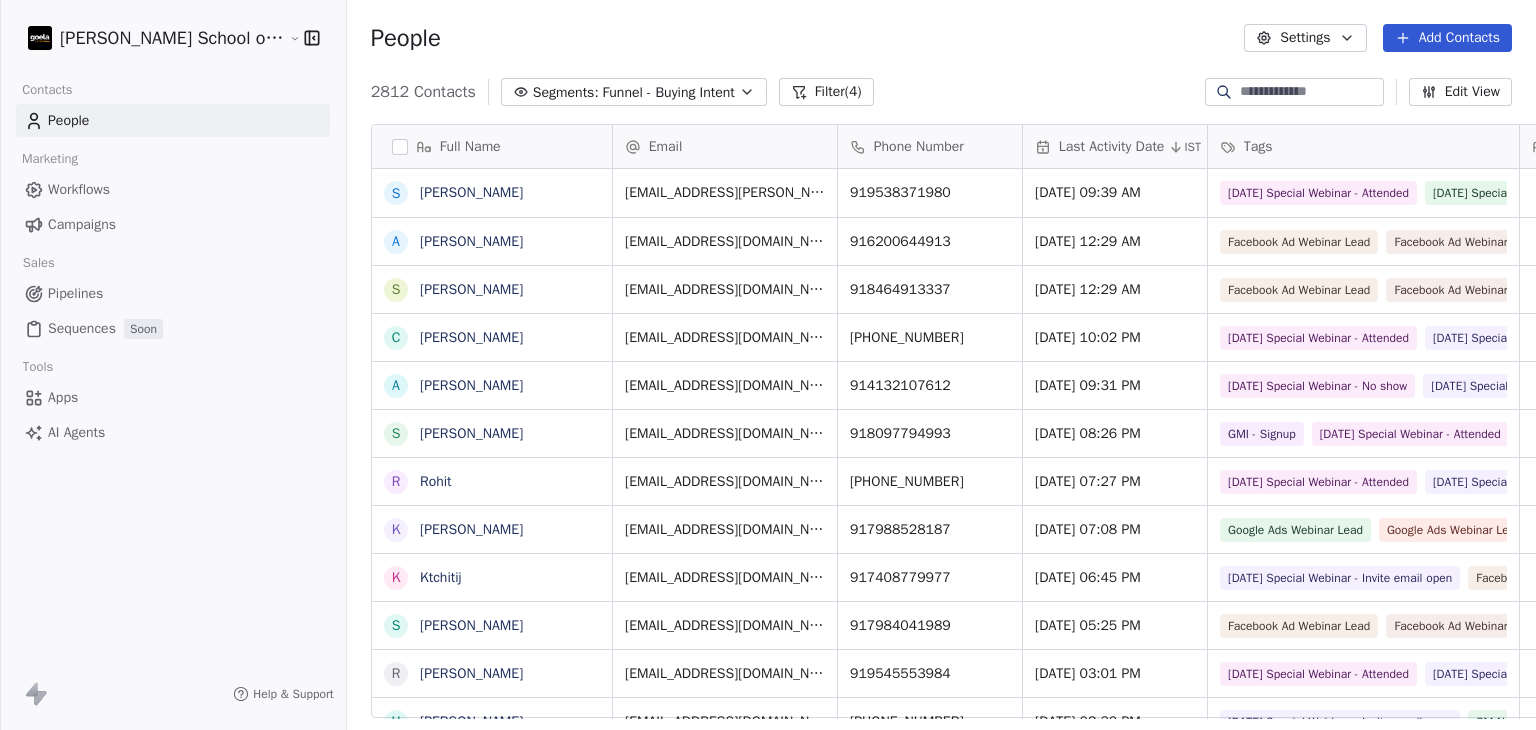 click on "Filter  (4)" at bounding box center [826, 92] 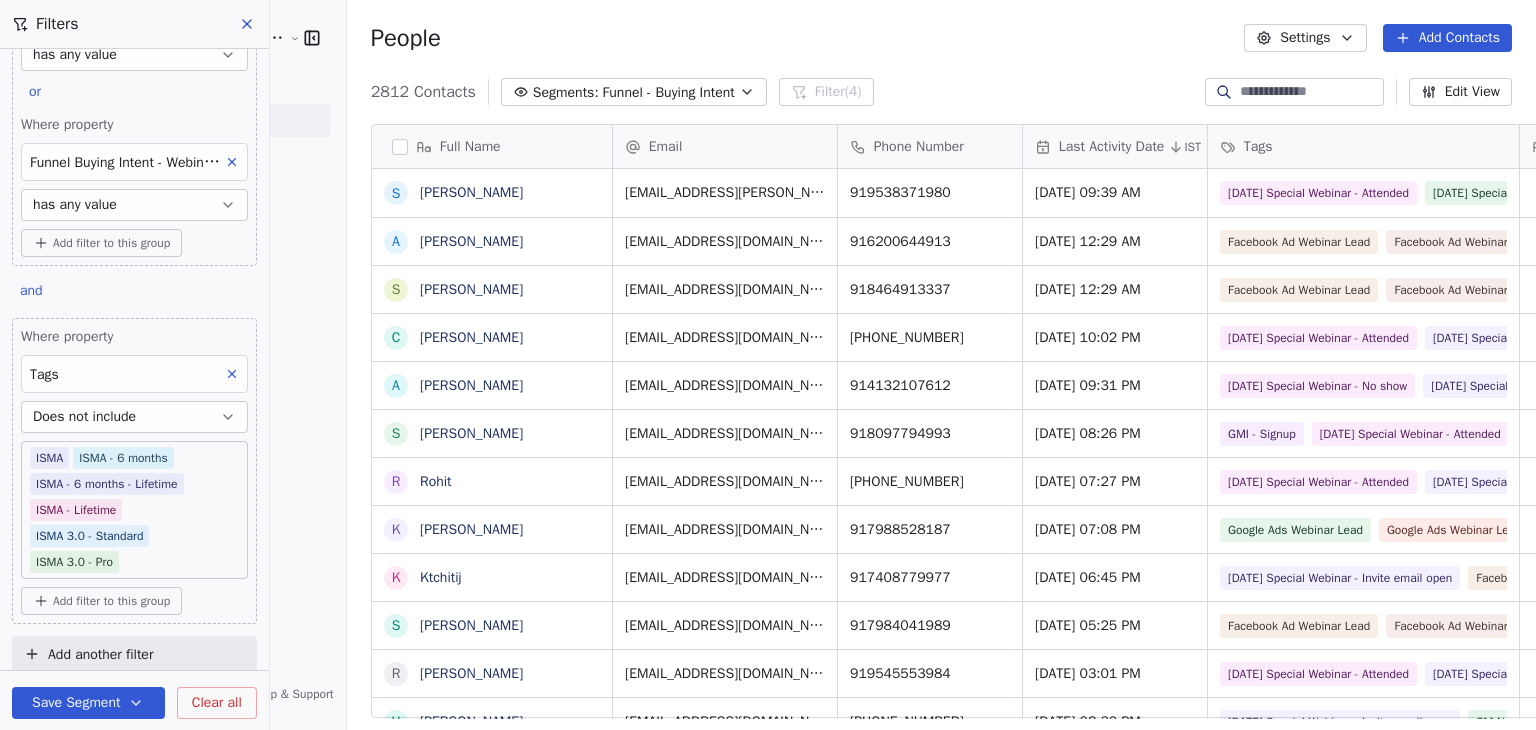 scroll, scrollTop: 267, scrollLeft: 0, axis: vertical 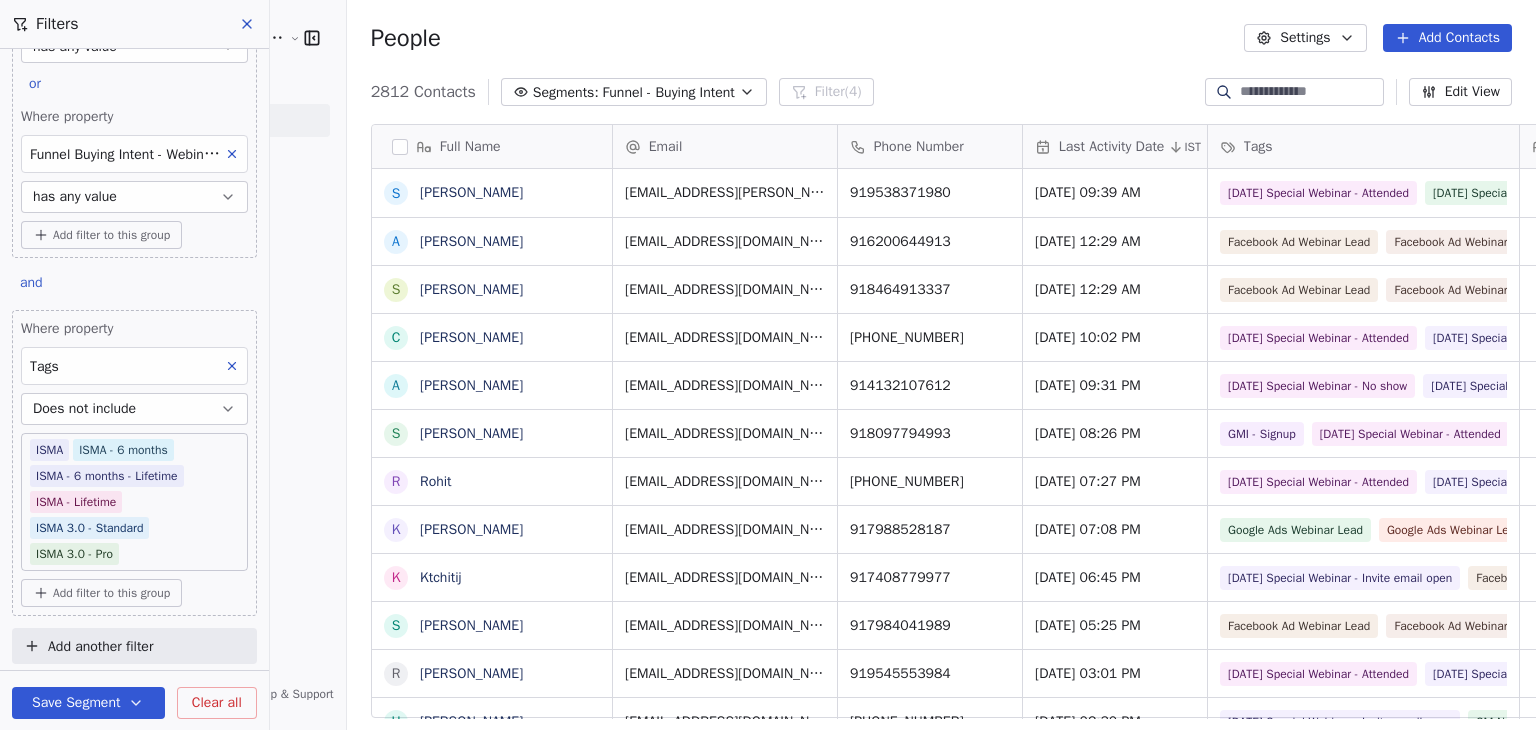 click on "Add another filter" at bounding box center (100, 646) 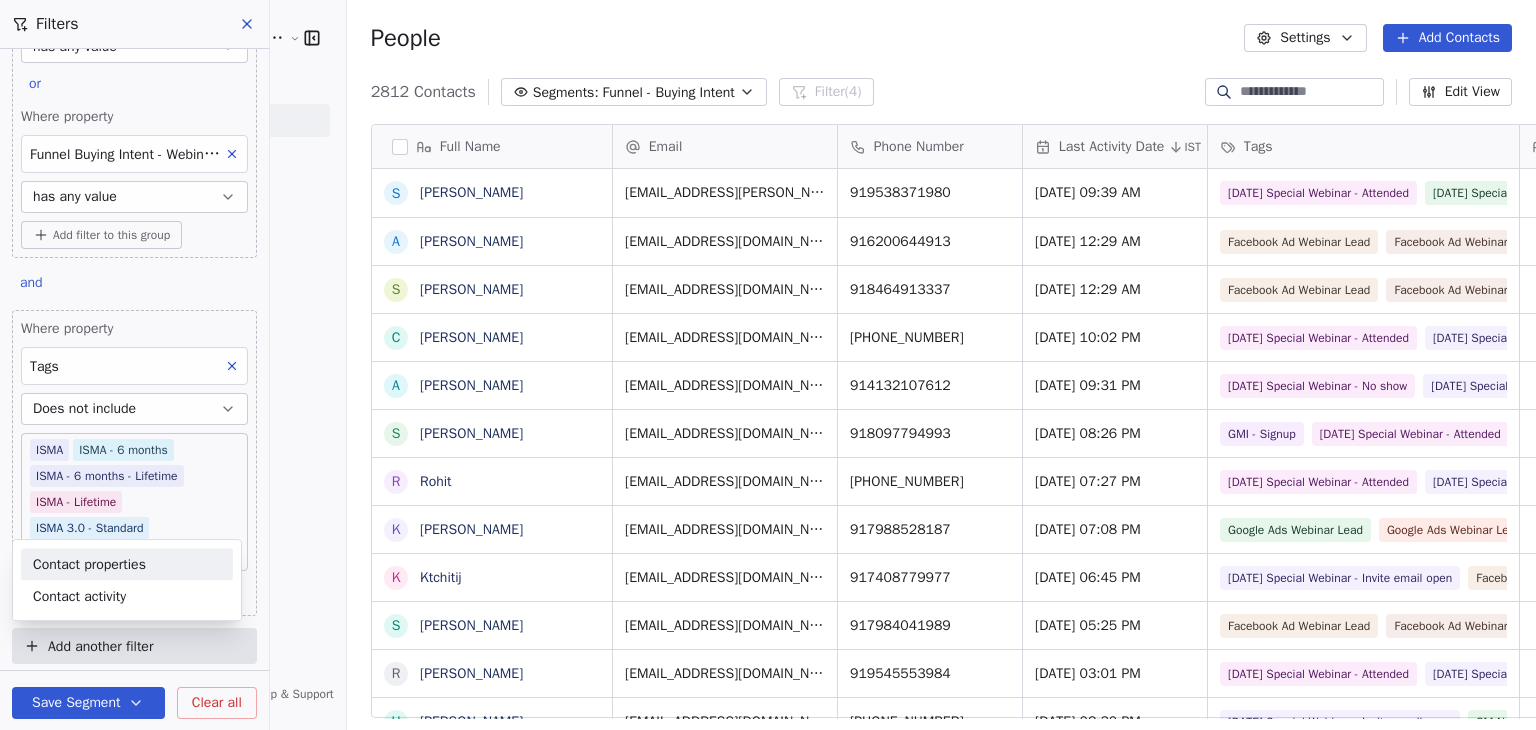 click on "Contact properties" at bounding box center (127, 564) 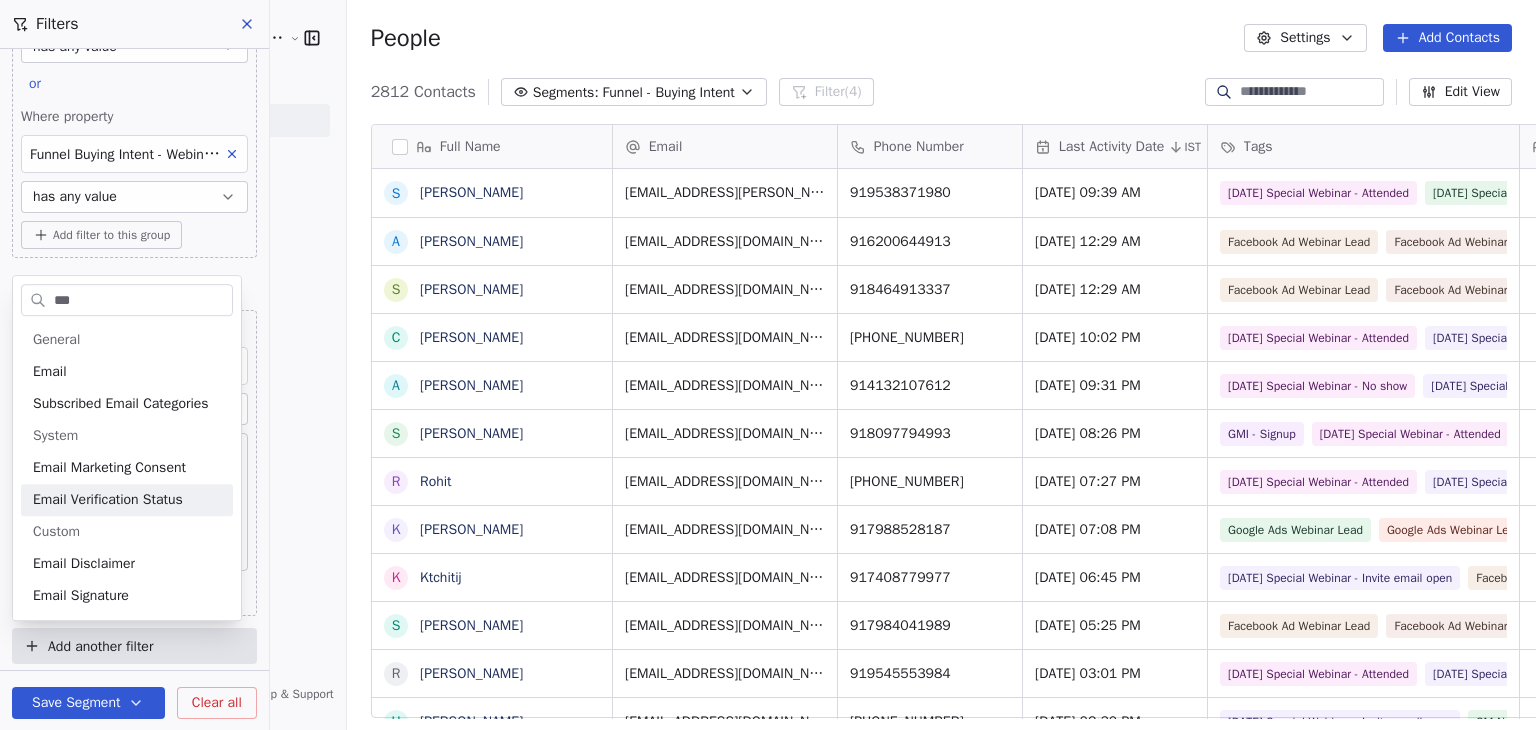 type on "***" 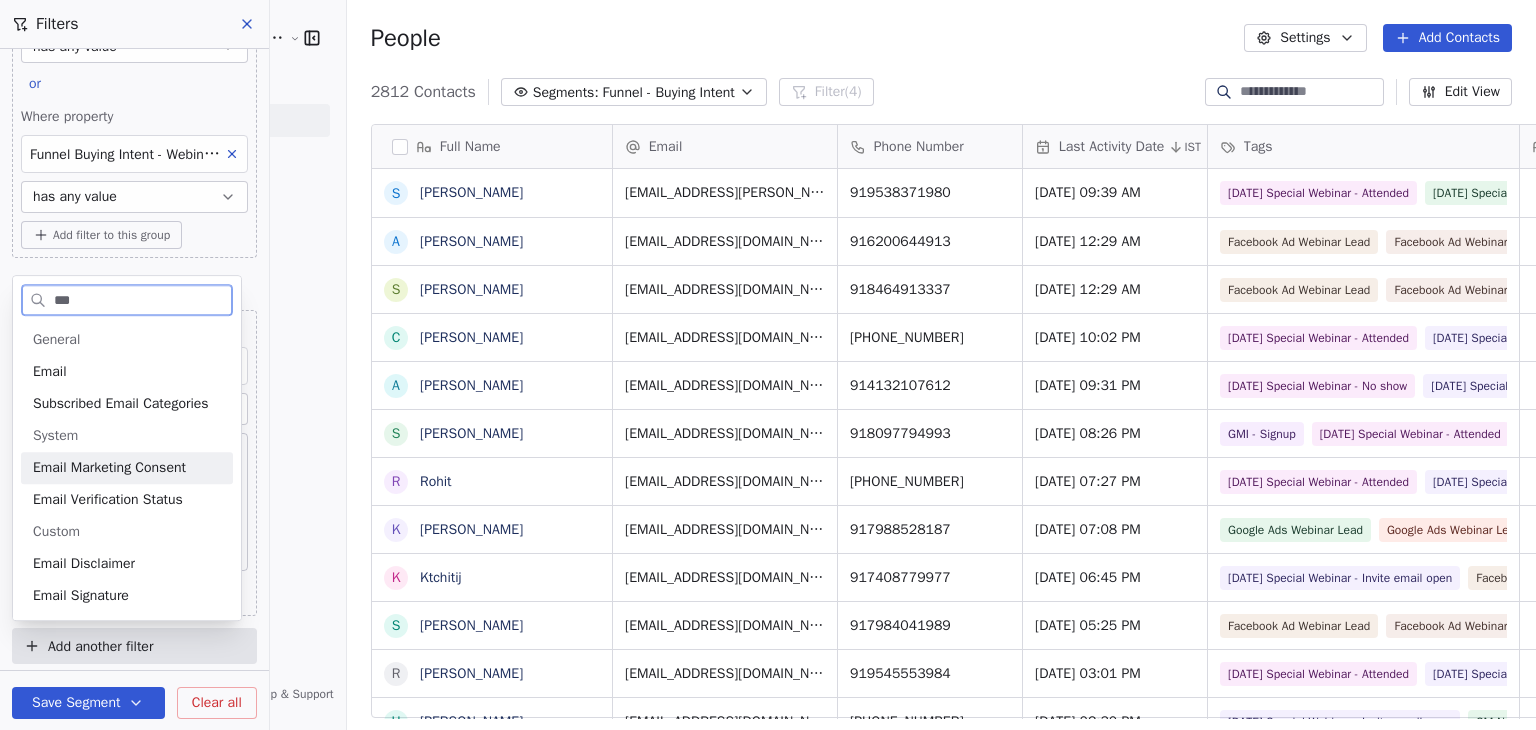click on "Email Marketing Consent" at bounding box center (127, 468) 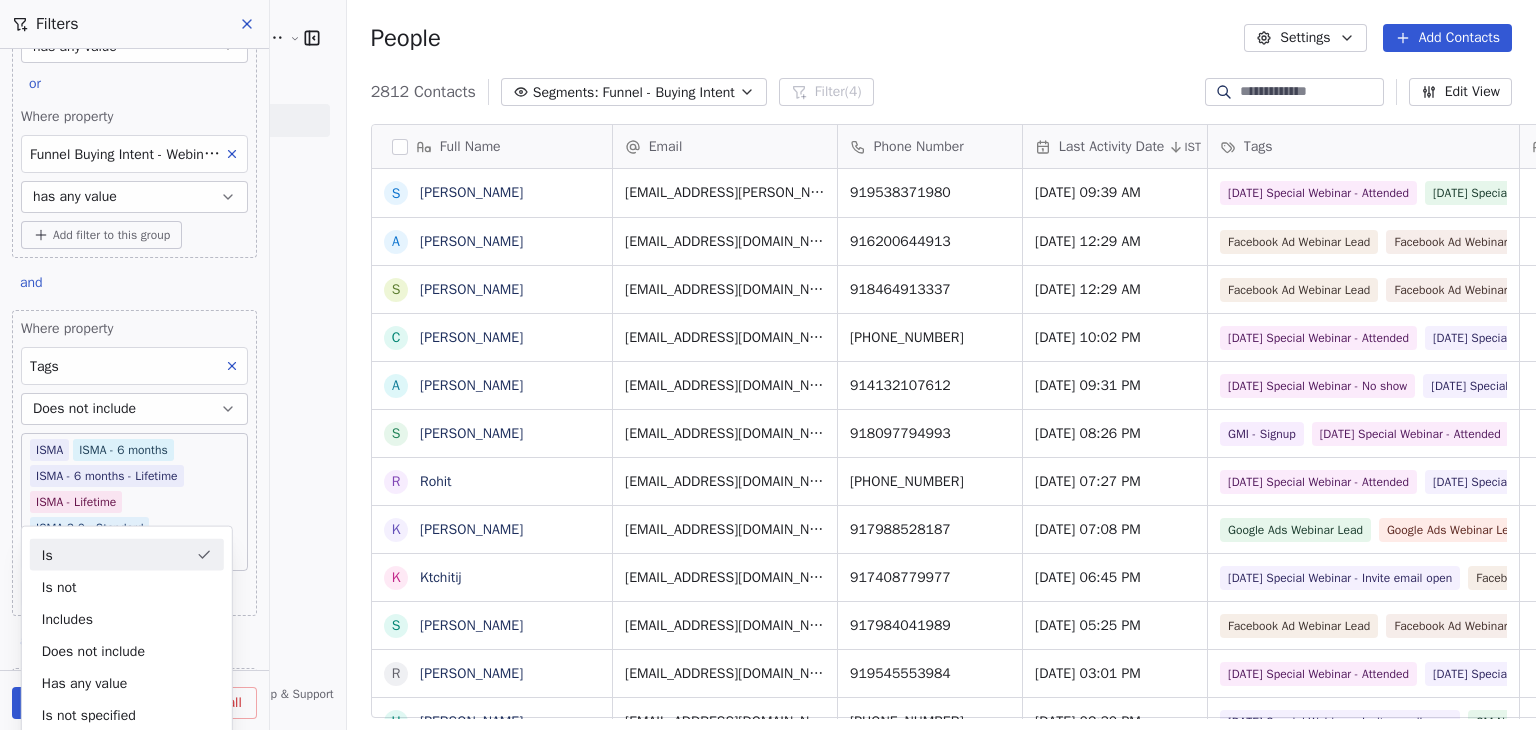 click on "Is" at bounding box center [127, 554] 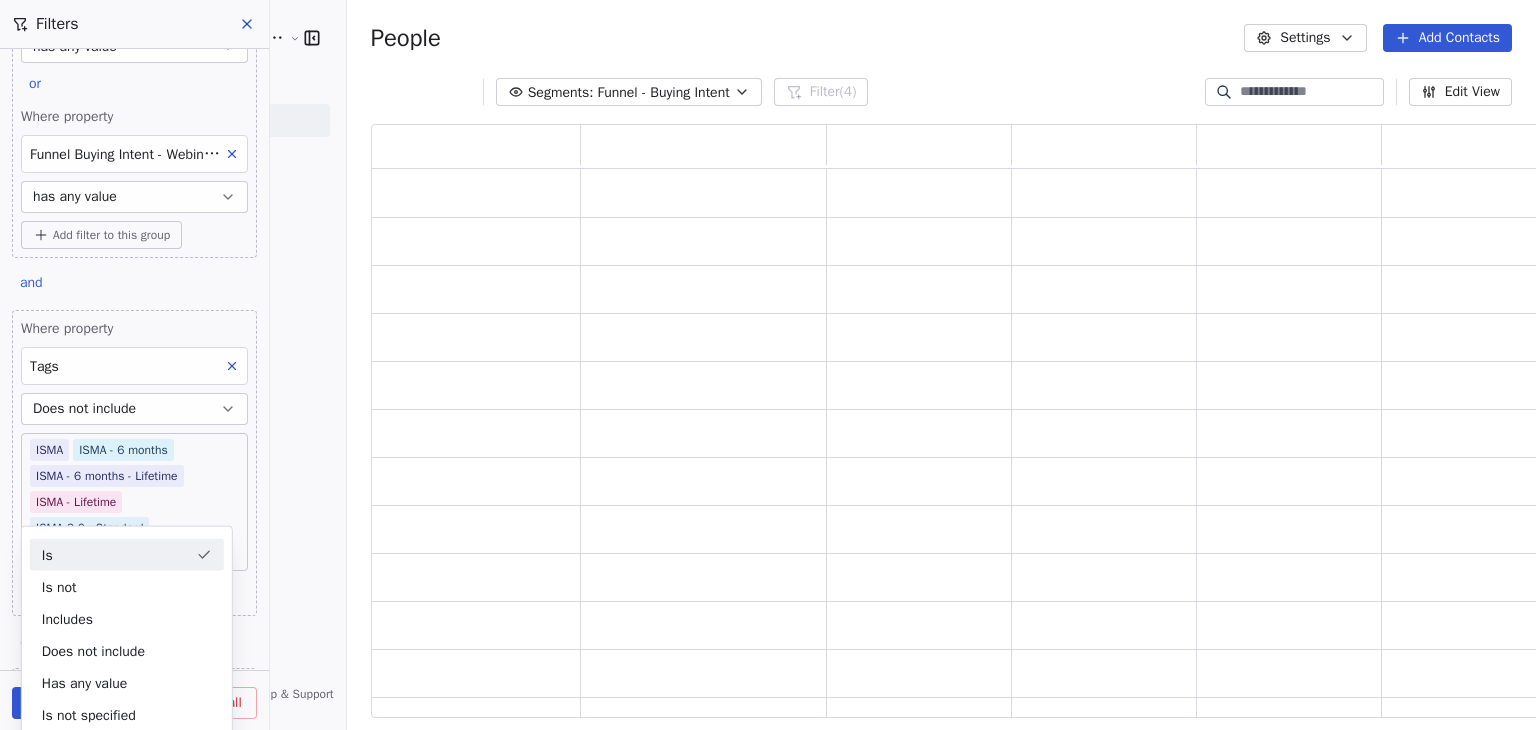 scroll, scrollTop: 16, scrollLeft: 16, axis: both 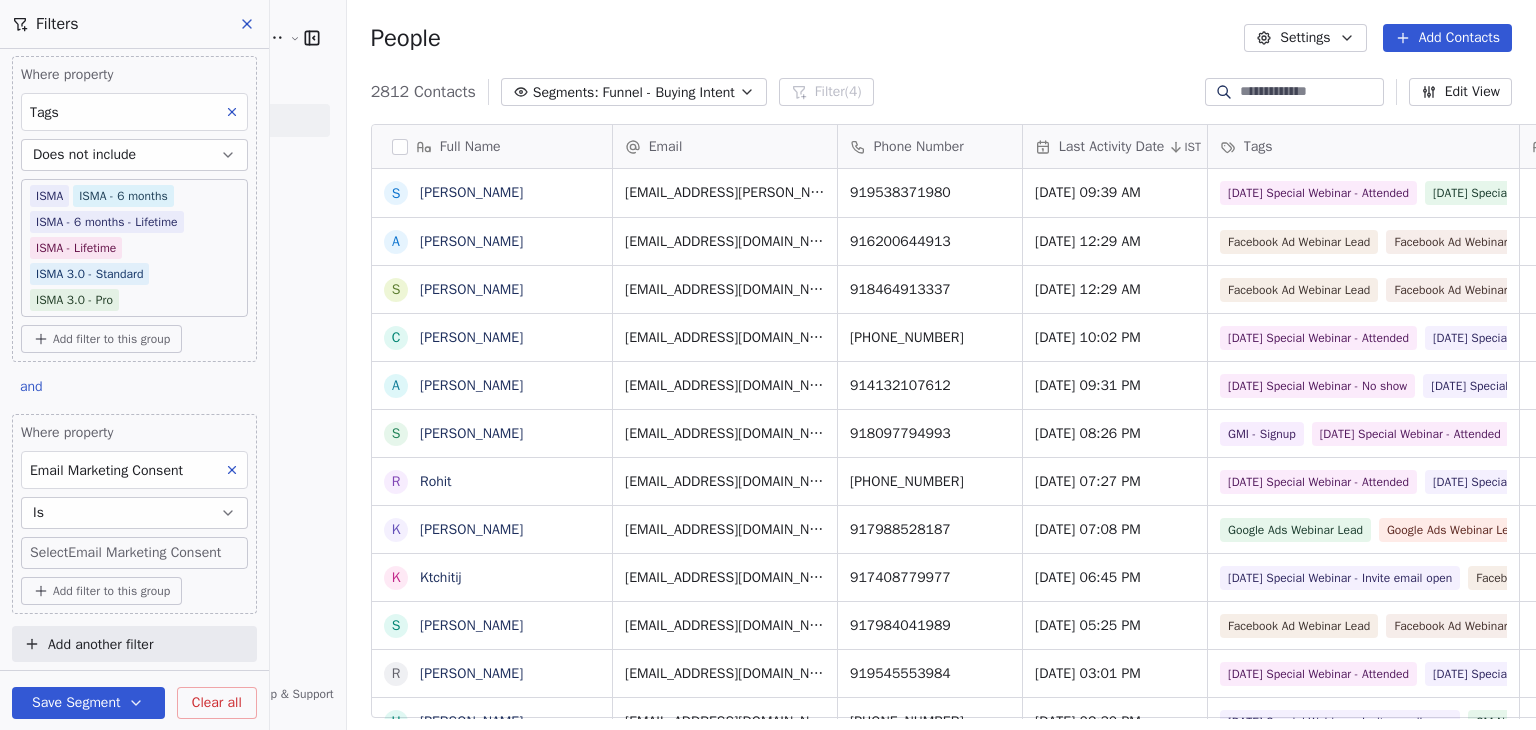 click on "Goela School of Finance LLP Contacts People Marketing Workflows Campaigns Sales Pipelines Sequences Soon Tools Apps AI Agents Help & Support Filters Where property   Funnel Buying Intent - Consultation Call   has any value or Where property   Funnel Buying Intent - Payment Drop   has any value or Where property   Funnel Buying Intent - Webinar Day Number   has any value Add filter to this group and Where property   Tags   Does not include ISMA ISMA - 6 months ISMA - 6 months - Lifetime ISMA - Lifetime ISMA 3.0 - Standard ISMA 3.0 - Pro Add filter to this group and Where property   Email Marketing Consent   Is Select  Email Marketing Consent Add filter to this group Add another filter Save Segment Clear all People Settings  Add Contacts 2812 Contacts Segments: Funnel - Buying Intent Filter  (4) Edit View Tag Export Full Name S Sagar Chatterjee A ANJALI XALXO S Soniya C Chittaranjan Pradhan A Abhinaba Das S Shubham Patil R Rohit K Krish Singla K Ktchitij S Satyam Singh R Rahul Bhadkamkar H Hiren A Anmol khera" at bounding box center (768, 365) 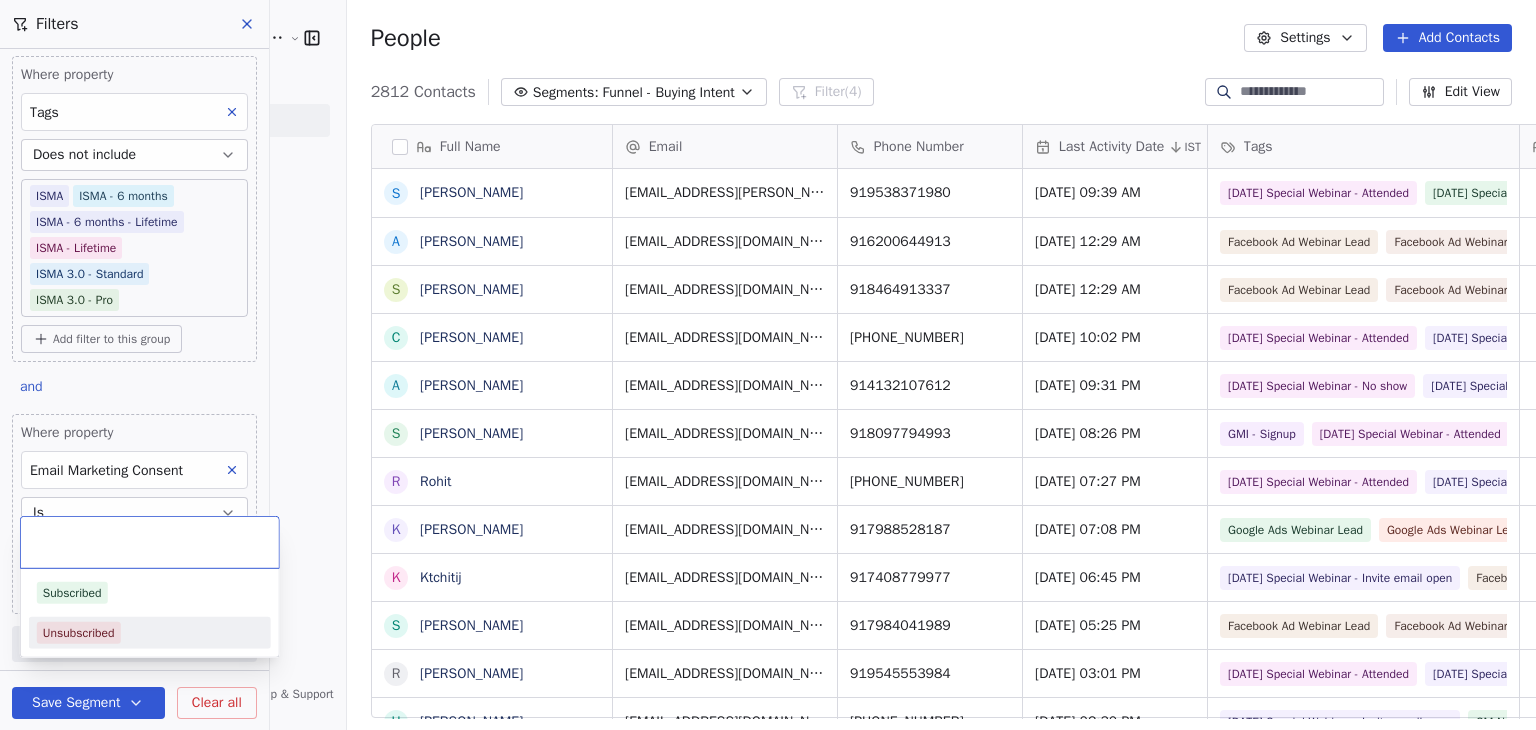 click on "Unsubscribed" at bounding box center (79, 633) 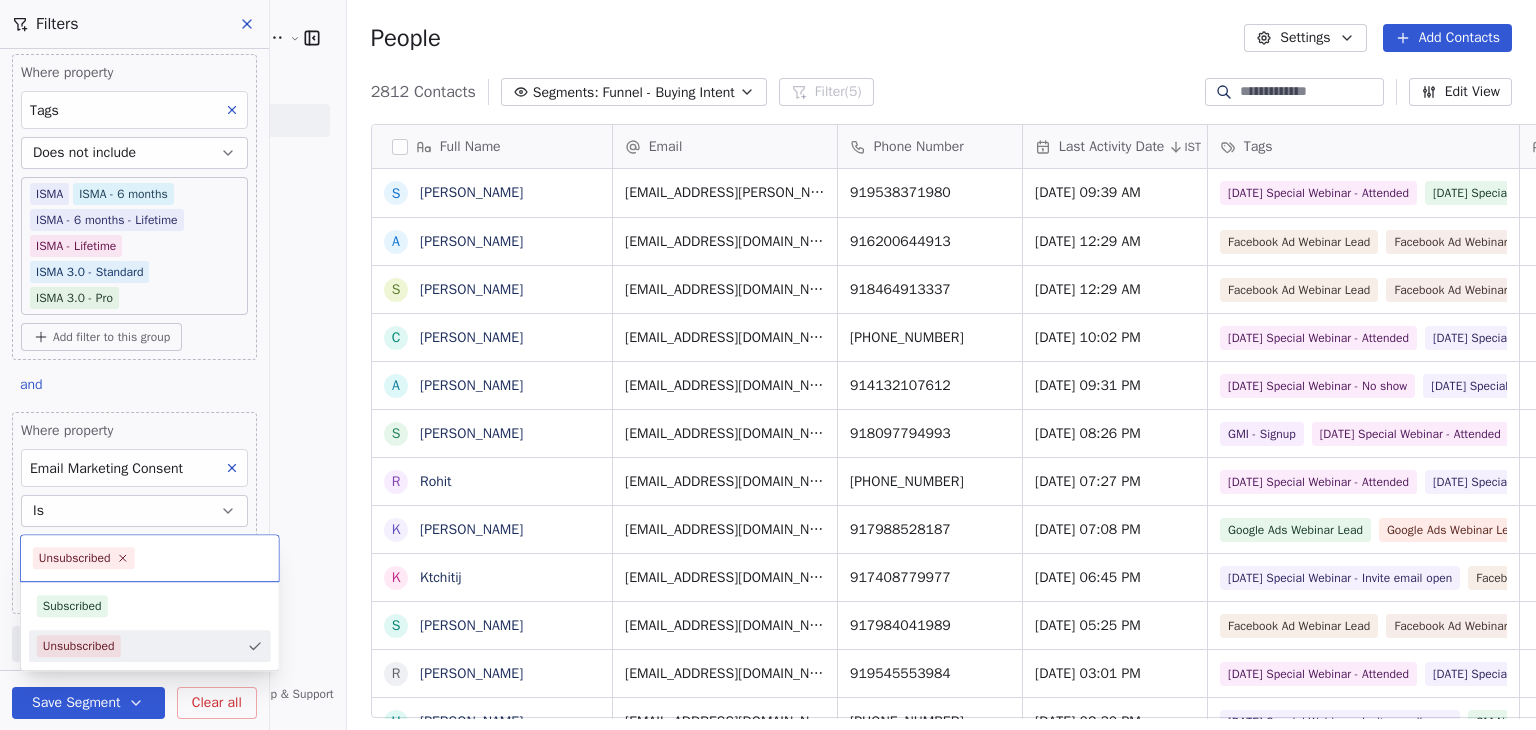 scroll, scrollTop: 520, scrollLeft: 0, axis: vertical 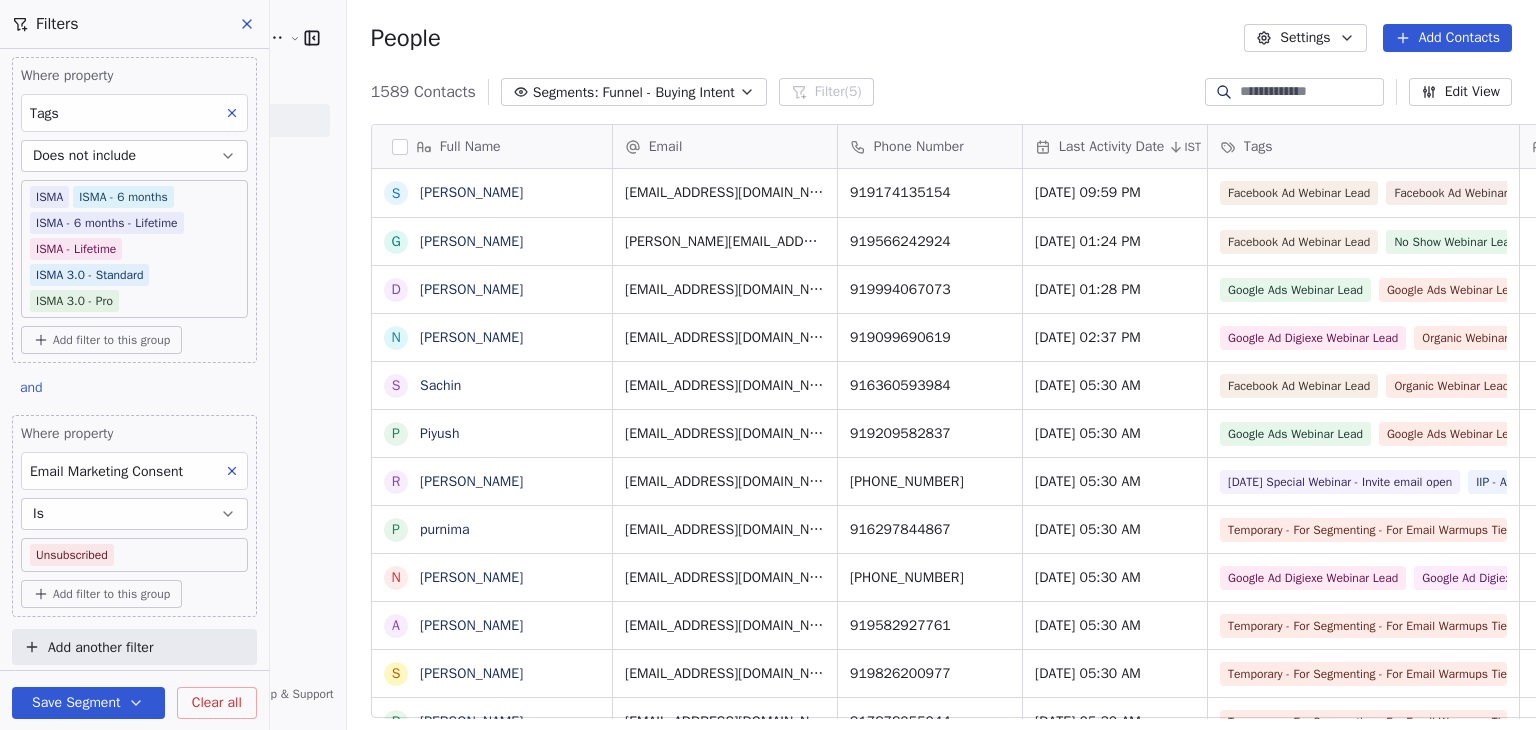 click on "Goela School of Finance LLP Contacts People Marketing Workflows Campaigns Sales Pipelines Sequences Soon Tools Apps AI Agents Help & Support Filters Where property   Funnel Buying Intent - Consultation Call   has any value or Where property   Funnel Buying Intent - Payment Drop   has any value or Where property   Funnel Buying Intent - Webinar Day Number   has any value Add filter to this group and Where property   Tags   Does not include ISMA ISMA - 6 months ISMA - 6 months - Lifetime ISMA - Lifetime ISMA 3.0 - Standard ISMA 3.0 - Pro Add filter to this group and Where property   Email Marketing Consent   Is Unsubscribed Add filter to this group Add another filter Save Segment Clear all People Settings  Add Contacts 1589 Contacts Segments: Funnel - Buying Intent Filter  (5) Edit View Tag Export Full Name S SATAKSHI TRIVEDI G Gowrisankar D Dhanasekaran N Nakum Rushik S Sachin P Piyush R Rishabh saini p purnima N Nehemiah Joy A Anmol kumar S Shweta Jain R Rajesh Panigrahi S Shalini Rao v vishal R Rohit kumar" at bounding box center [768, 365] 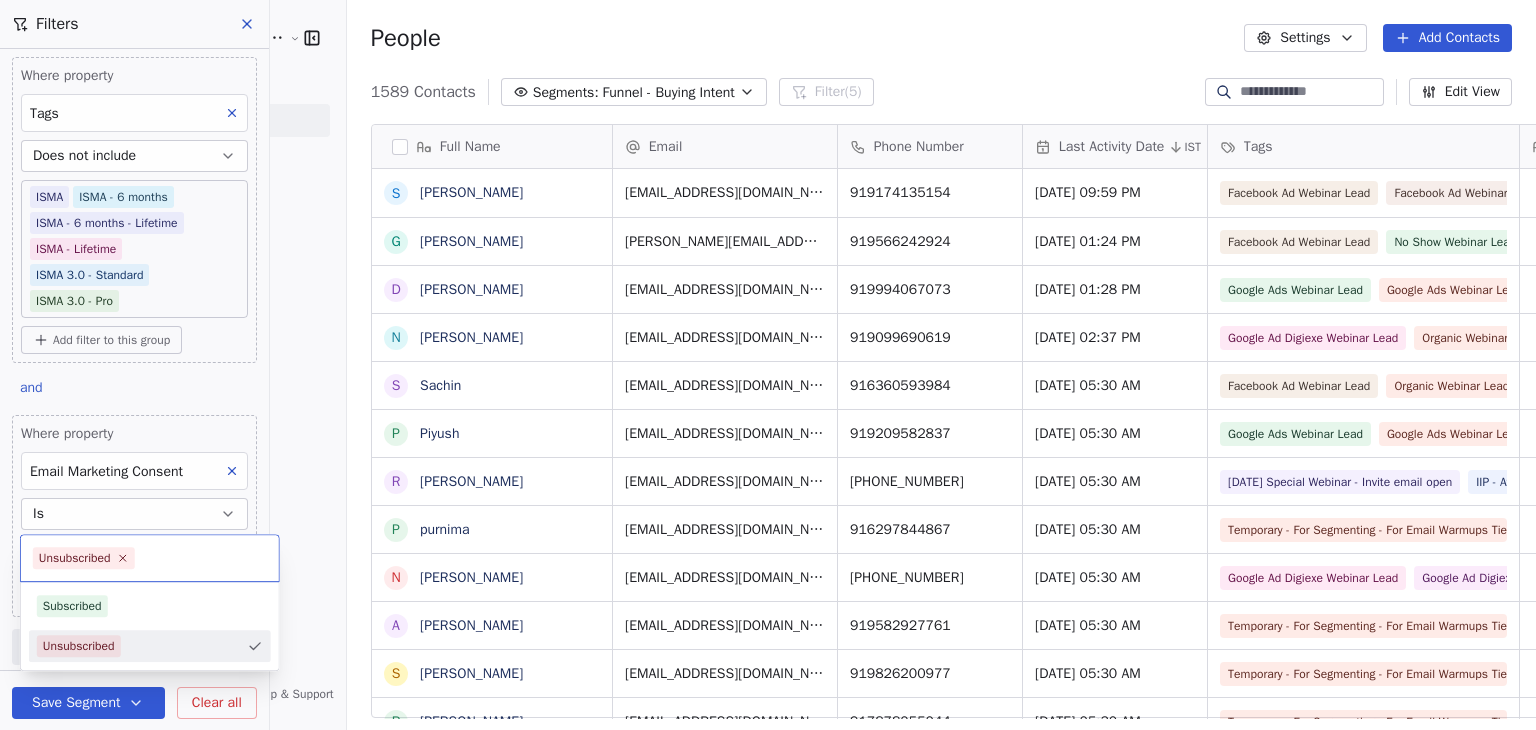click on "Goela School of Finance LLP Contacts People Marketing Workflows Campaigns Sales Pipelines Sequences Soon Tools Apps AI Agents Help & Support Filters Where property   Funnel Buying Intent - Consultation Call   has any value or Where property   Funnel Buying Intent - Payment Drop   has any value or Where property   Funnel Buying Intent - Webinar Day Number   has any value Add filter to this group and Where property   Tags   Does not include ISMA ISMA - 6 months ISMA - 6 months - Lifetime ISMA - Lifetime ISMA 3.0 - Standard ISMA 3.0 - Pro Add filter to this group and Where property   Email Marketing Consent   Is Unsubscribed Add filter to this group Add another filter Save Segment Clear all People Settings  Add Contacts 1589 Contacts Segments: Funnel - Buying Intent Filter  (5) Edit View Tag Export Full Name S SATAKSHI TRIVEDI G Gowrisankar D Dhanasekaran N Nakum Rushik S Sachin P Piyush R Rishabh saini p purnima N Nehemiah Joy A Anmol kumar S Shweta Jain R Rajesh Panigrahi S Shalini Rao v vishal R Rohit kumar" at bounding box center (768, 365) 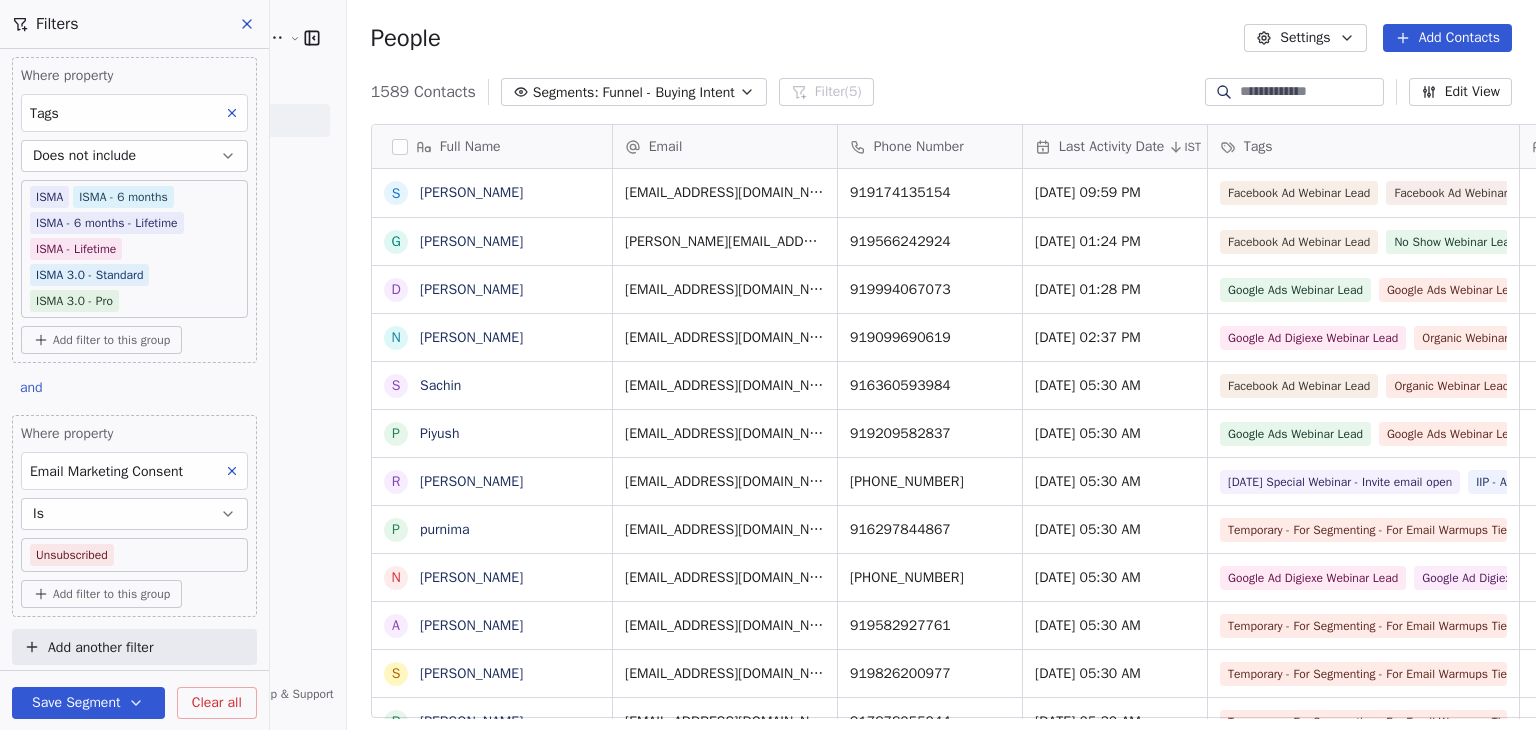 click on "People Settings  Add Contacts" at bounding box center [941, 38] 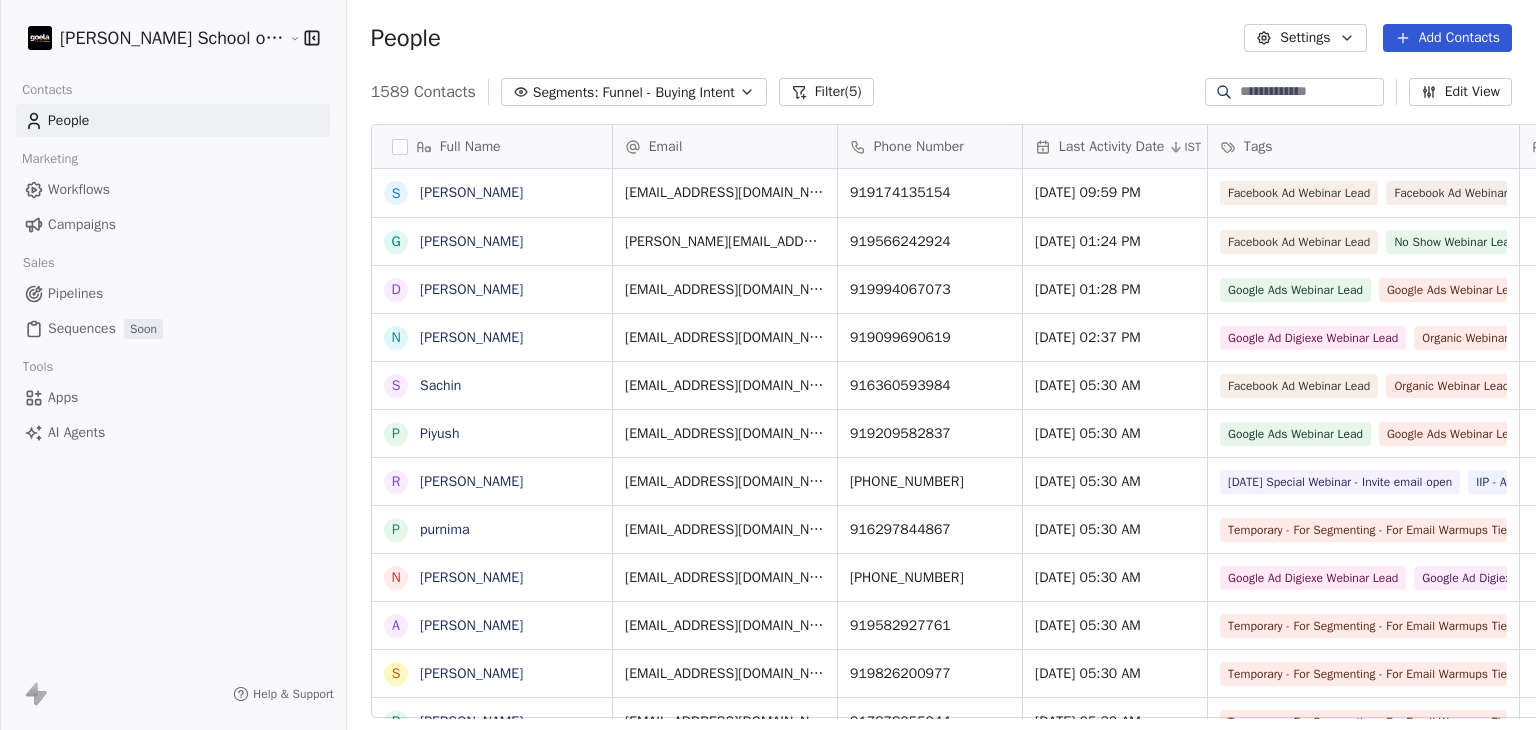 scroll, scrollTop: 1336, scrollLeft: 0, axis: vertical 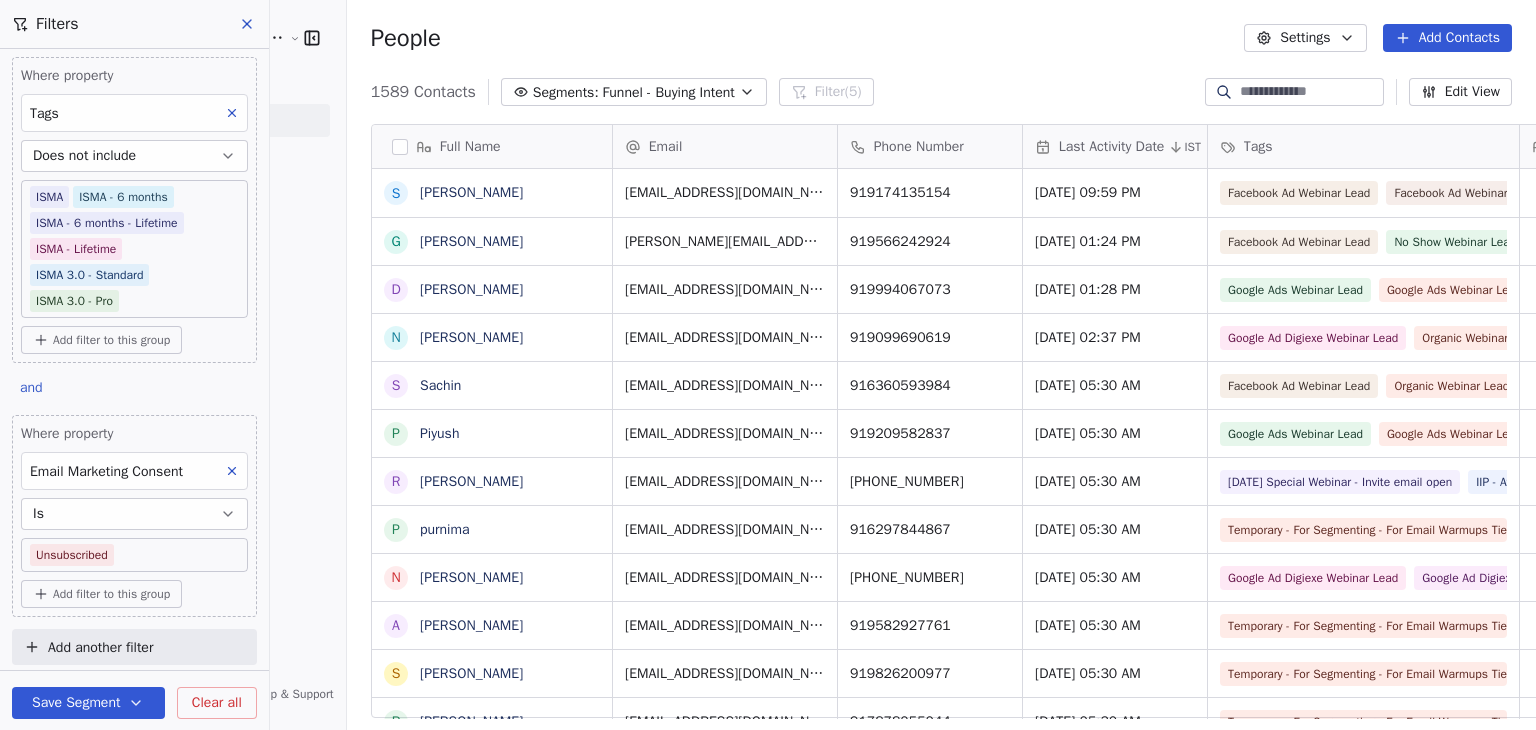click 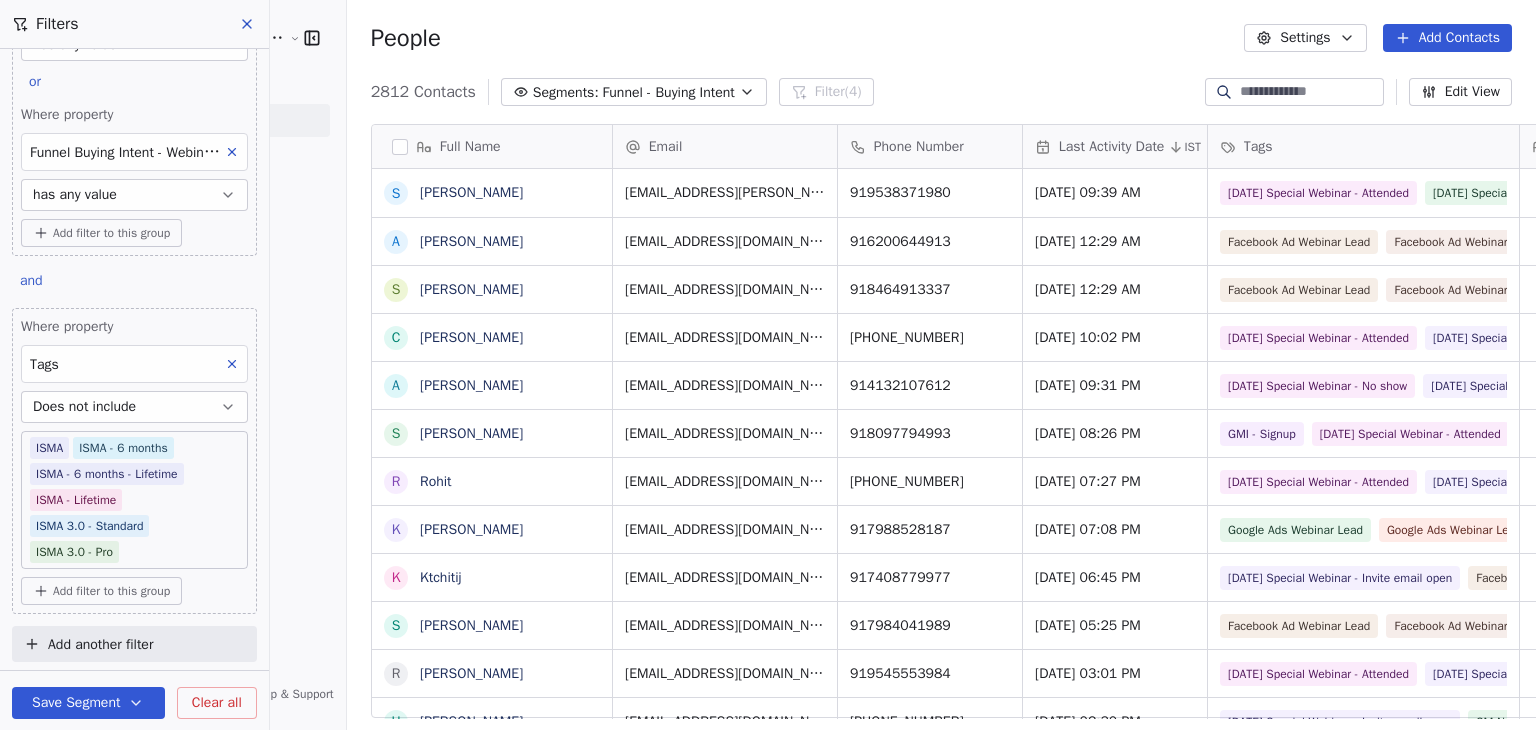 scroll, scrollTop: 267, scrollLeft: 0, axis: vertical 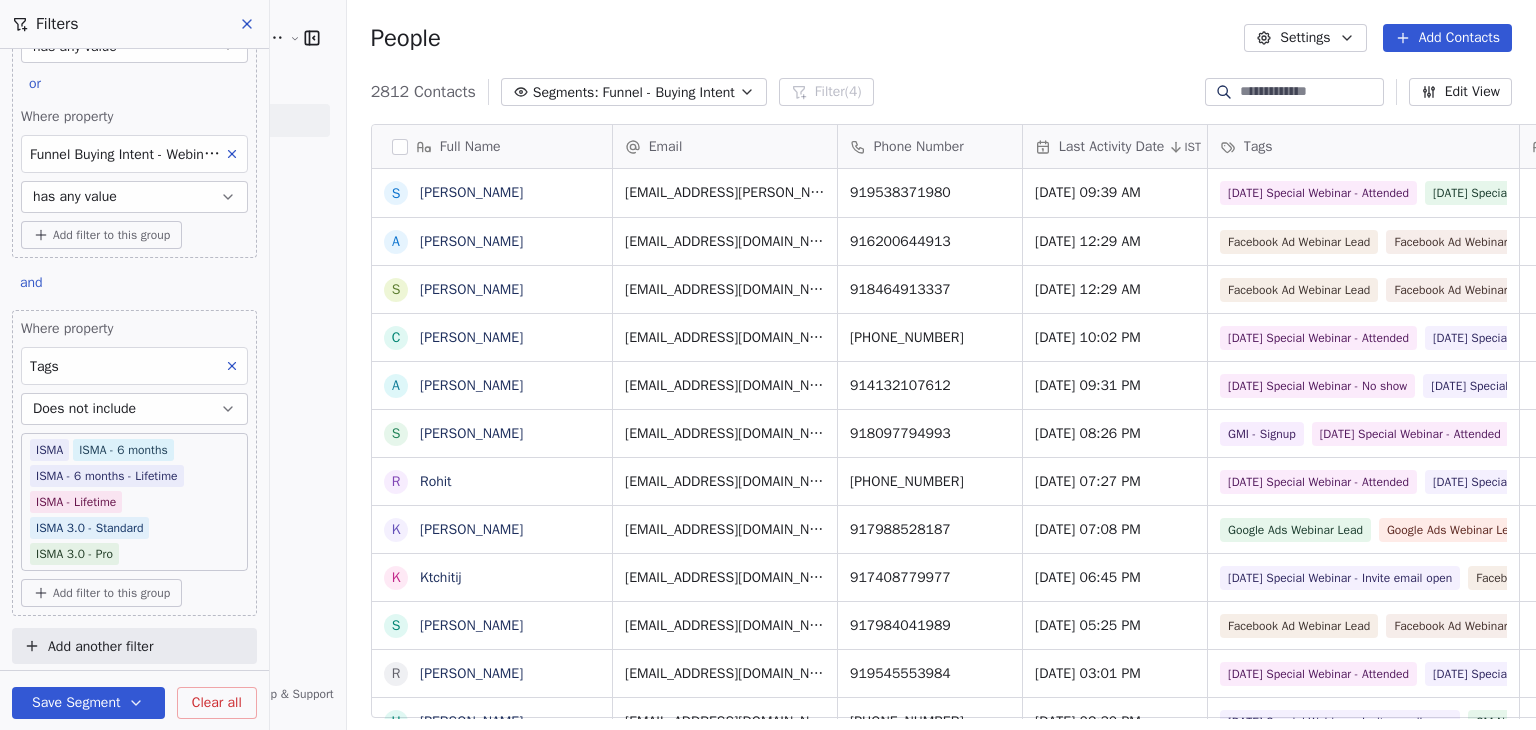 click on "Clear all" at bounding box center (217, 702) 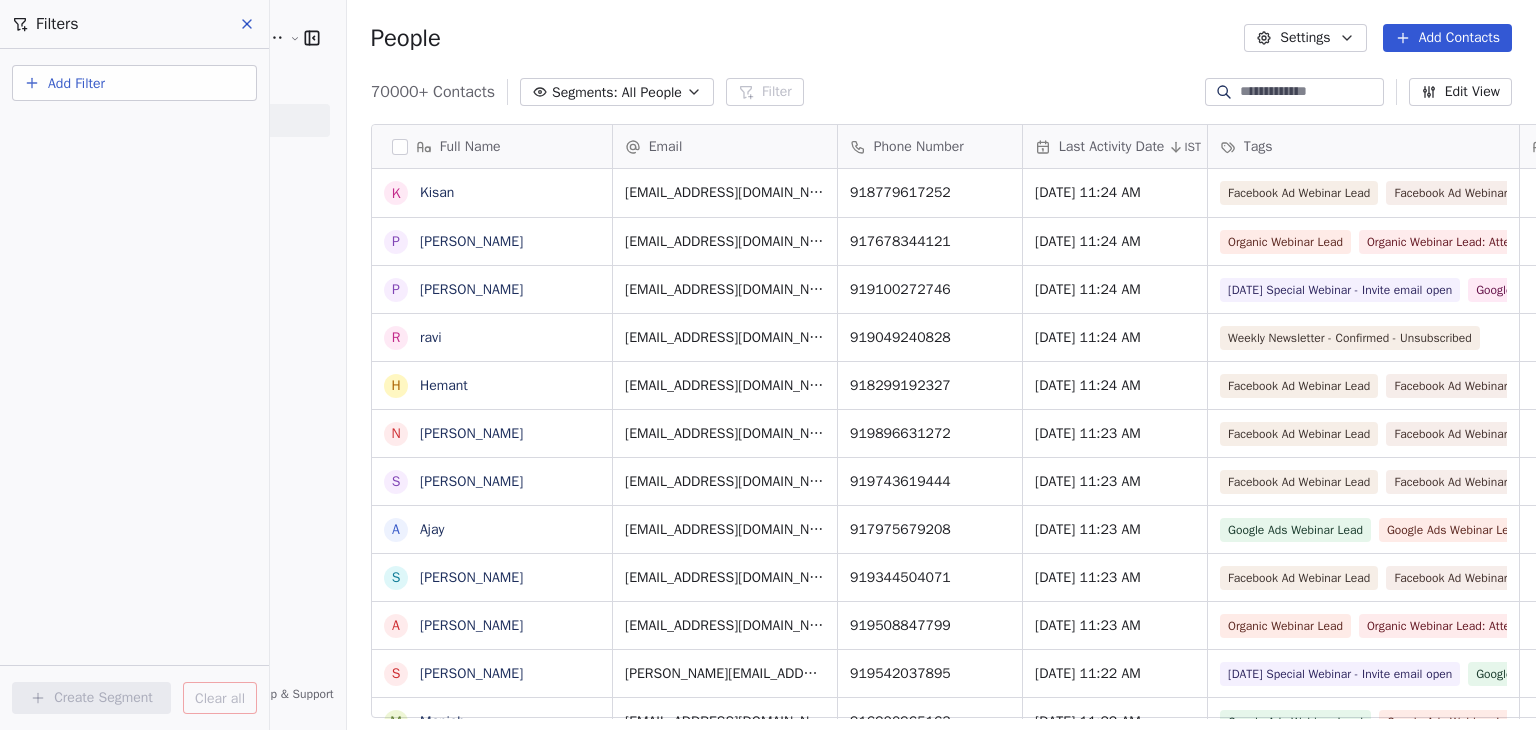 scroll, scrollTop: 0, scrollLeft: 0, axis: both 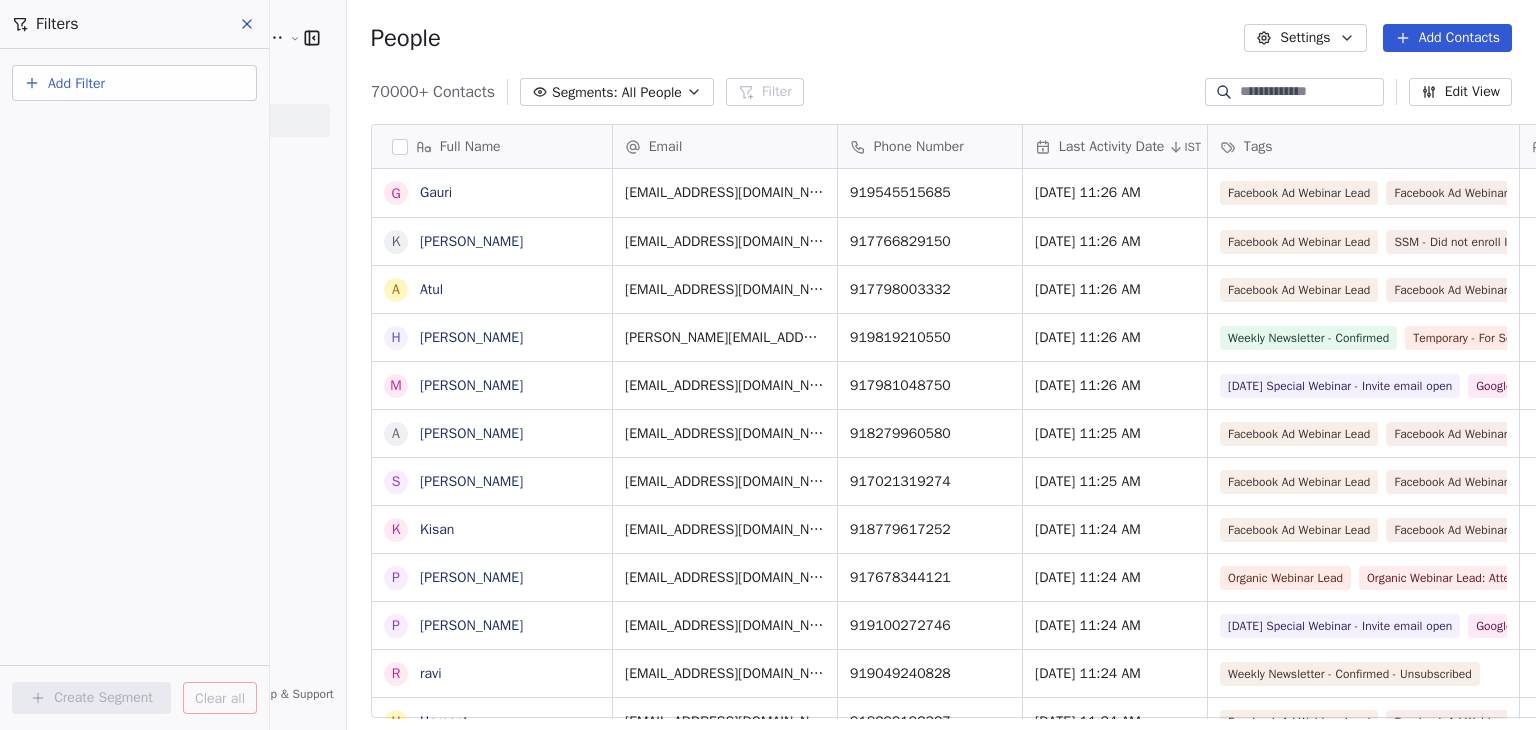 click 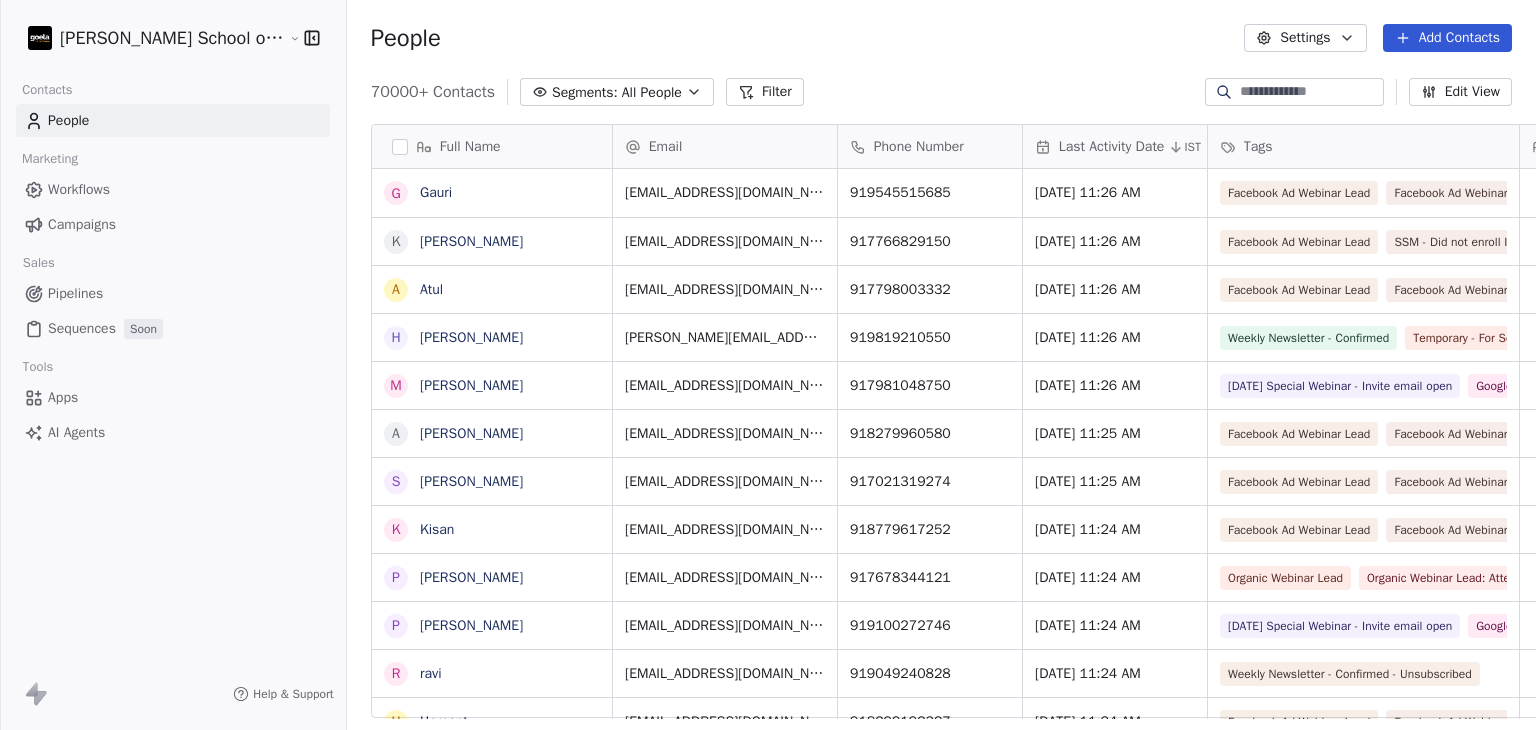 click on "Segments:" at bounding box center [585, 92] 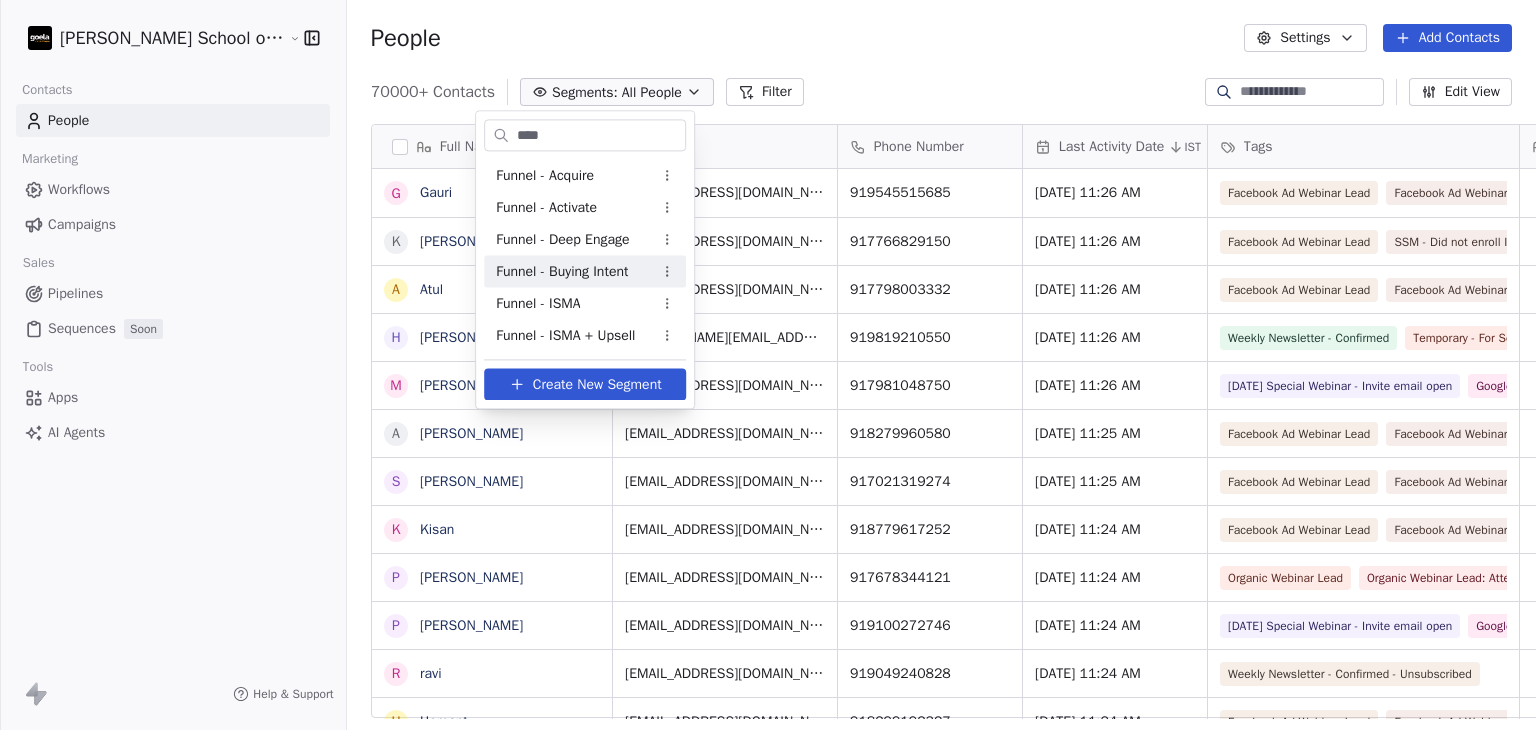 click on "Funnel - Buying Intent" at bounding box center (562, 271) 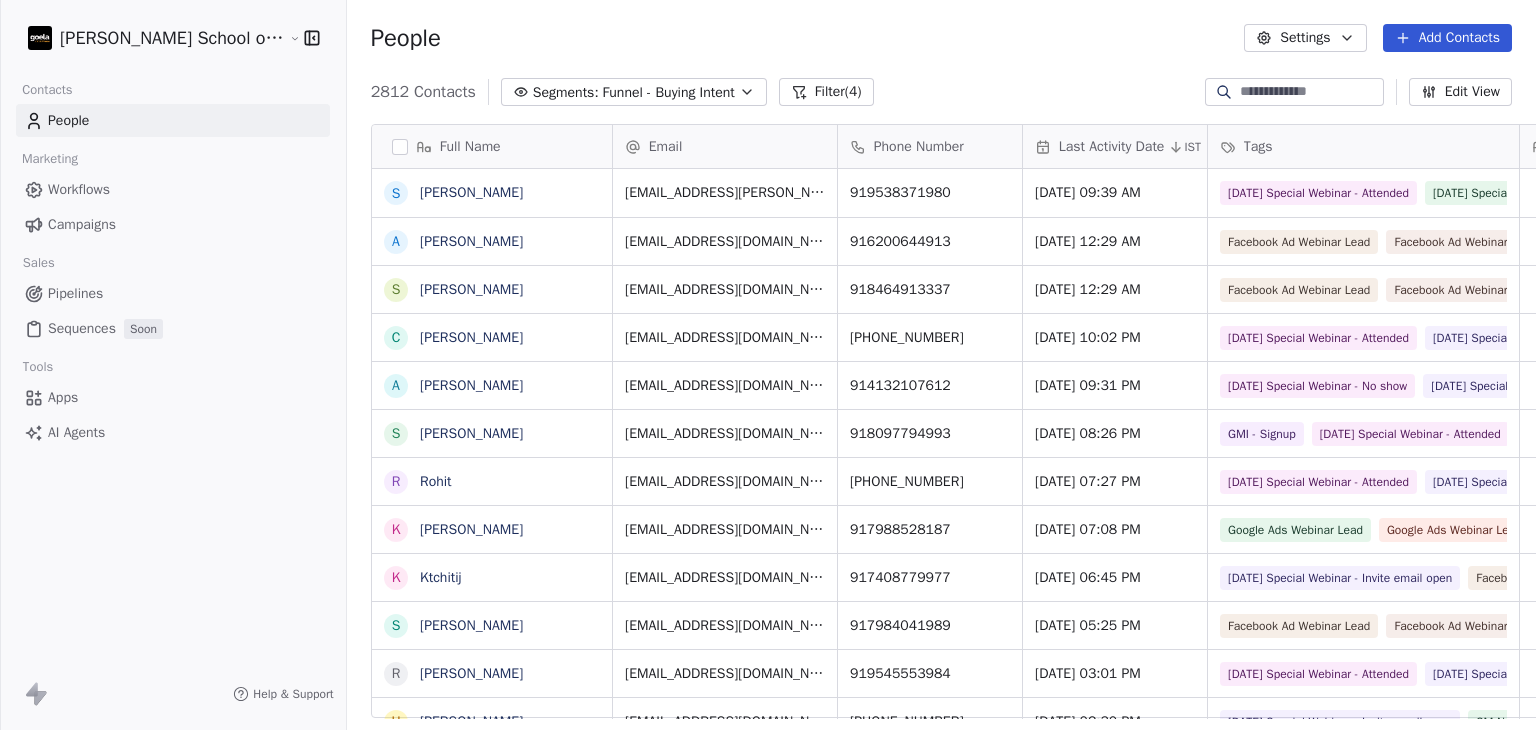click on "People Settings  Add Contacts" at bounding box center (941, 38) 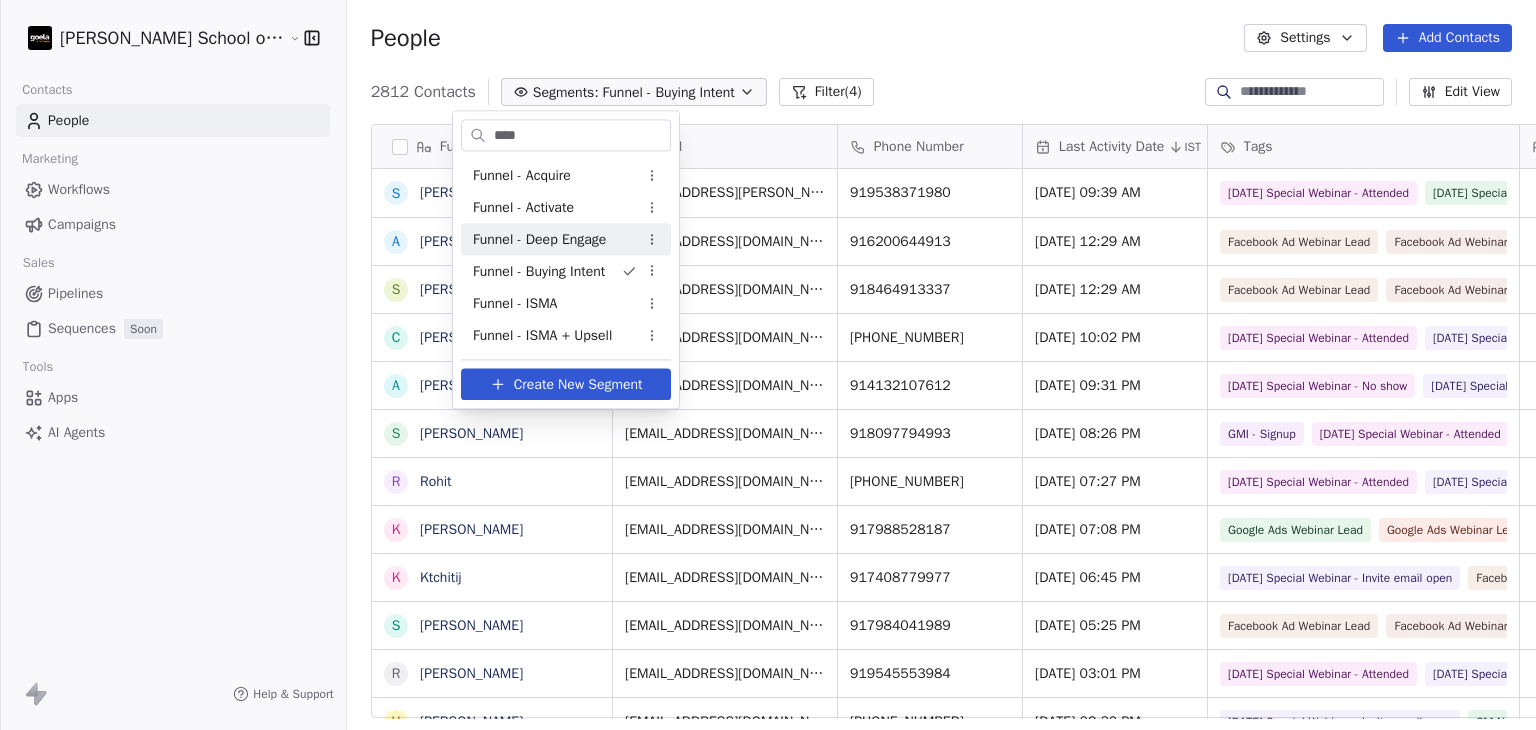 click on "Funnel - Deep Engage" at bounding box center [539, 239] 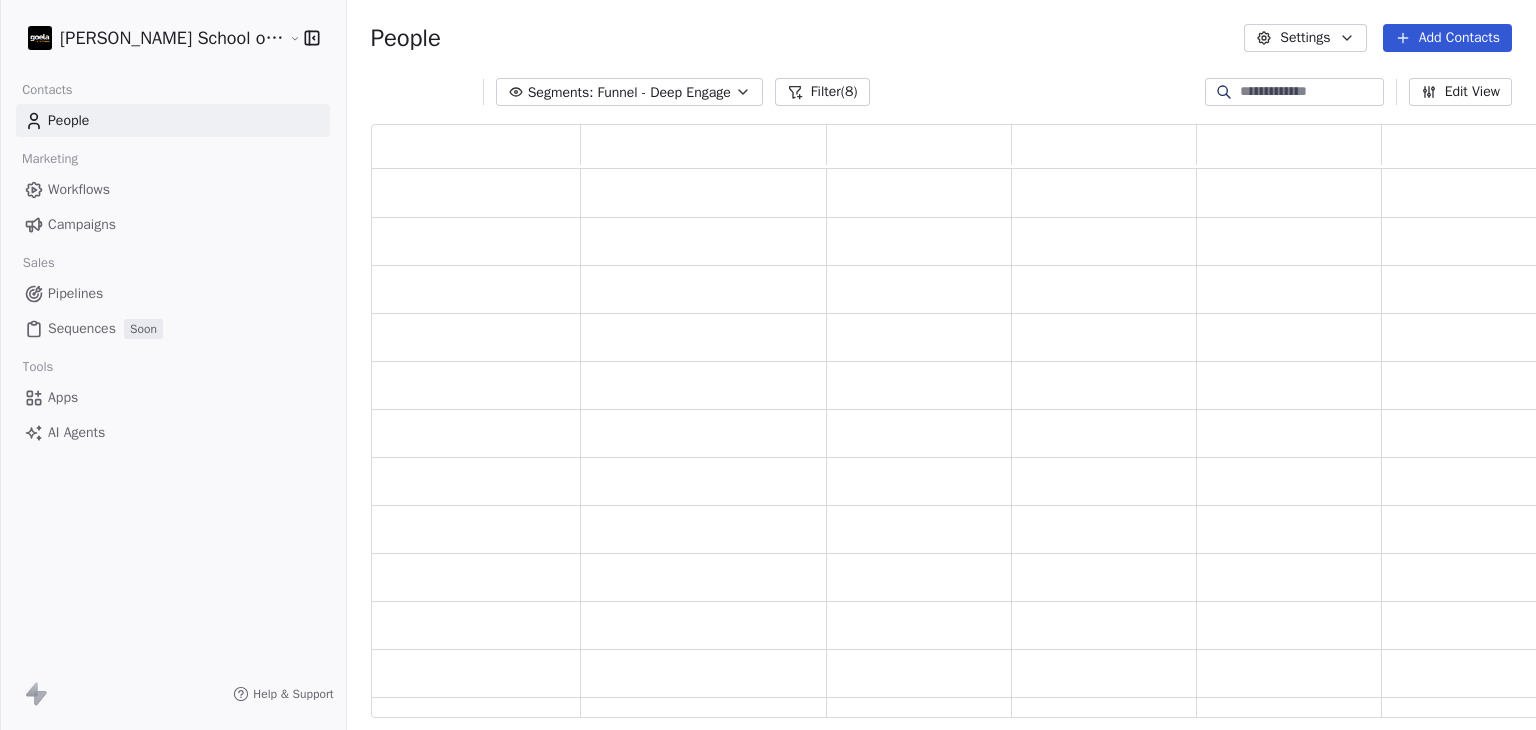 scroll, scrollTop: 16, scrollLeft: 16, axis: both 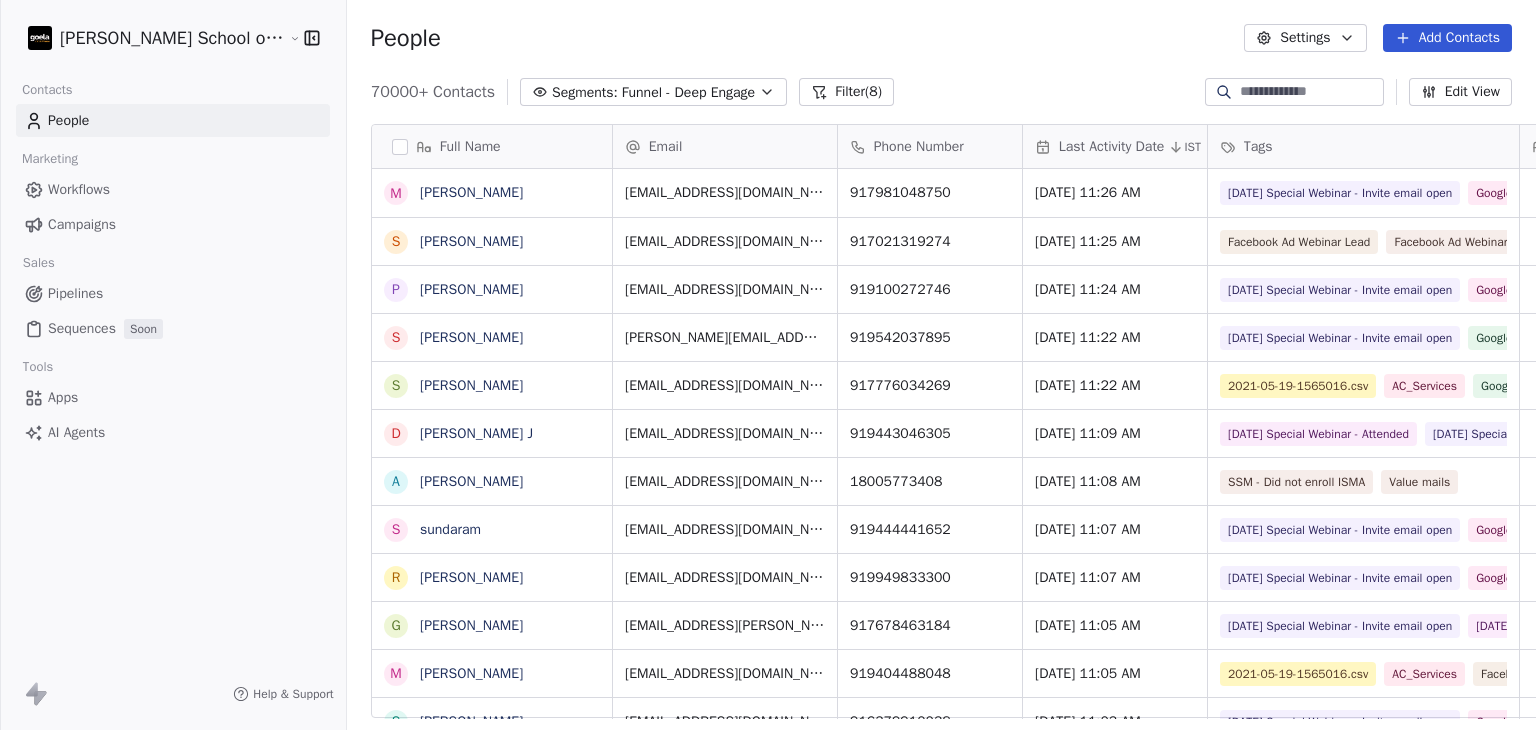 click on "People Settings  Add Contacts" at bounding box center [941, 38] 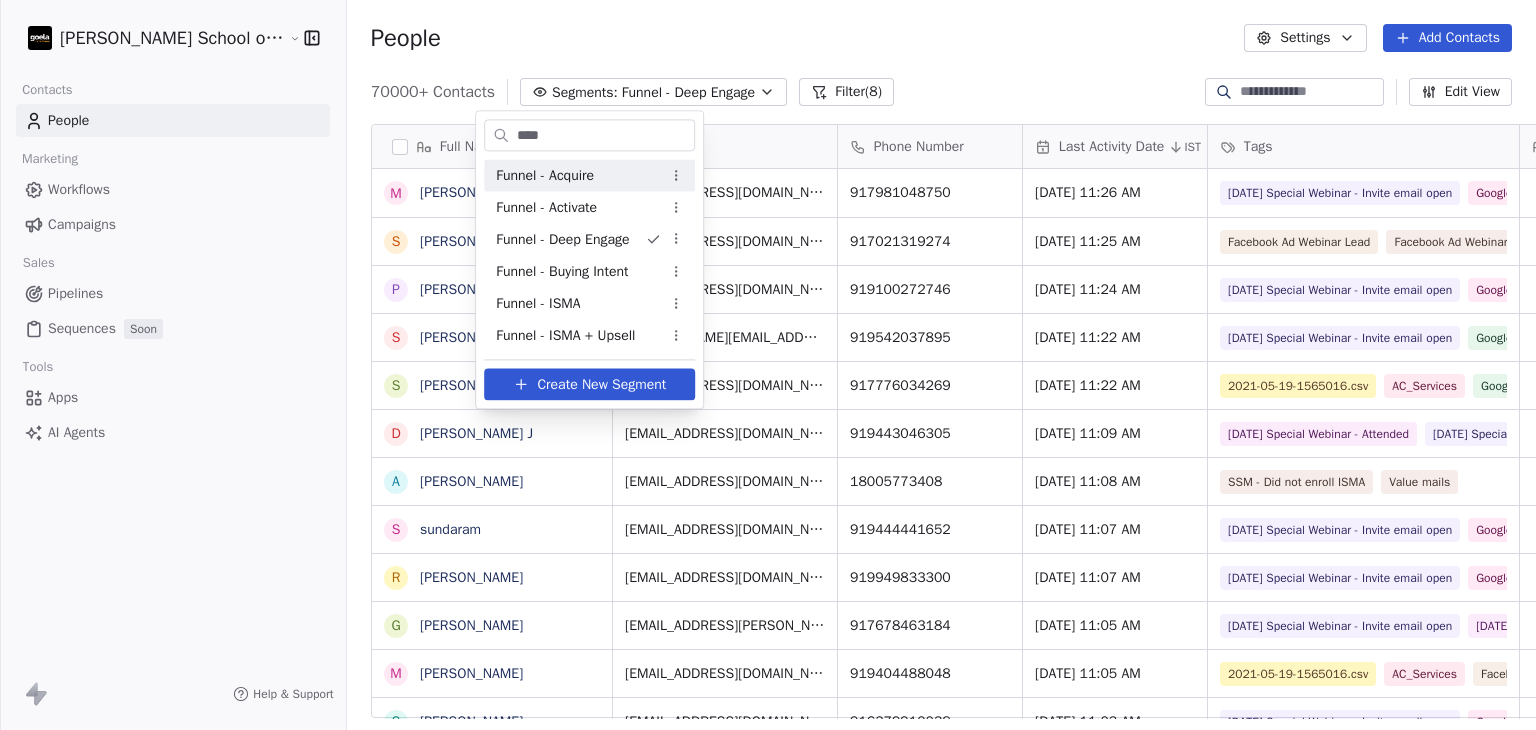 click on "Goela School of Finance LLP Contacts People Marketing Workflows Campaigns Sales Pipelines Sequences Soon Tools Apps AI Agents Help & Support People Settings  Add Contacts 70000+ Contacts Segments: Funnel - Deep Engage Filter  (8) Edit View Tag Export Full Name M Manikandan S Shahwaz P Prathap S Sravan kumar S Suhasini D Dhandapani J A Aayush goyal s sundaram R Rajesh g gopal gupta M Mayur S Solomon S Sowjanya V Vinod S Sayyam Agarwal P Priyanshu kumar R Rinki Y Yash Sonje P Piyush Prakash Yadav J Jaishankar K S N Nilay N Nethravathi G A AMIT KUMAR JHA P PARTH D Debasattam Baishya R Rohan G Gurpreet singh S Sid D Dr Richa A Anshul S Simranjit S Snehal Email Phone Number Last Activity Date IST Tags Email Disclaimer Email Signature GSF Helpdesk Number Language mani_r_achutan@yahoo.co.in 917981048750 Jul 03, 2025 11:26 AM Diwali Special Webinar - Invite email open Google Ad Digiexe Webinar Lead Google Ad Digiexe Webinar Lead: Attended SSM - Did not enroll ISMA Value mails shahwazsiddiqui90@gmail.com Value mails" at bounding box center [768, 365] 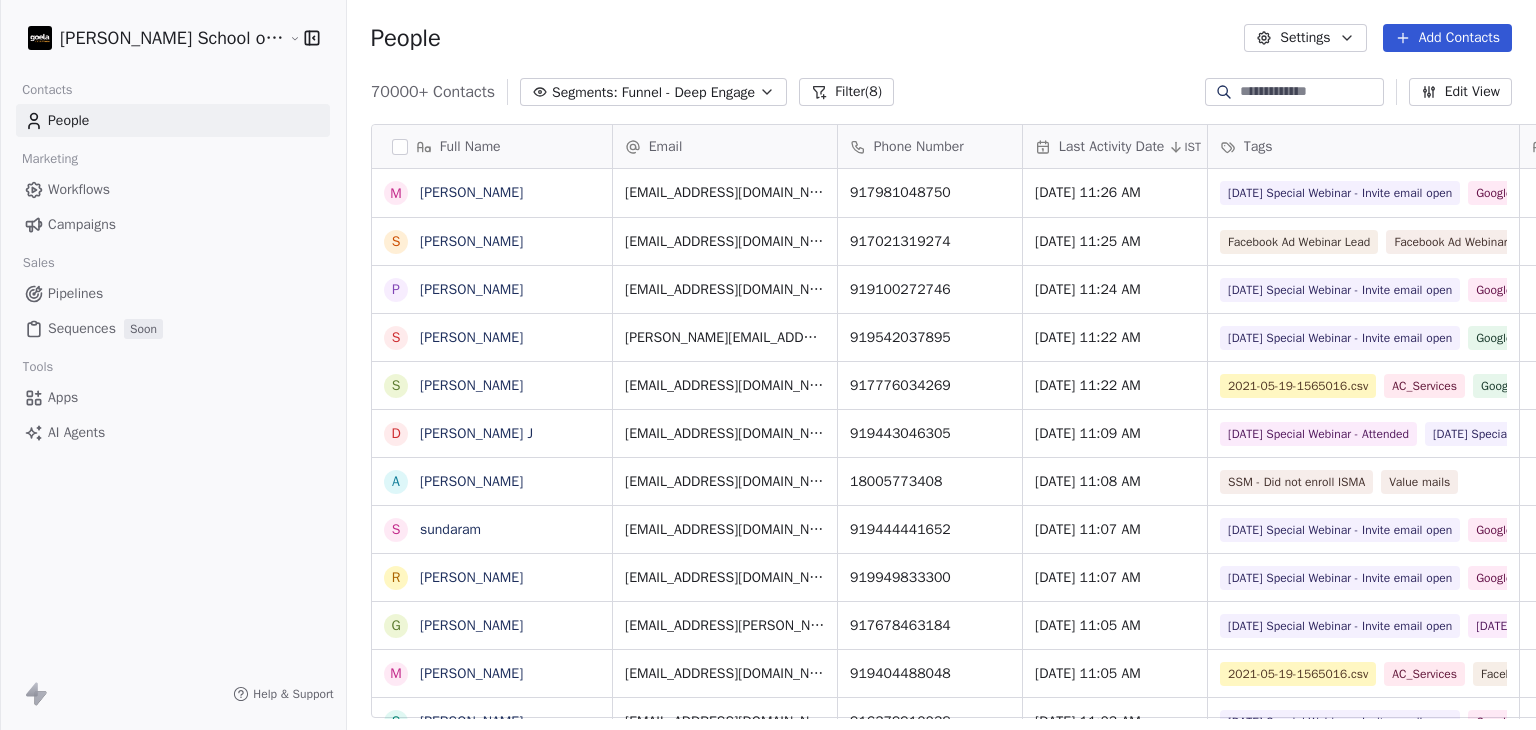 click on "70000+ Contacts" at bounding box center [433, 92] 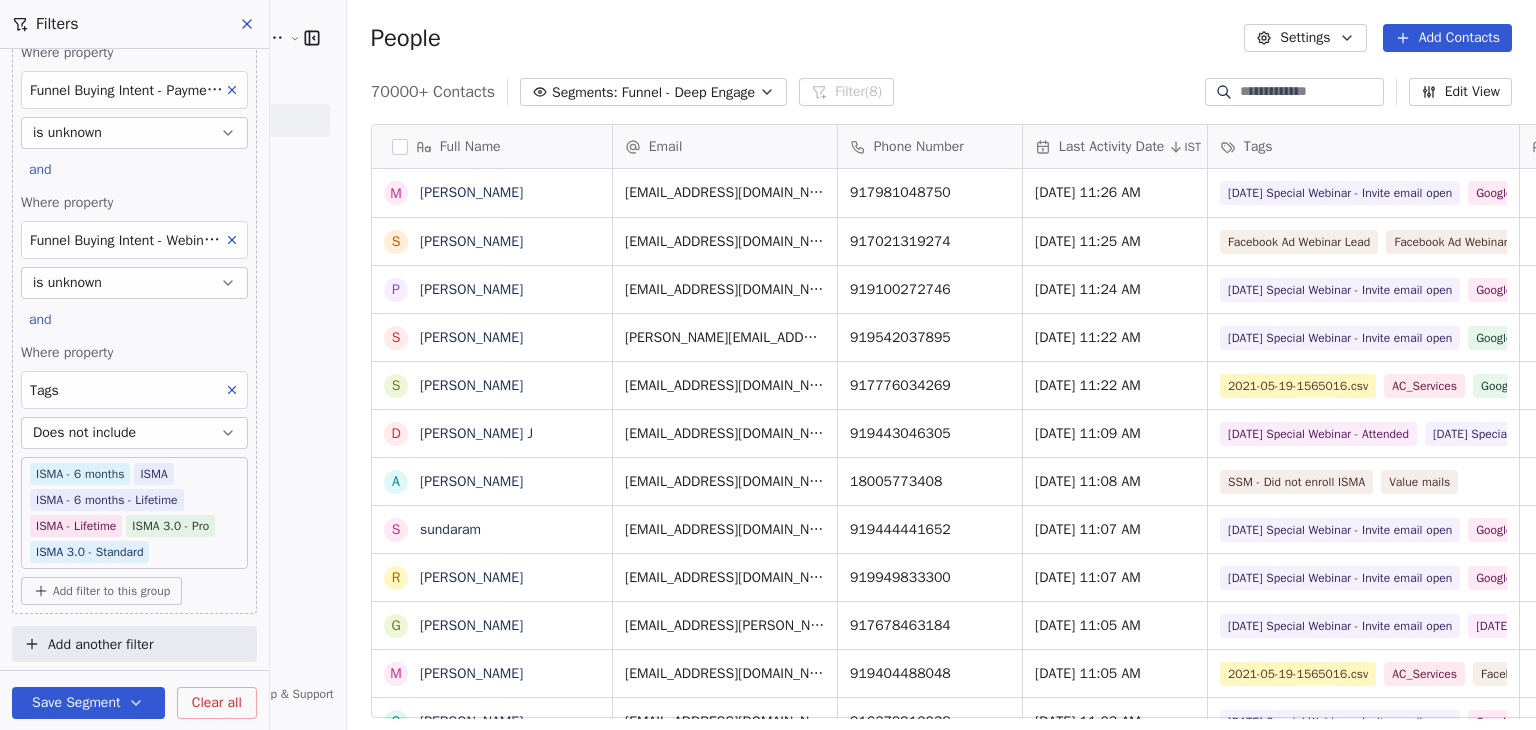 scroll, scrollTop: 865, scrollLeft: 0, axis: vertical 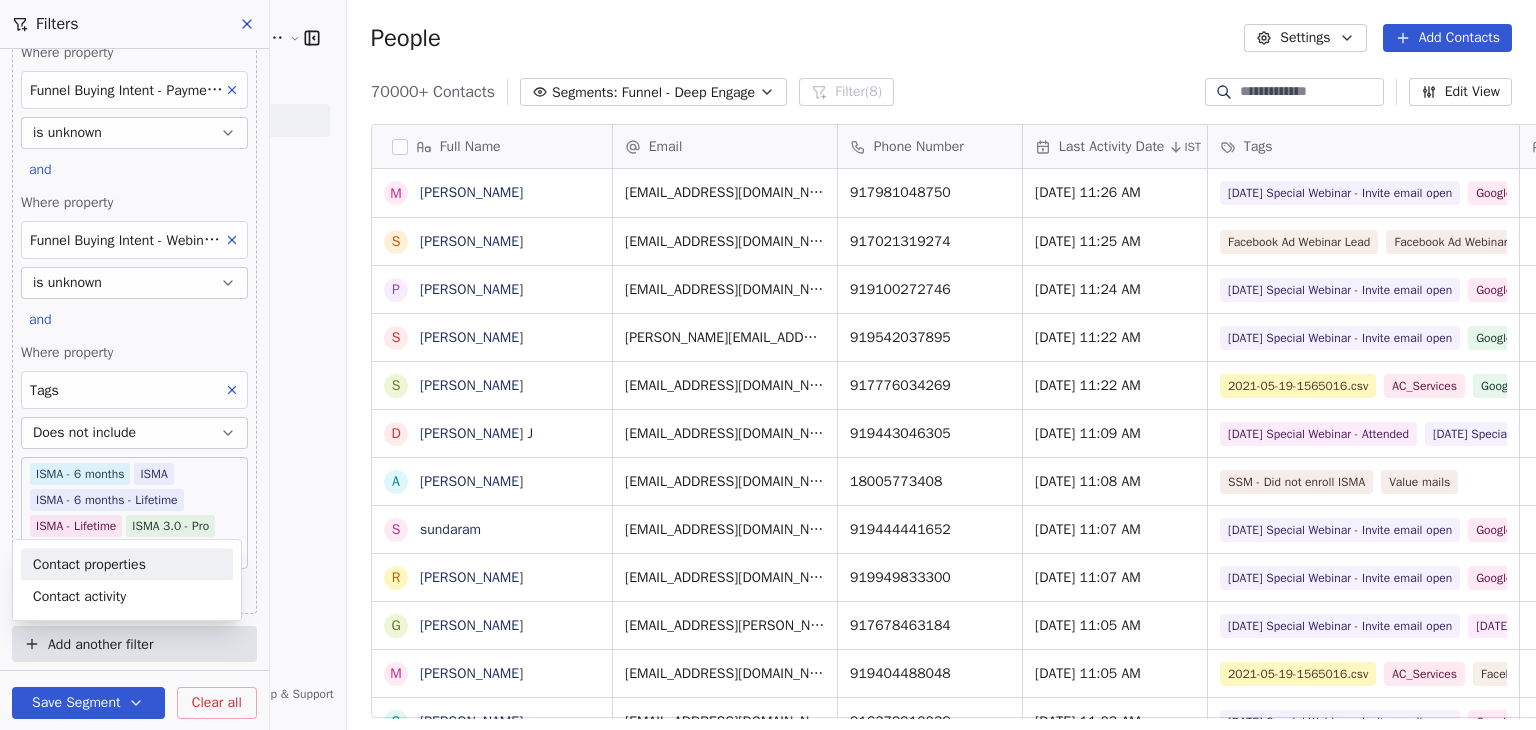 click on "Contact properties" at bounding box center [89, 564] 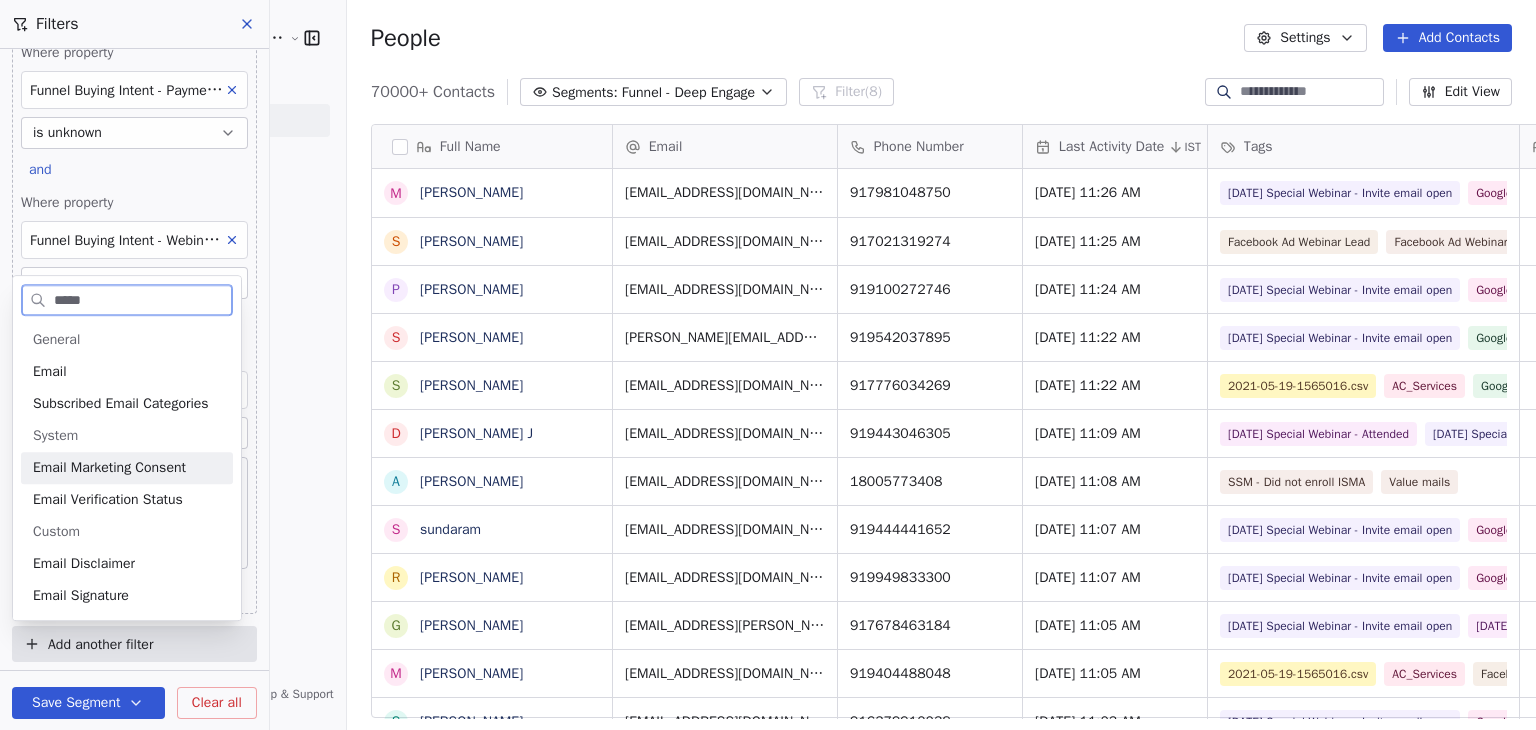 type on "*****" 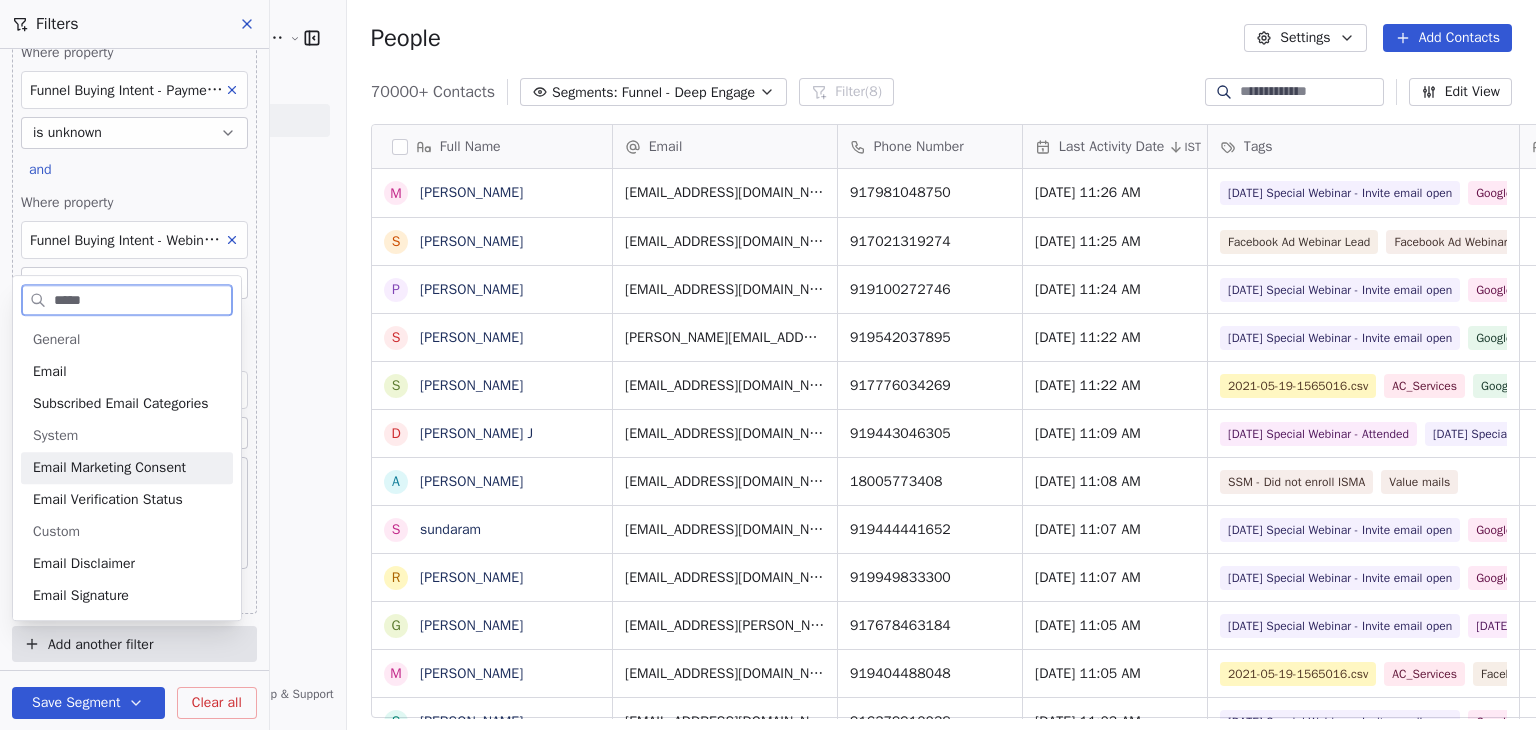 click on "Email Marketing Consent" at bounding box center [109, 468] 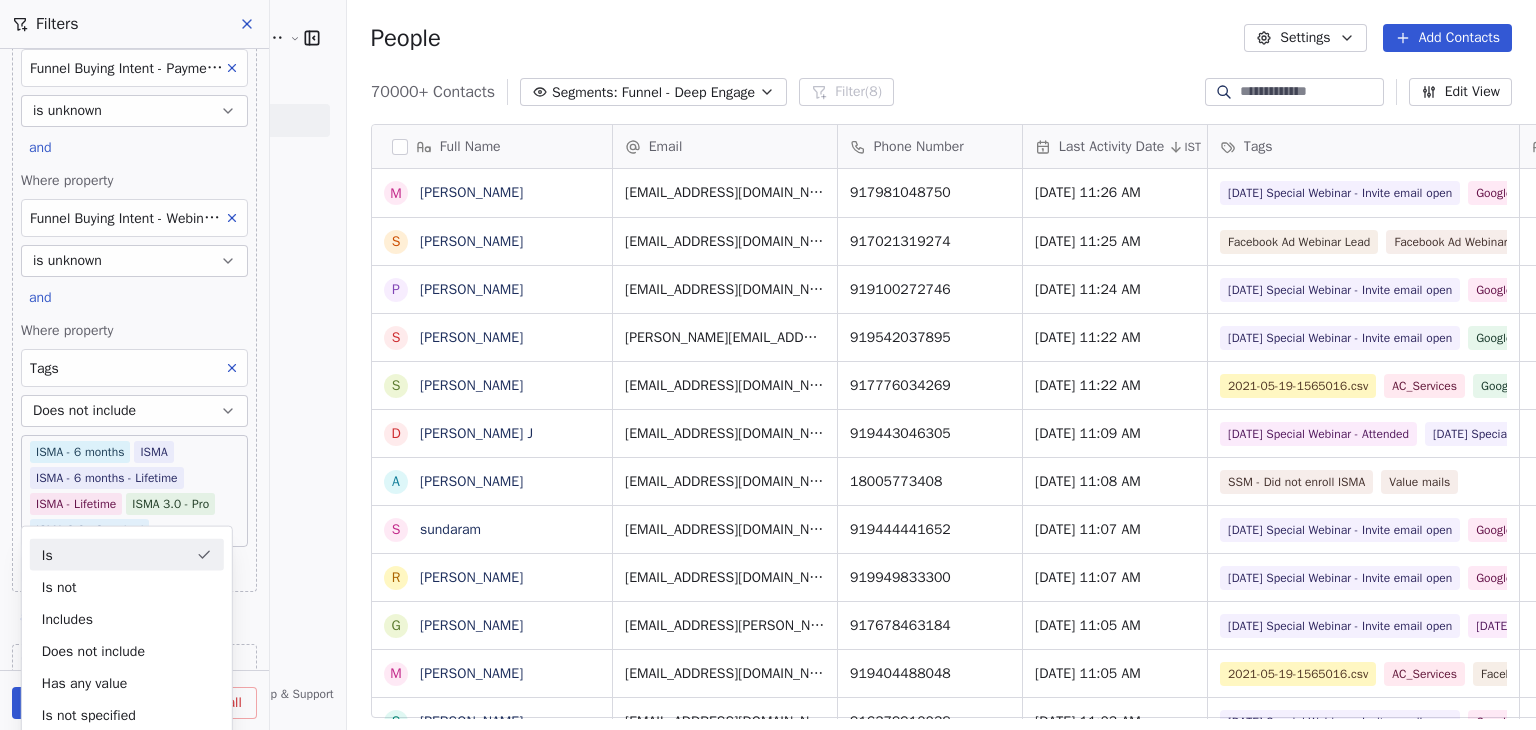 click on "Is" at bounding box center [127, 554] 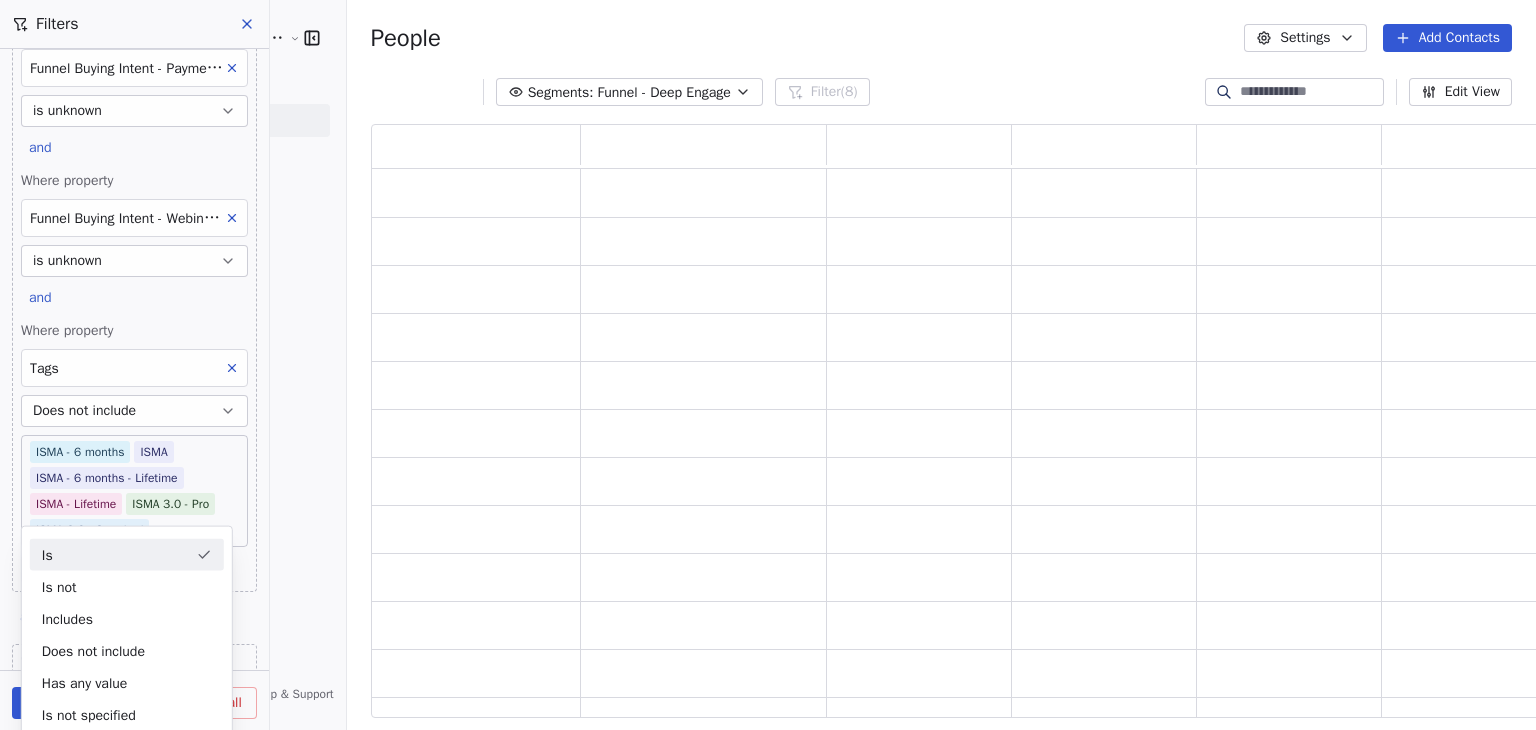 scroll, scrollTop: 16, scrollLeft: 16, axis: both 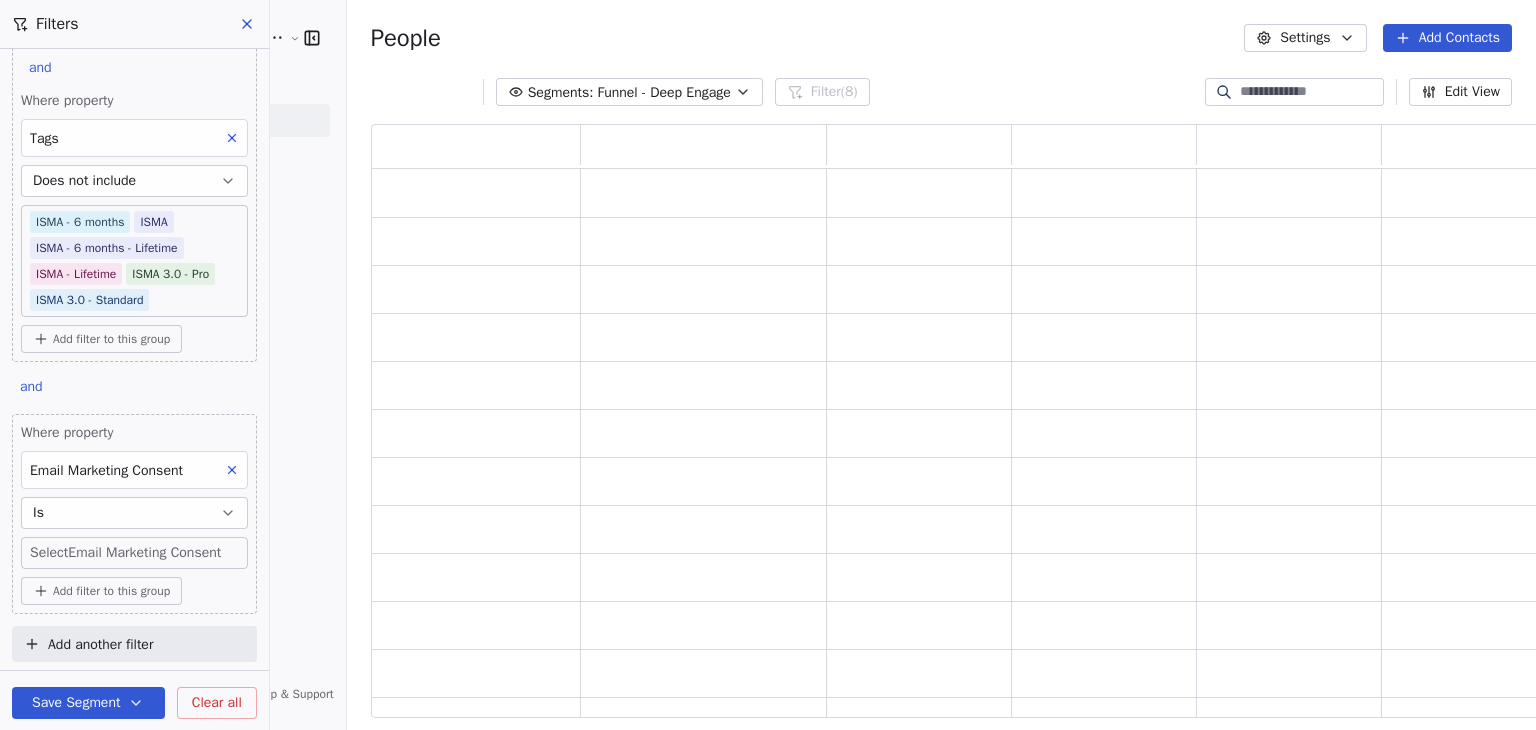 click on "Goela School of Finance LLP Contacts People Marketing Workflows Campaigns Sales Pipelines Sequences Soon Tools Apps AI Agents Help & Support Filters Where property   SSM - Webinar Last Hot lead   has any value or Where property   SMNNG - Attended   has any value or Where property   IIP - Attended   has any value or Where property   MM - Webinar Last Hot Lead   has any value Add filter to this group and Where property   Funnel Buying Intent - Consultation Call   is unknown and Where property   Funnel Buying Intent - Payment Drop   is unknown and Where property   Funnel Buying Intent - Webinar Day Number   is unknown and Where property   Tags   Does not include ISMA - 6 months ISMA ISMA - 6 months - Lifetime ISMA - Lifetime ISMA 3.0 - Pro ISMA 3.0 - Standard Add filter to this group and Where property   Email Marketing Consent   Is Select  Email Marketing Consent Add filter to this group Add another filter Save Segment Clear all People Settings  Add Contacts Segments: Funnel - Deep Engage Filter  (8) Tag" at bounding box center [768, 365] 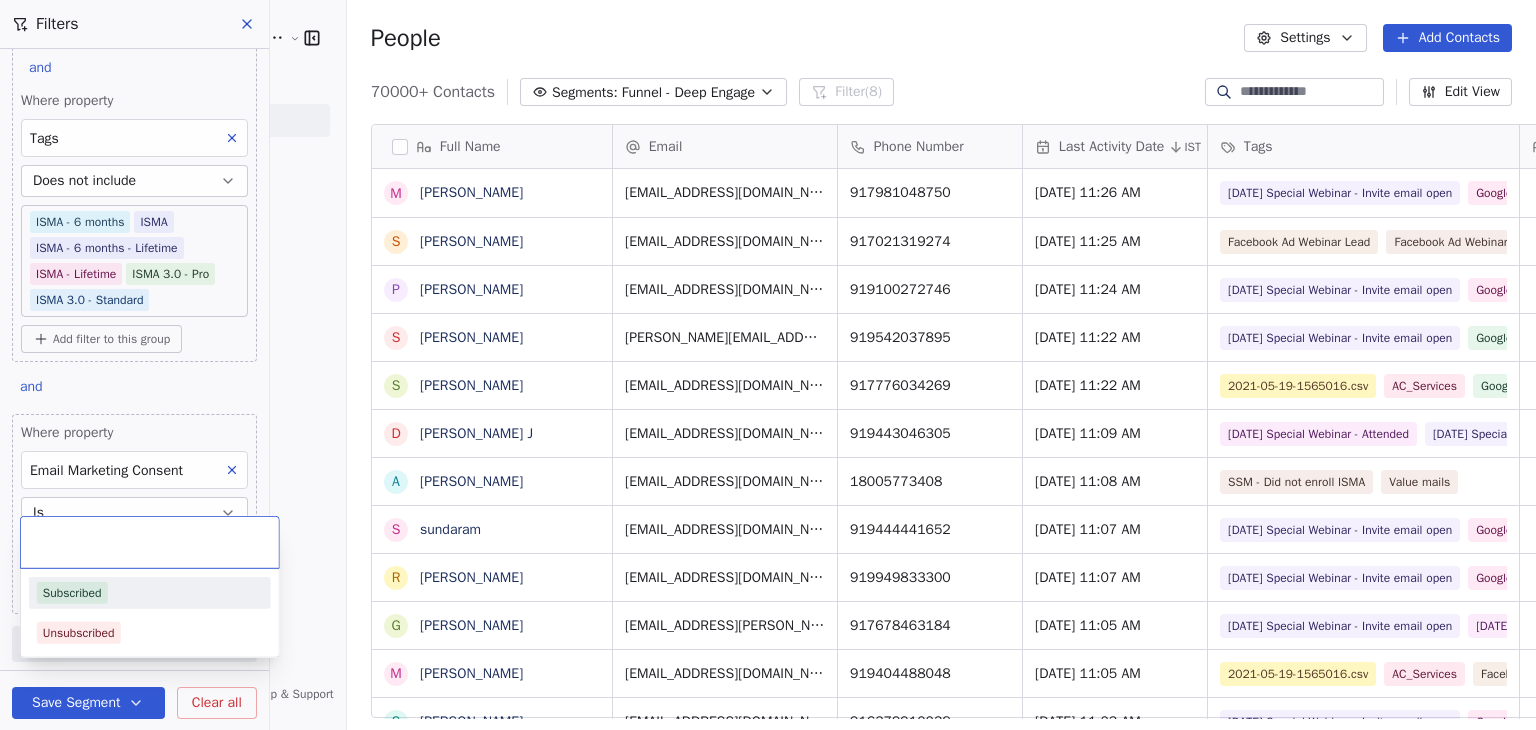 scroll, scrollTop: 16, scrollLeft: 16, axis: both 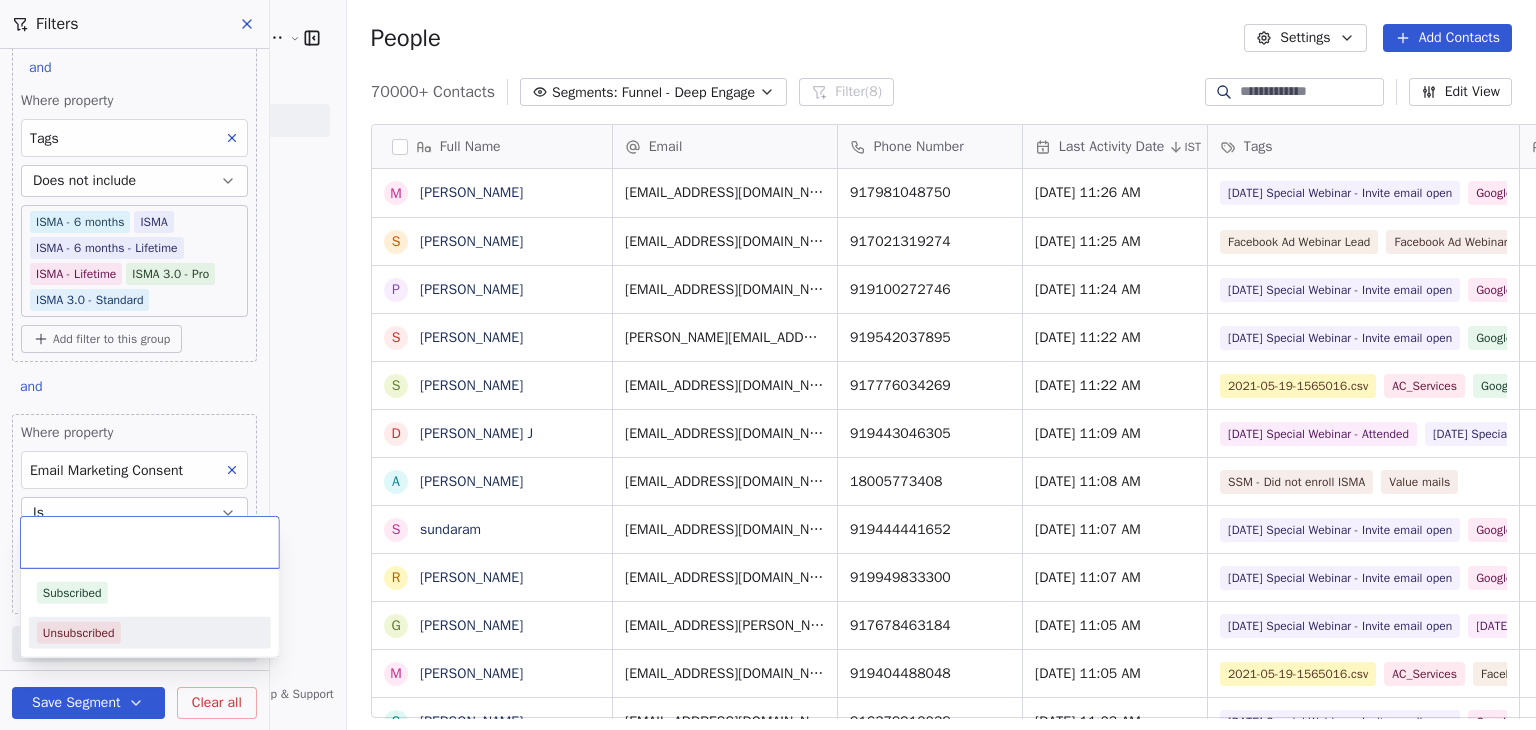 click on "Unsubscribed" at bounding box center (150, 633) 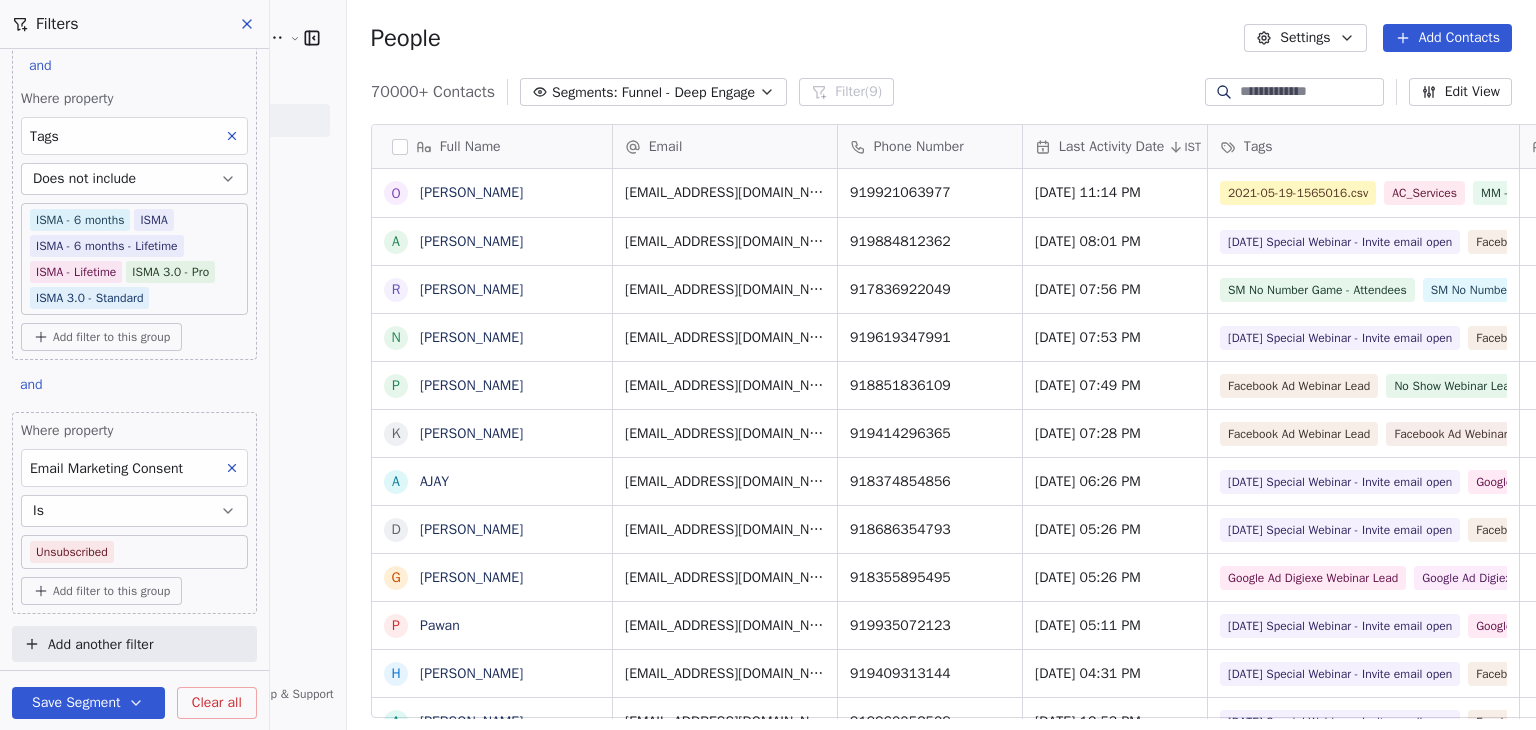 drag, startPoint x: 741, startPoint y: 20, endPoint x: 722, endPoint y: 29, distance: 21.023796 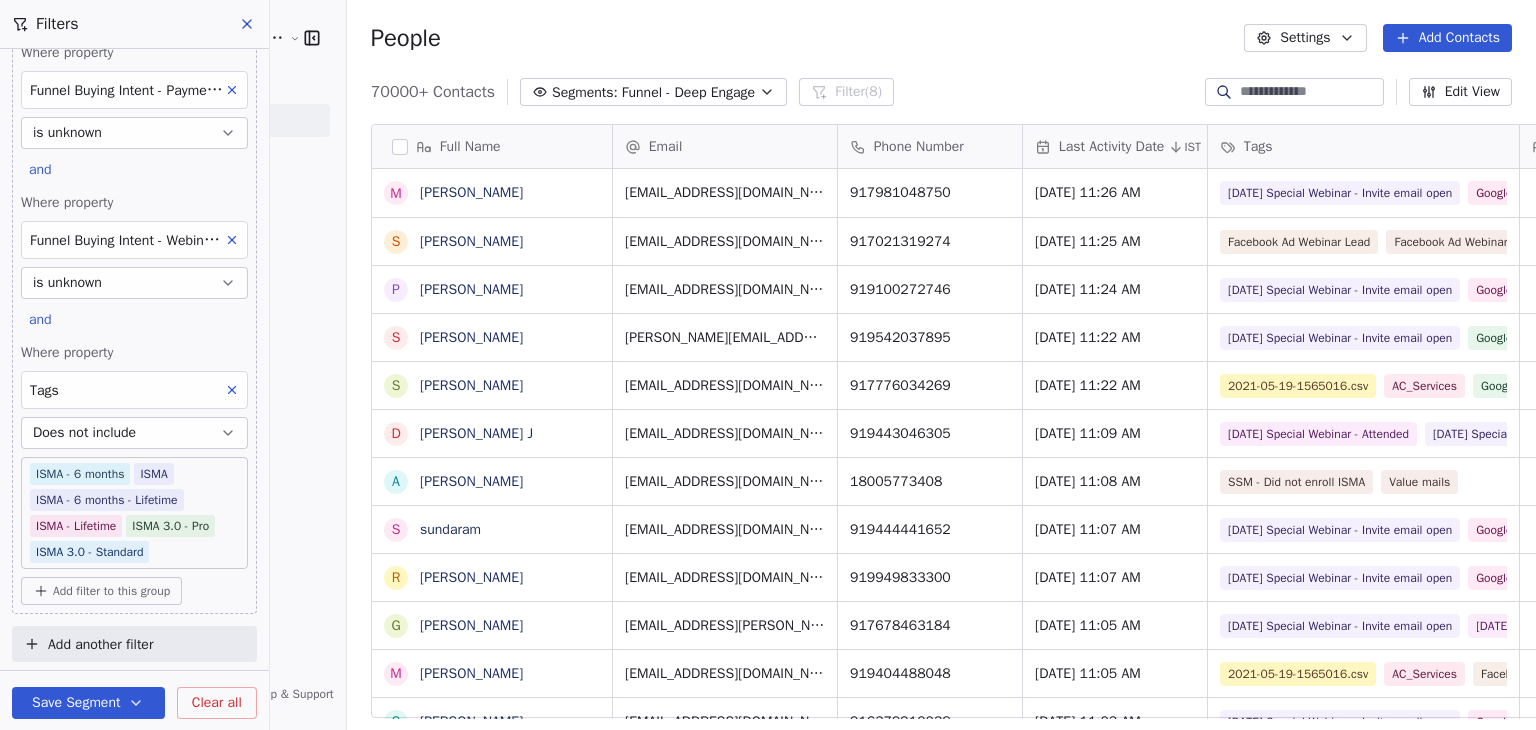 scroll, scrollTop: 865, scrollLeft: 0, axis: vertical 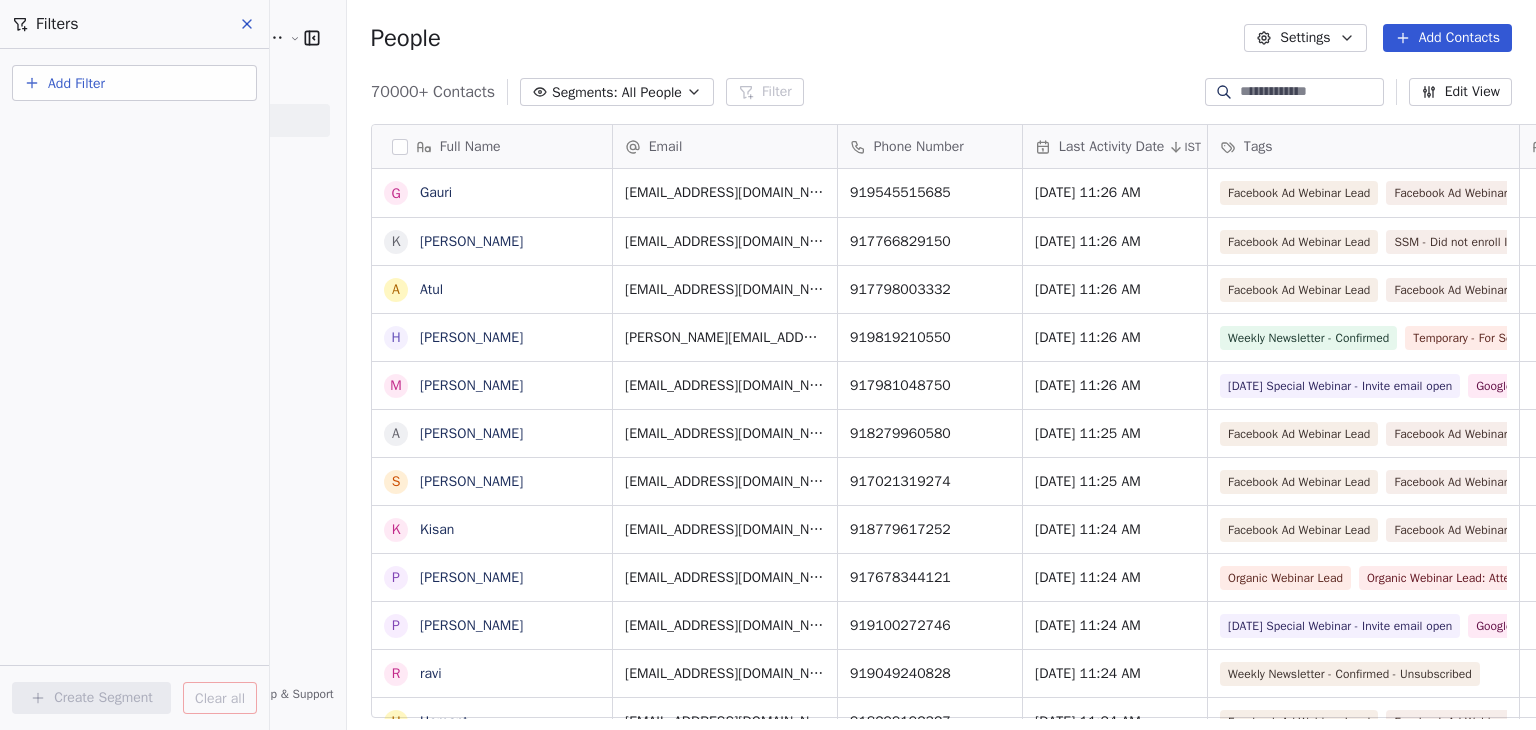 click 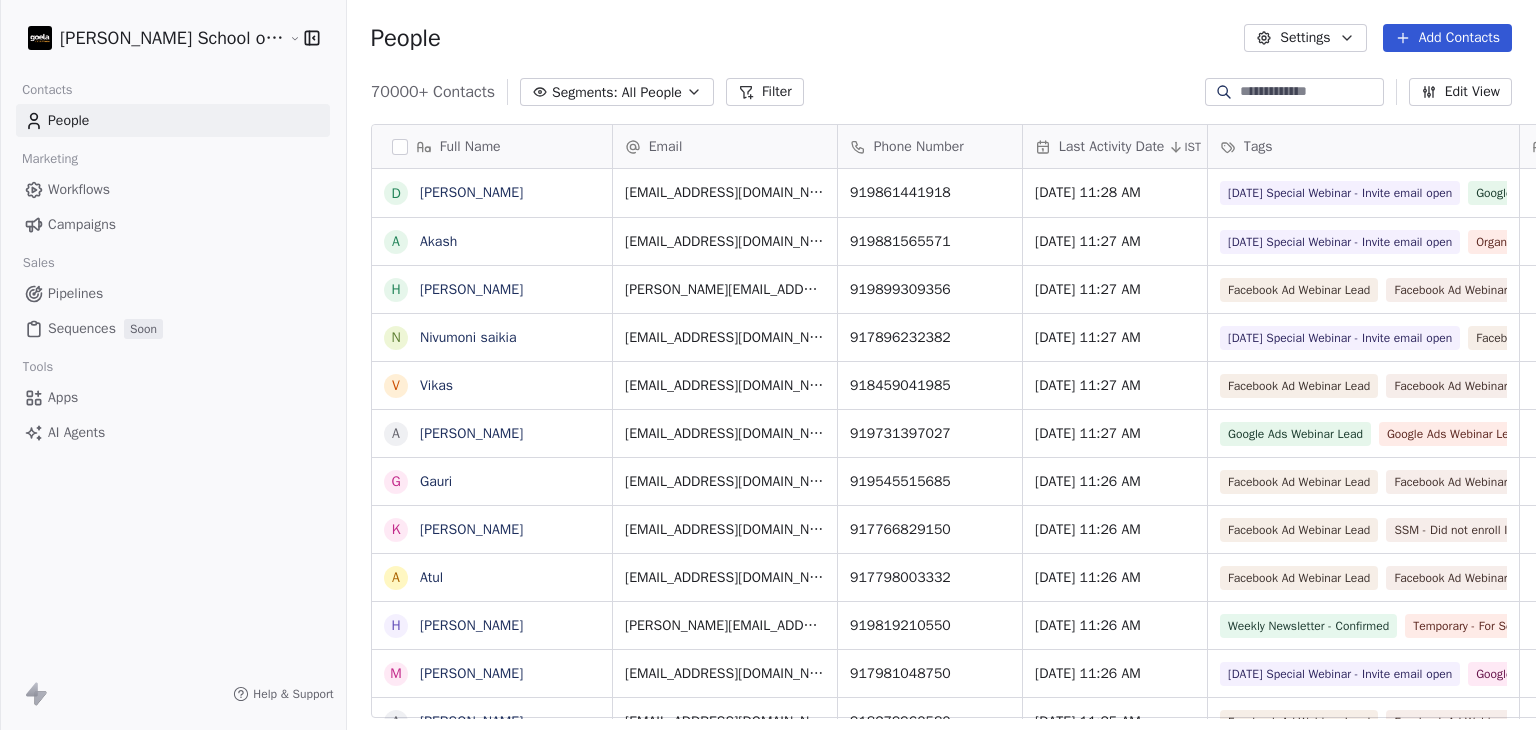 click on "Segments: All People" at bounding box center [617, 92] 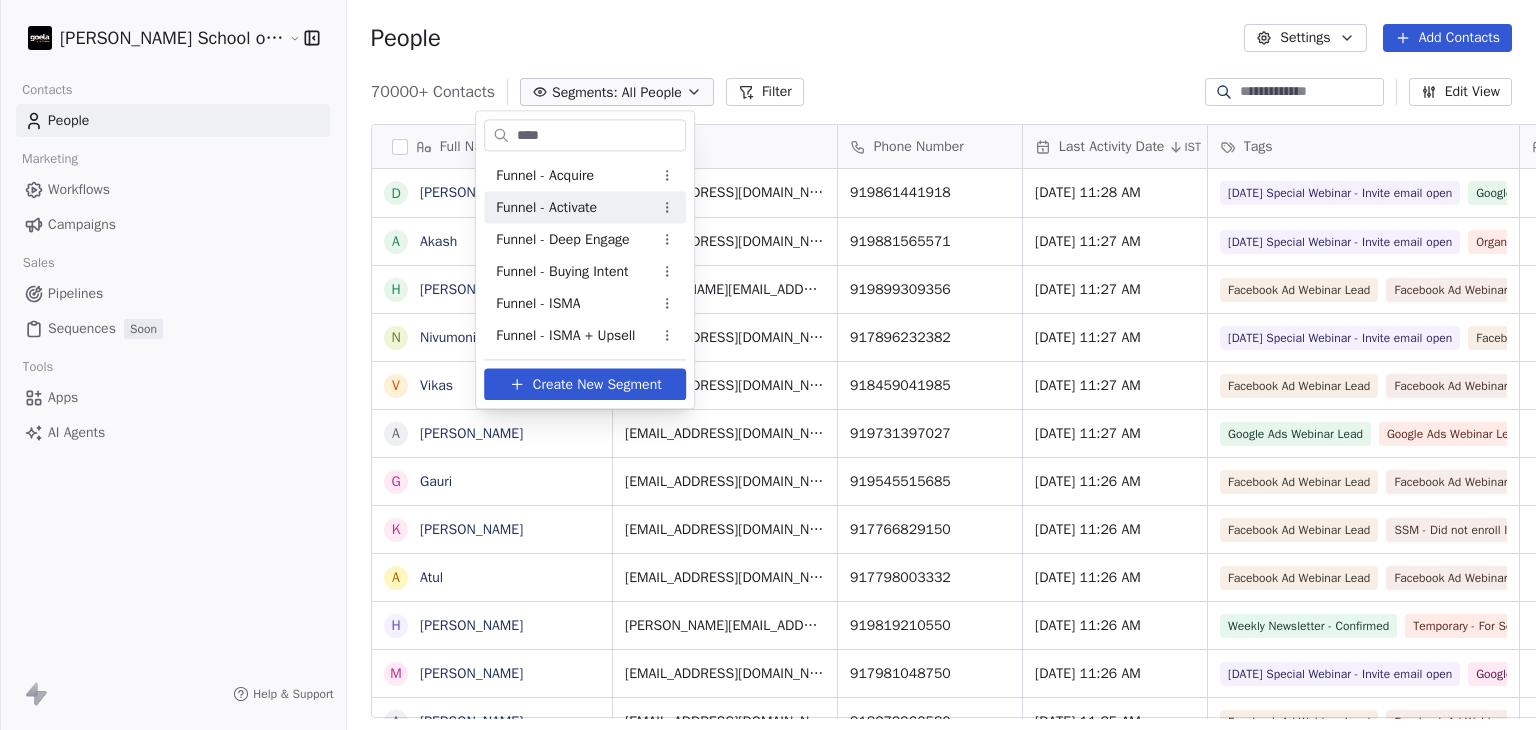 click on "Funnel - Activate" at bounding box center (546, 207) 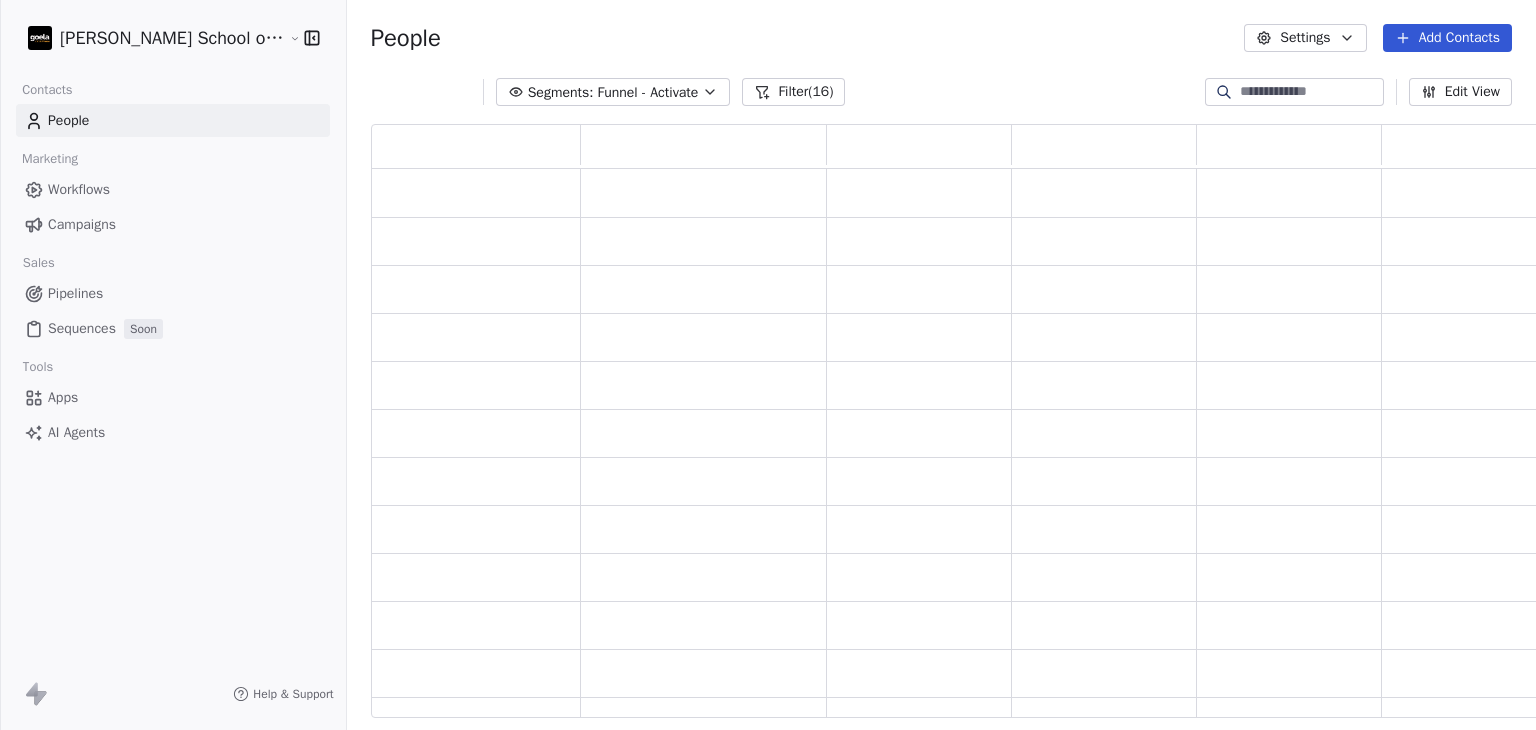 scroll, scrollTop: 16, scrollLeft: 16, axis: both 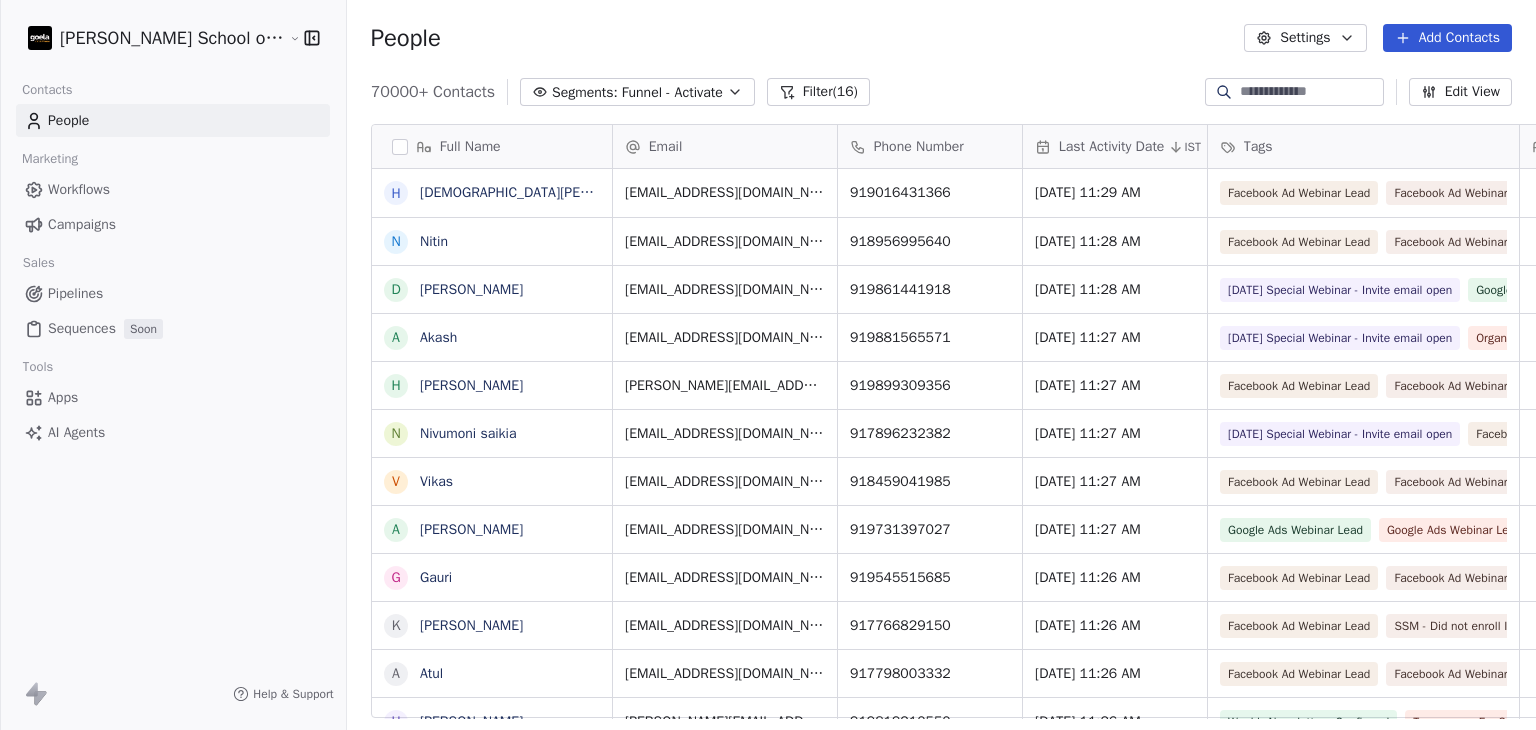 click on "Campaigns" at bounding box center [82, 224] 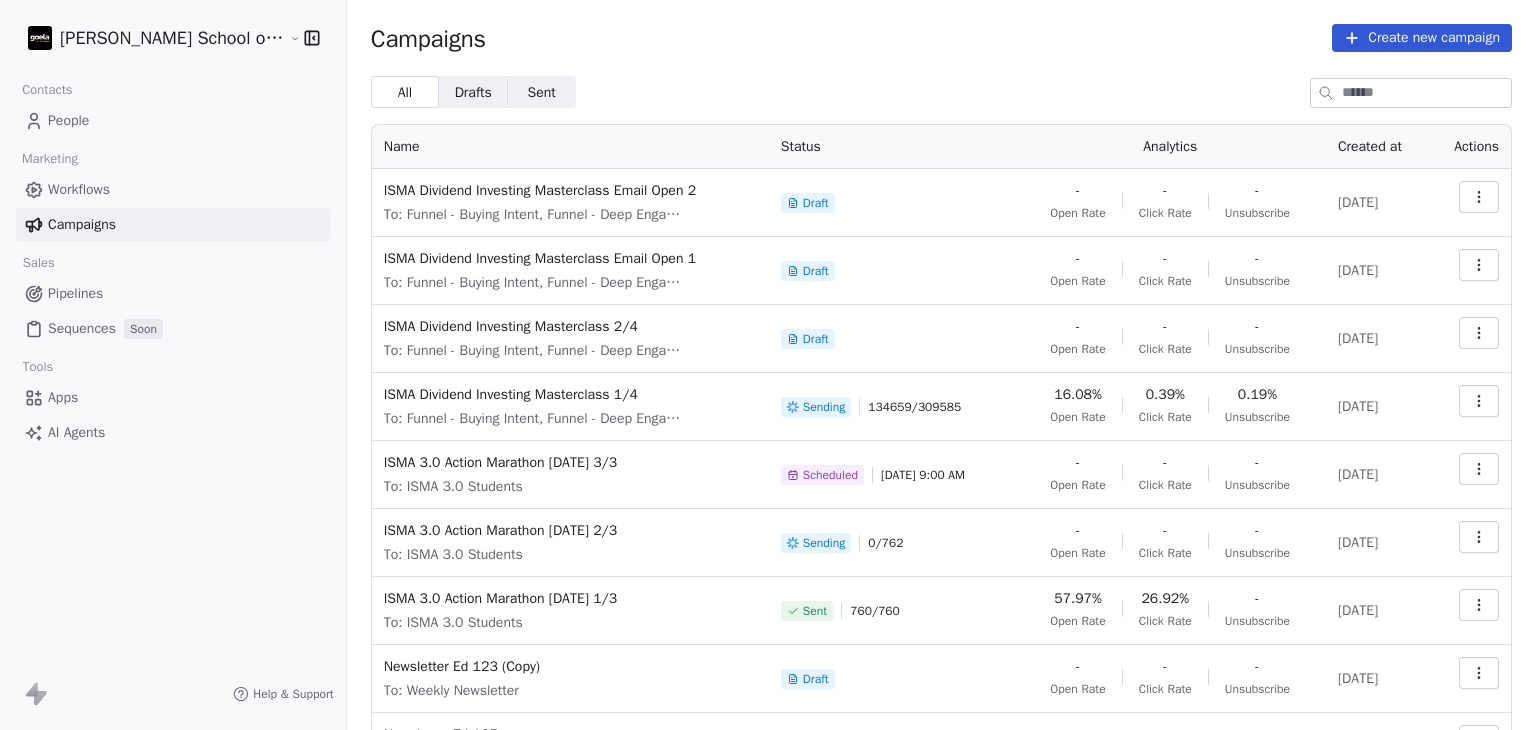 click 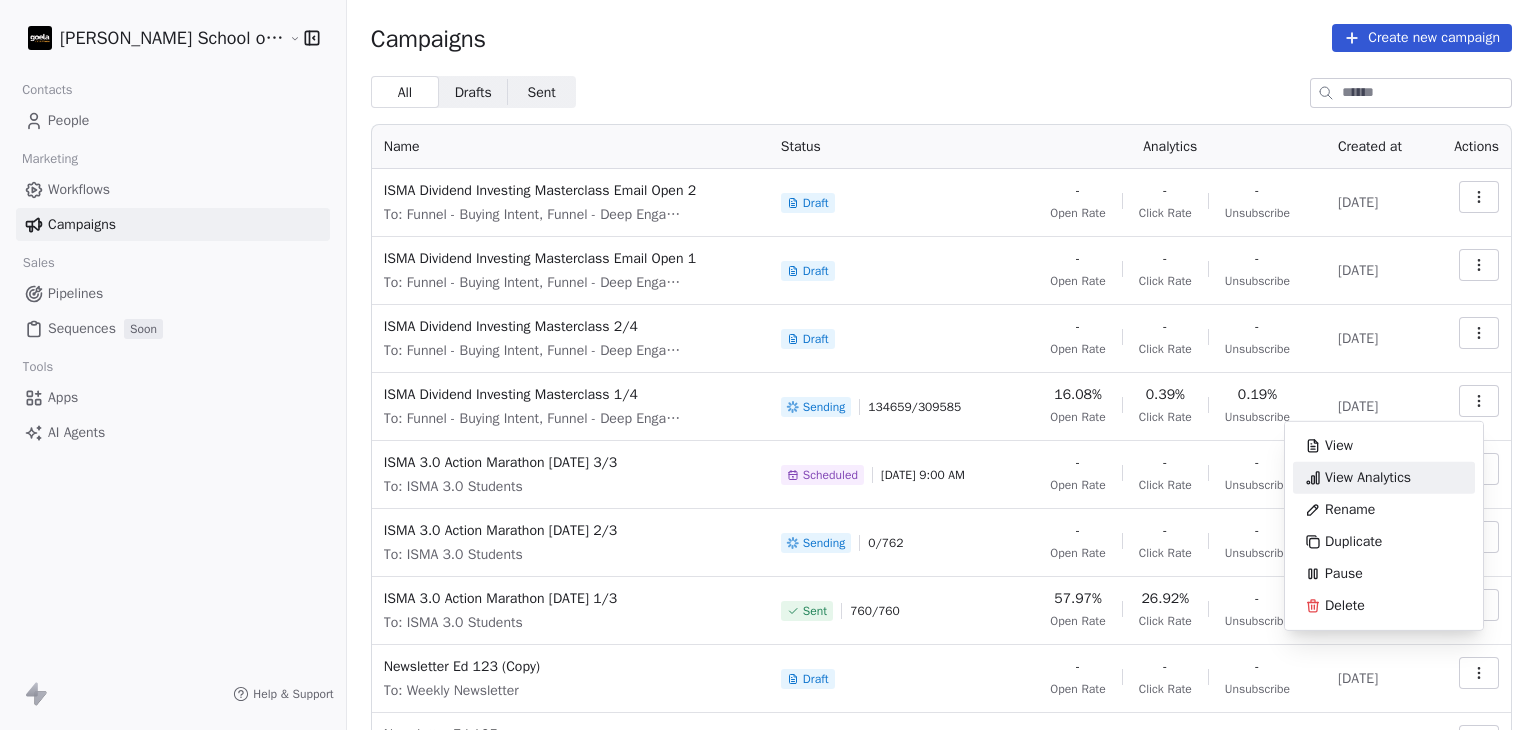 click on "View Analytics" at bounding box center [1368, 478] 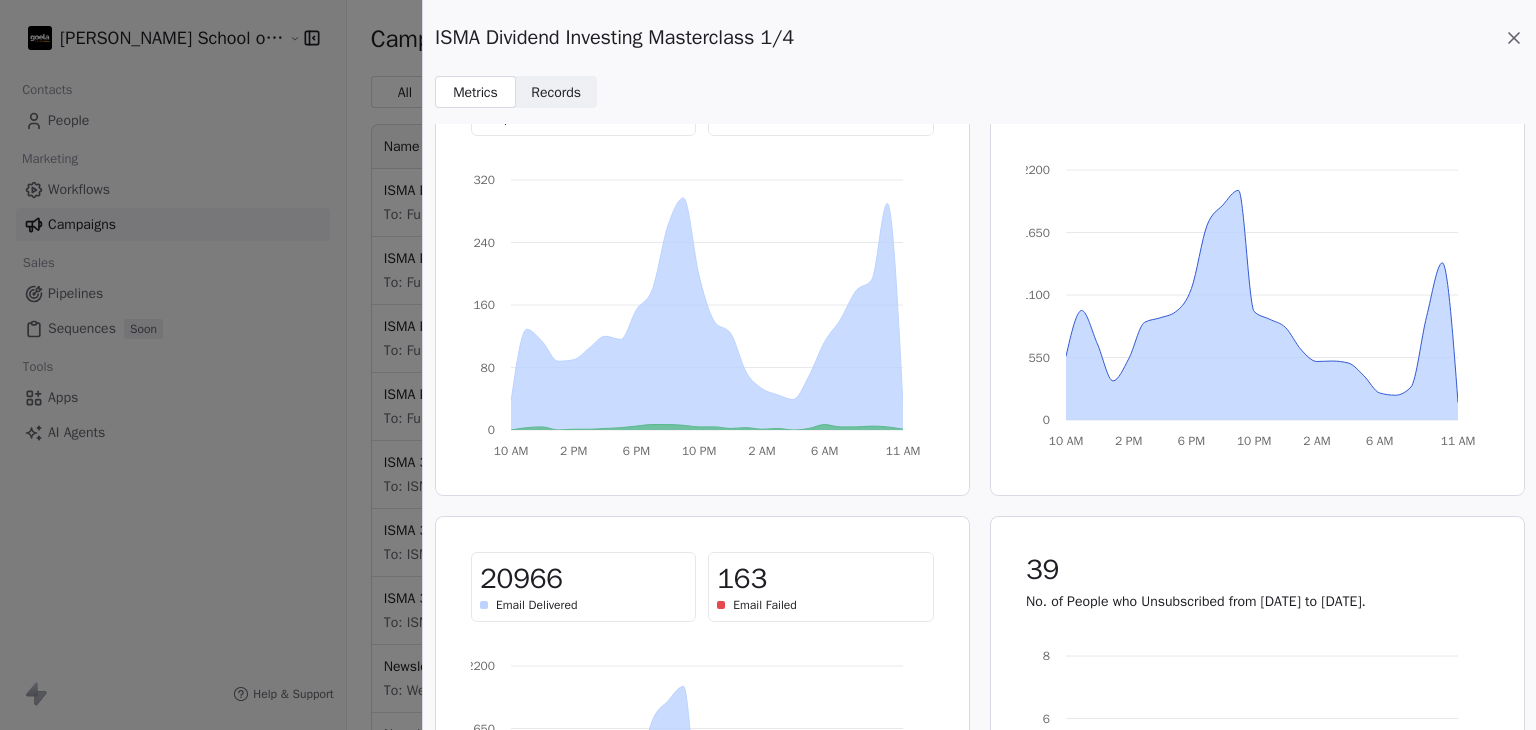 scroll, scrollTop: 0, scrollLeft: 0, axis: both 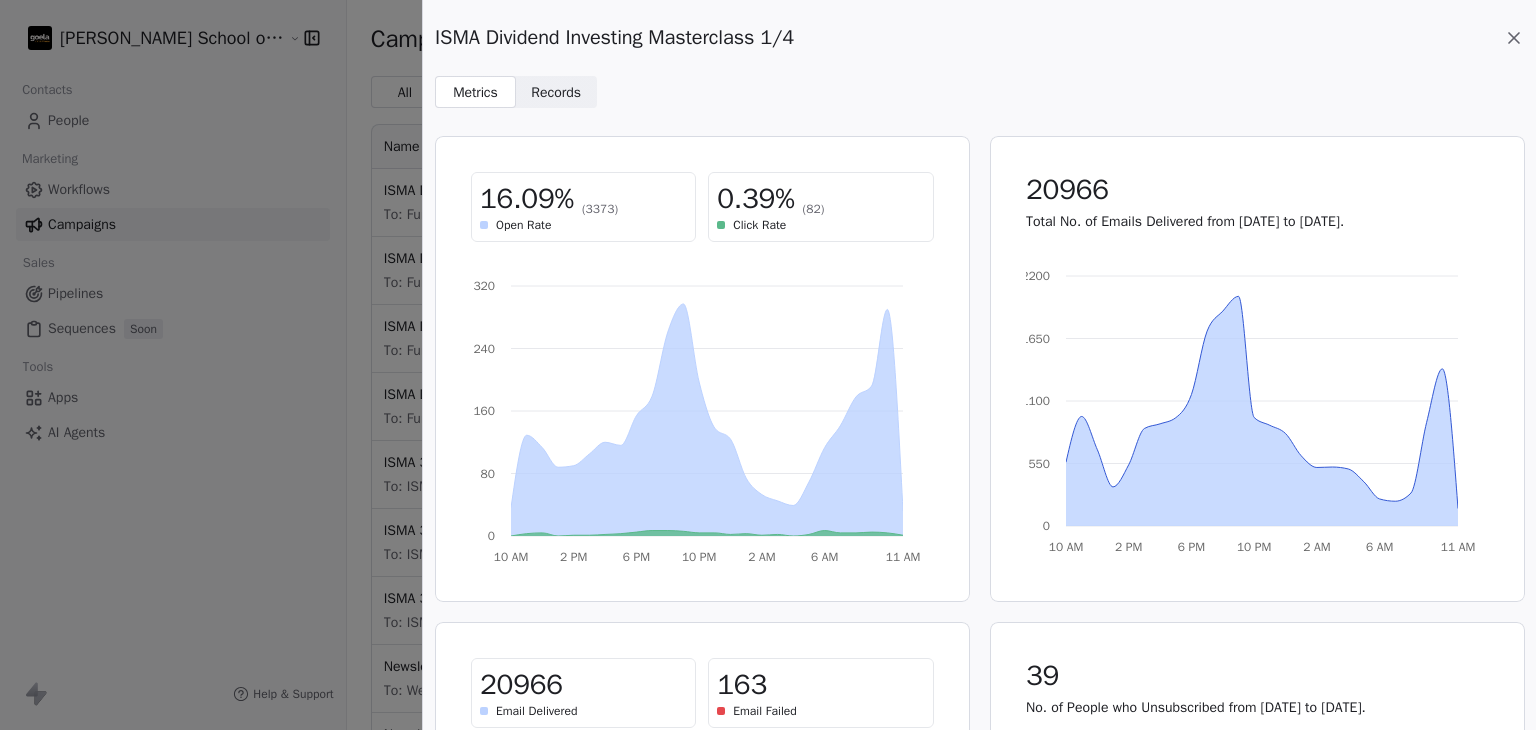 click on "Records Records" at bounding box center (556, 92) 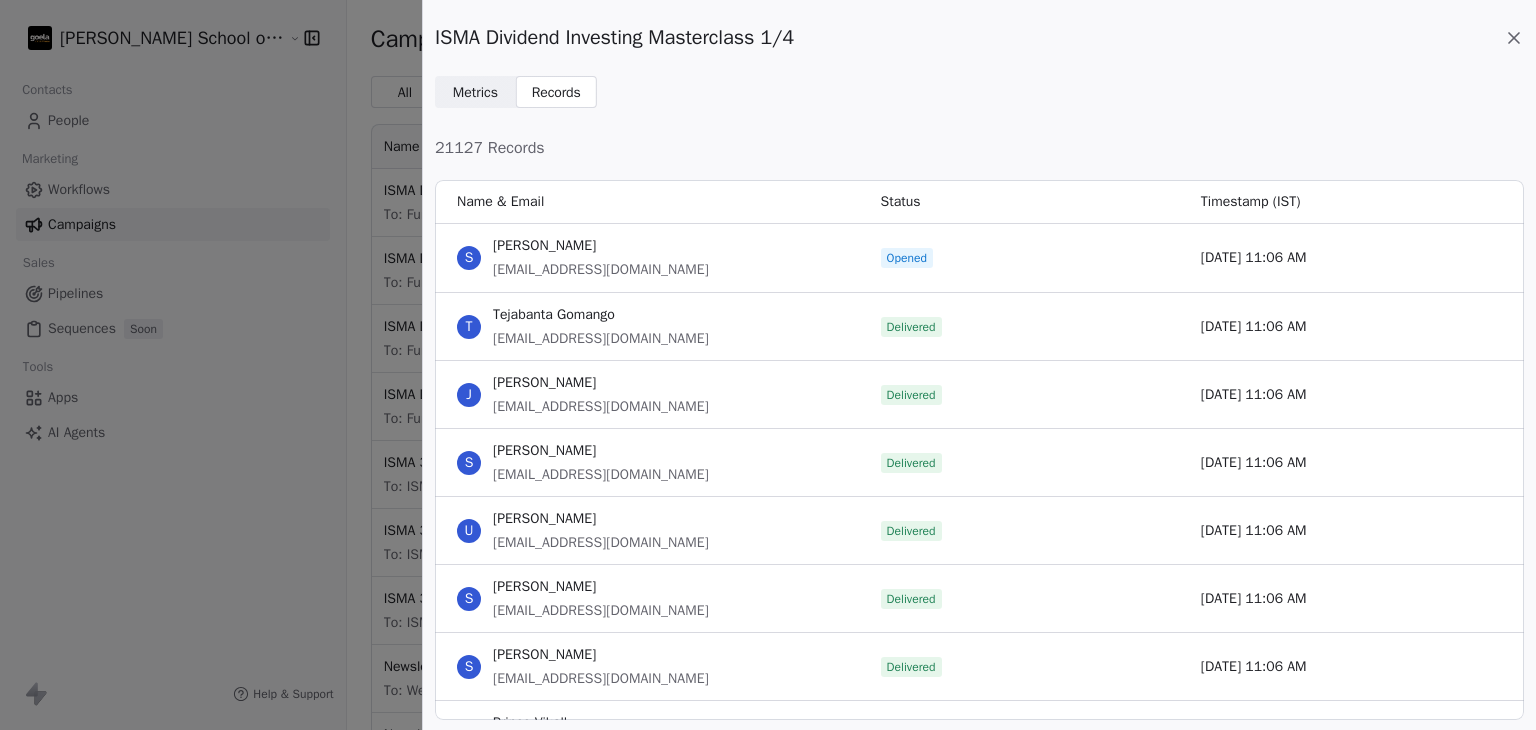 scroll, scrollTop: 16, scrollLeft: 16, axis: both 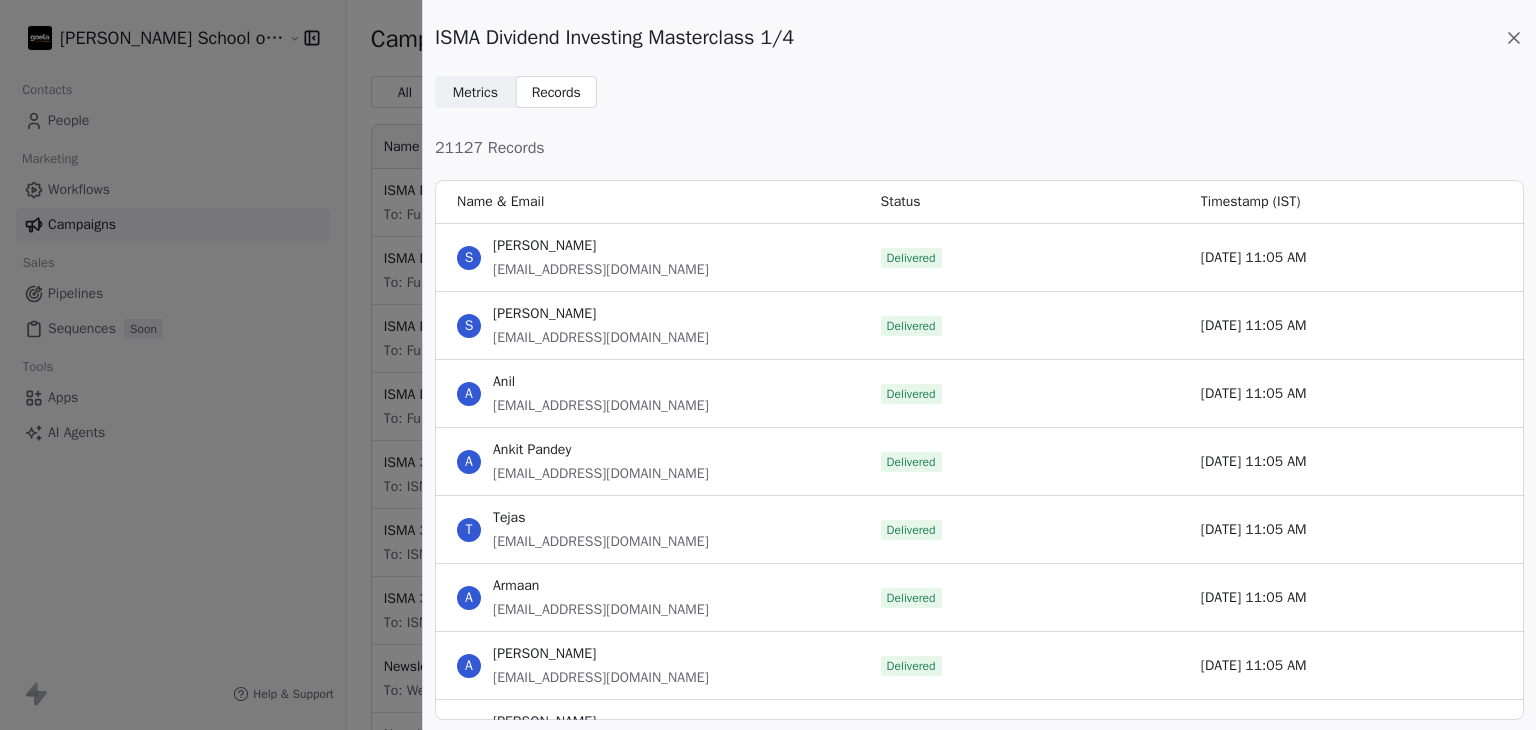 click 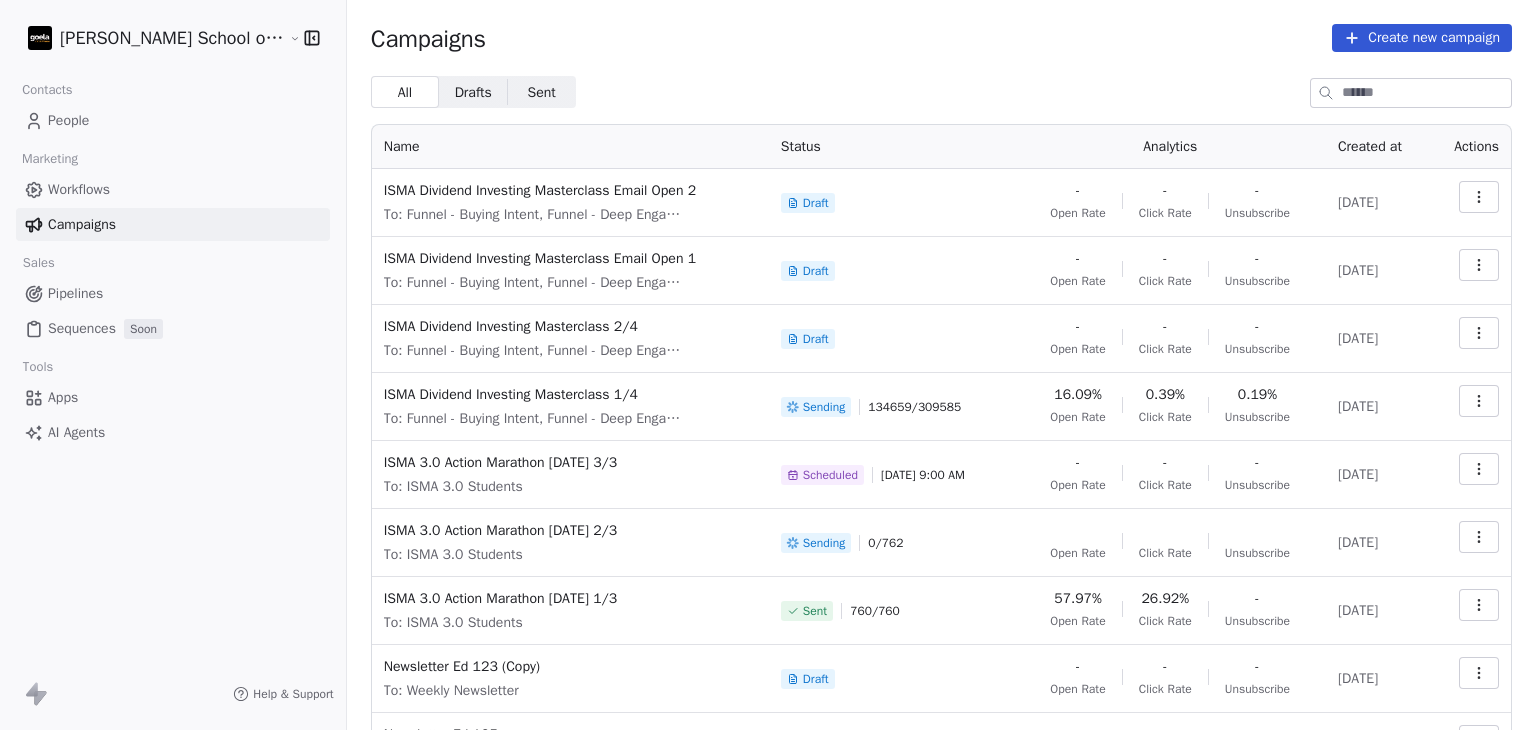click on "People" at bounding box center (68, 120) 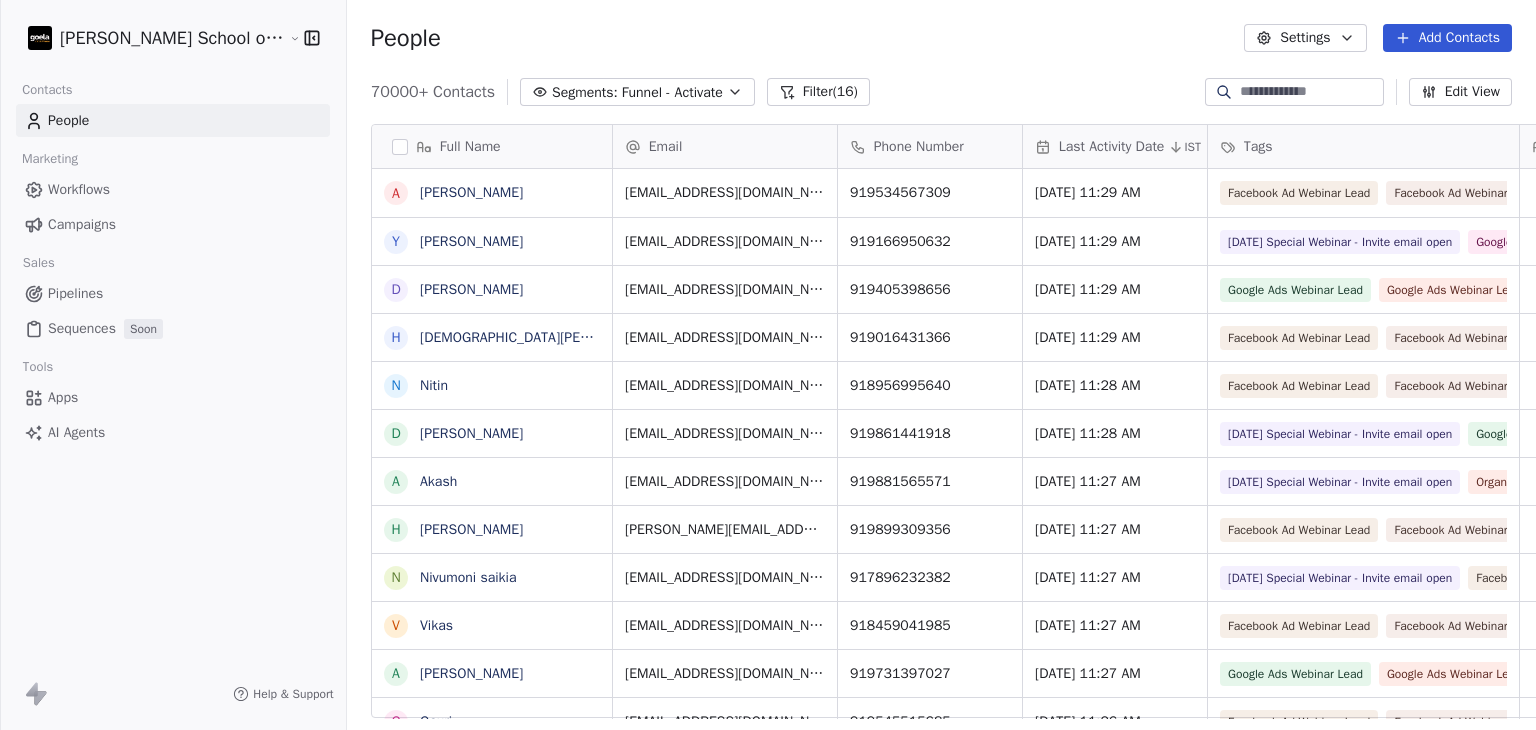 scroll, scrollTop: 16, scrollLeft: 16, axis: both 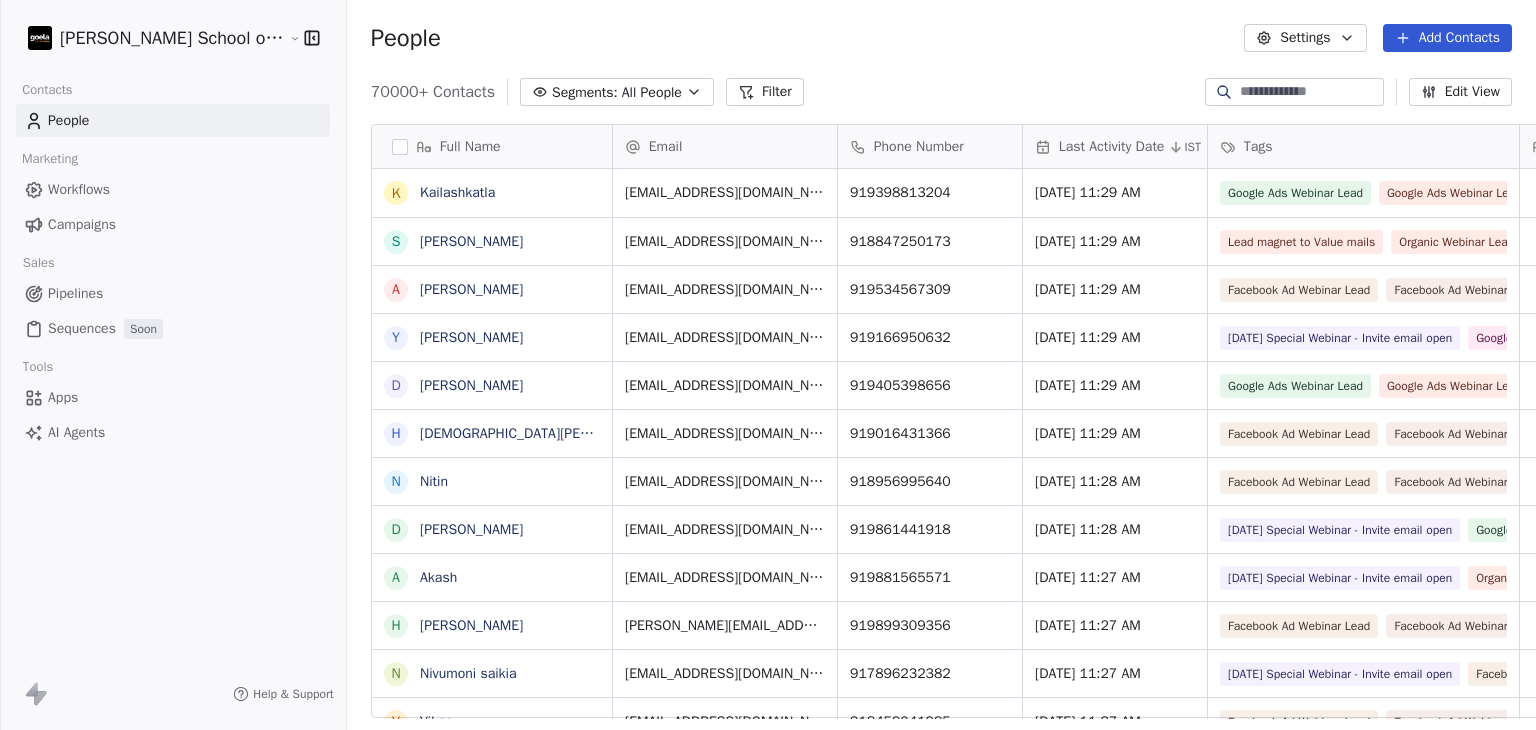 click on "All People" at bounding box center [652, 92] 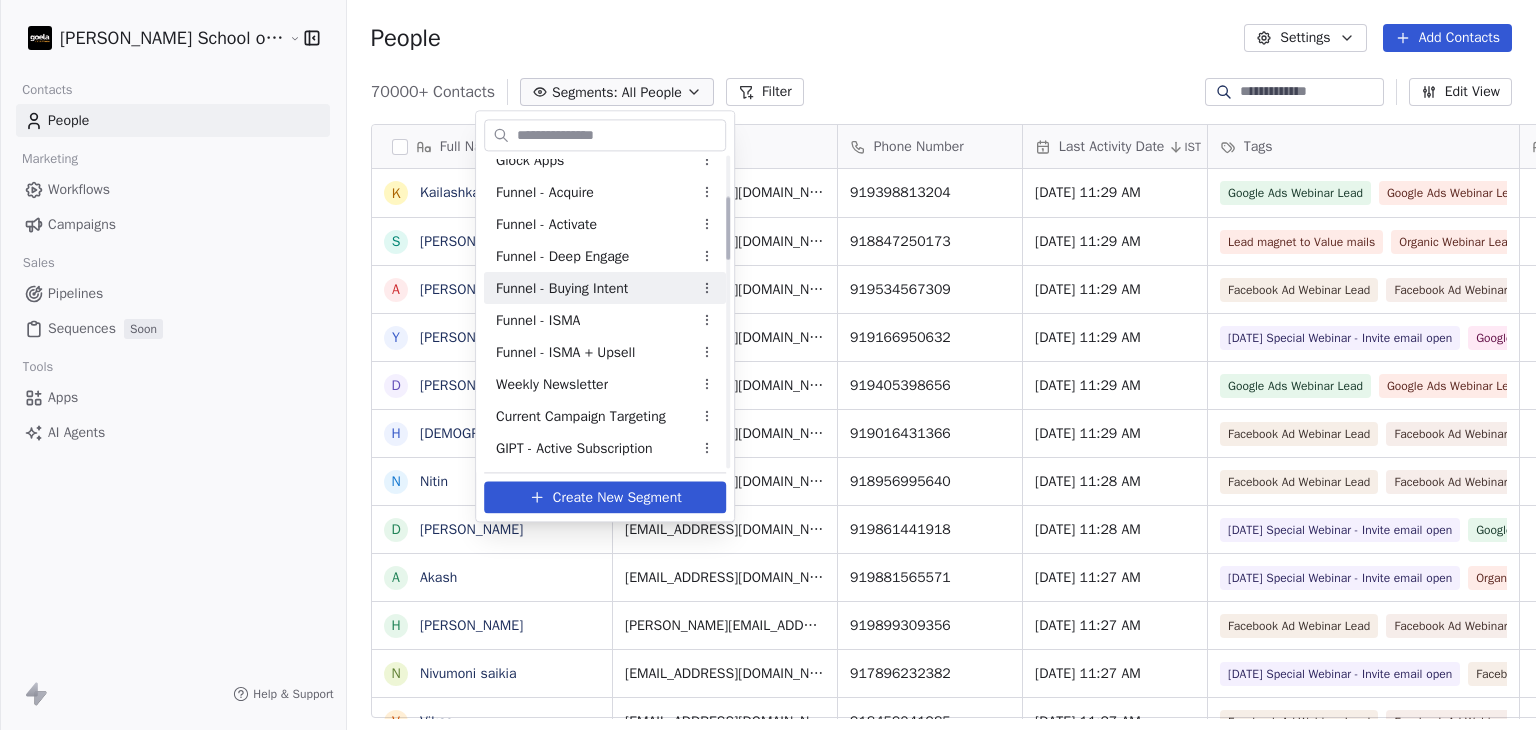 scroll, scrollTop: 200, scrollLeft: 0, axis: vertical 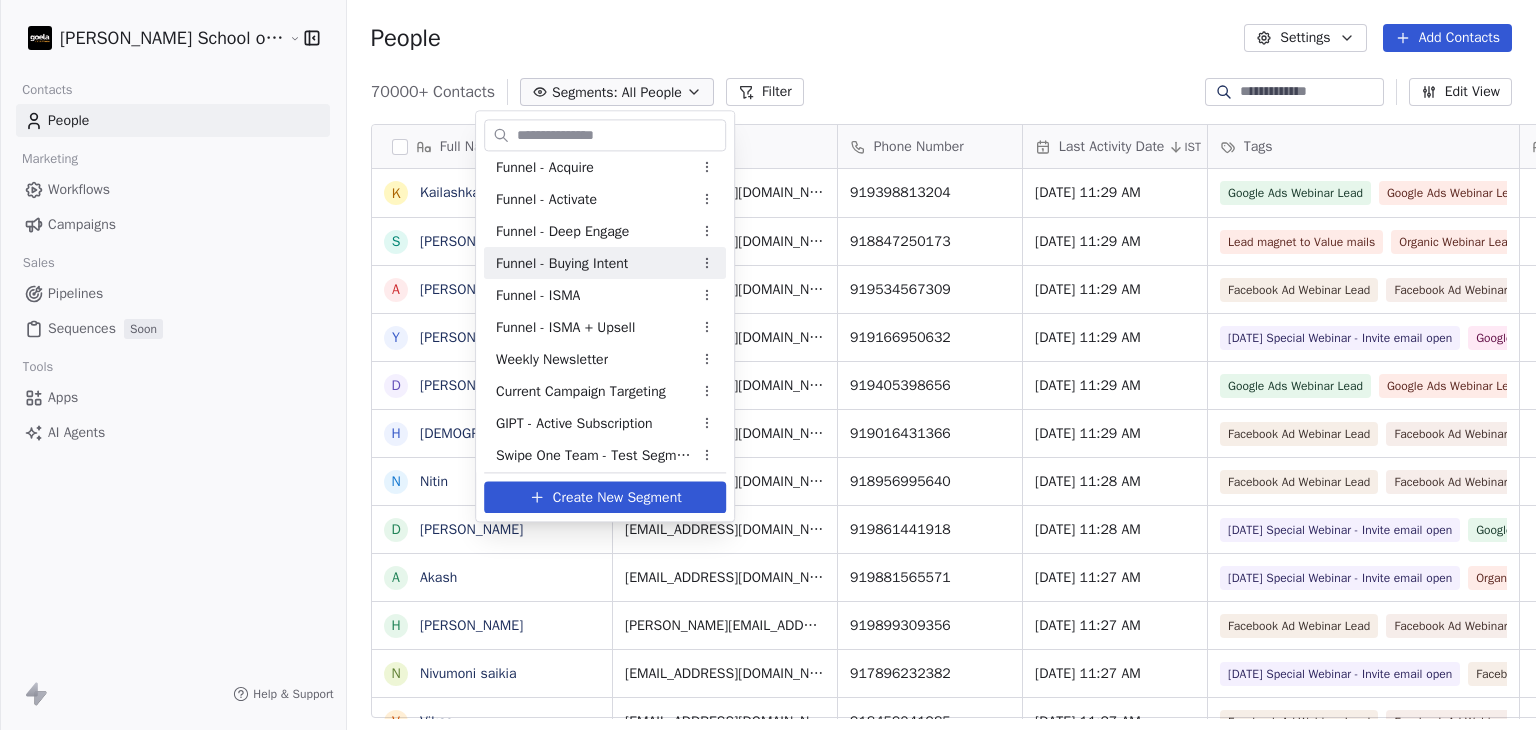 click on "Funnel - Buying Intent" at bounding box center (562, 263) 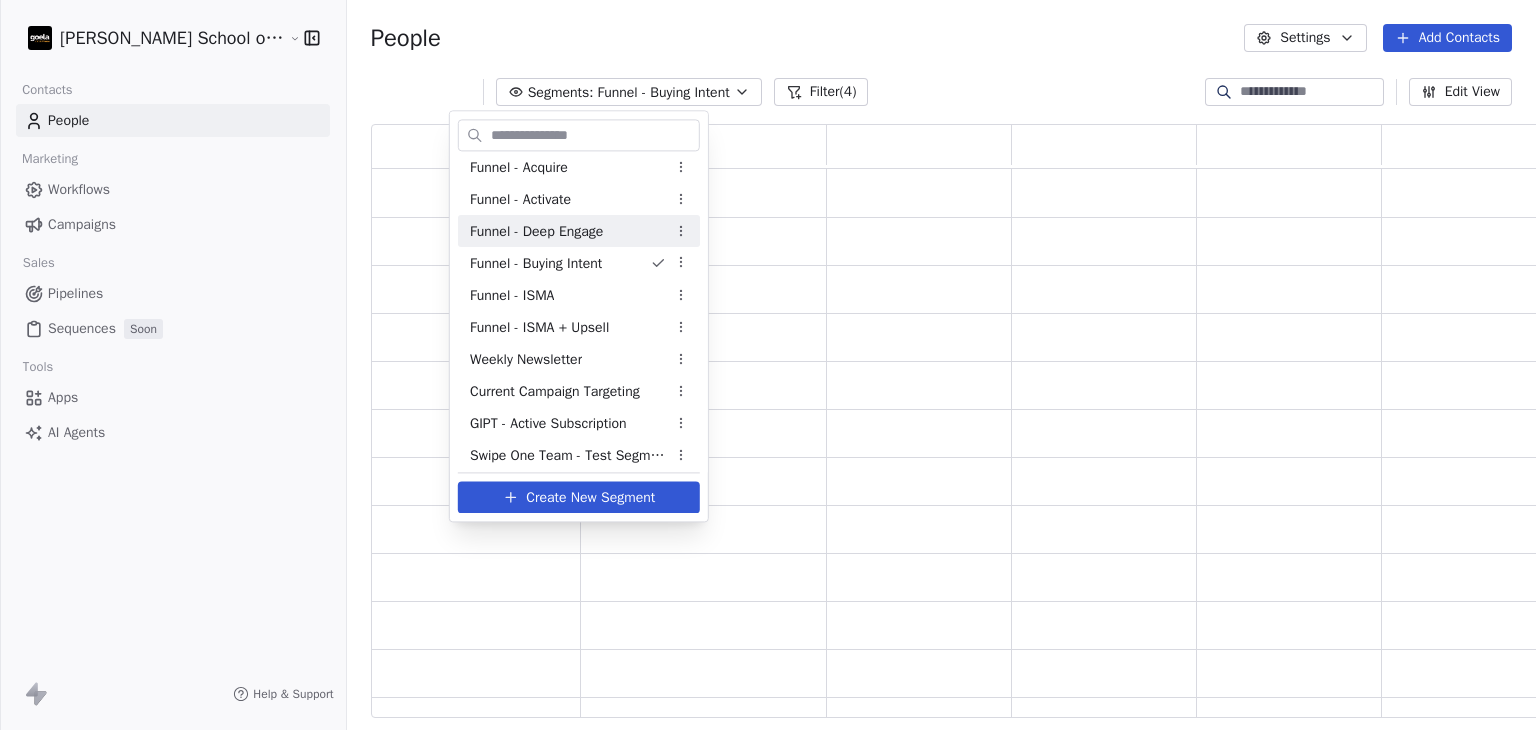 scroll, scrollTop: 16, scrollLeft: 16, axis: both 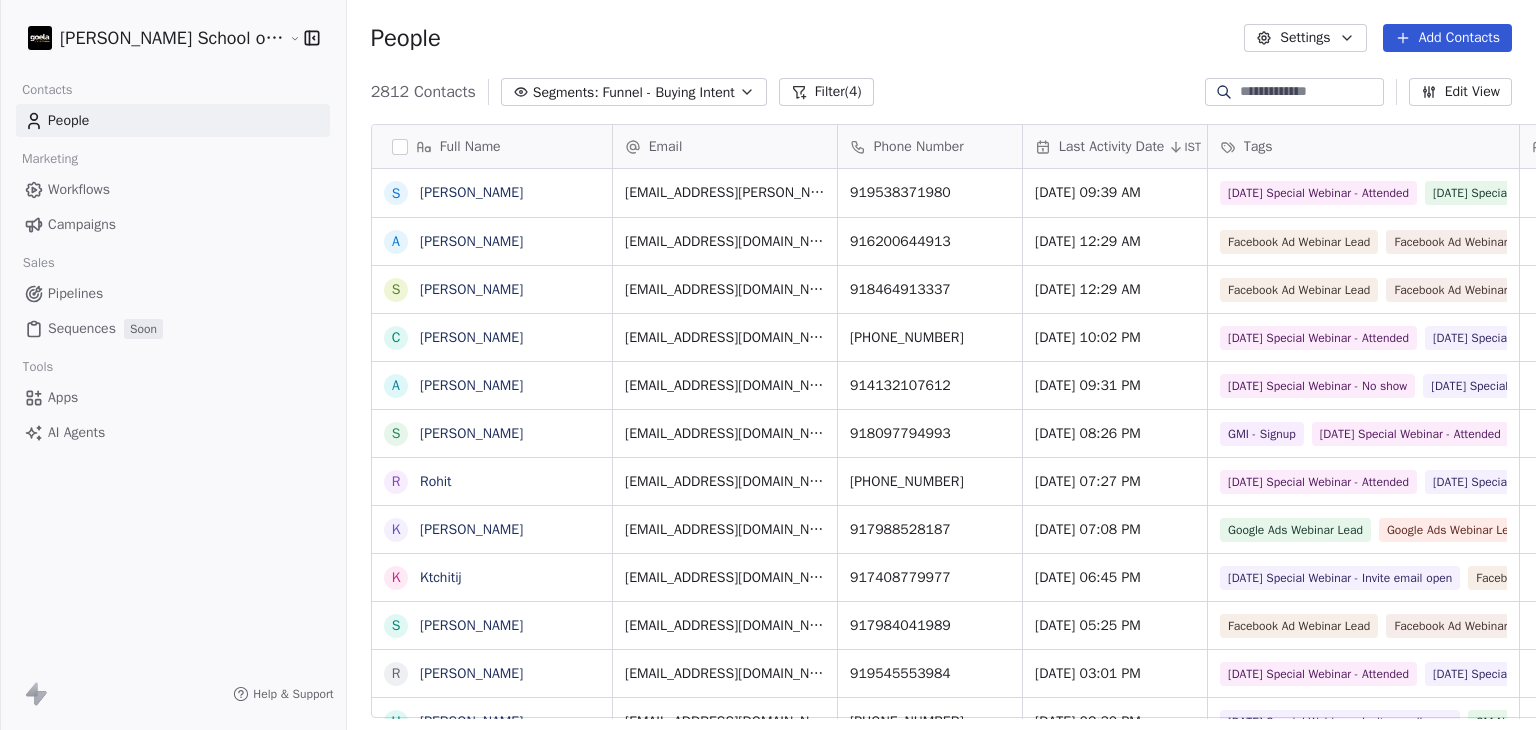 click on "Filter  (4)" at bounding box center (826, 92) 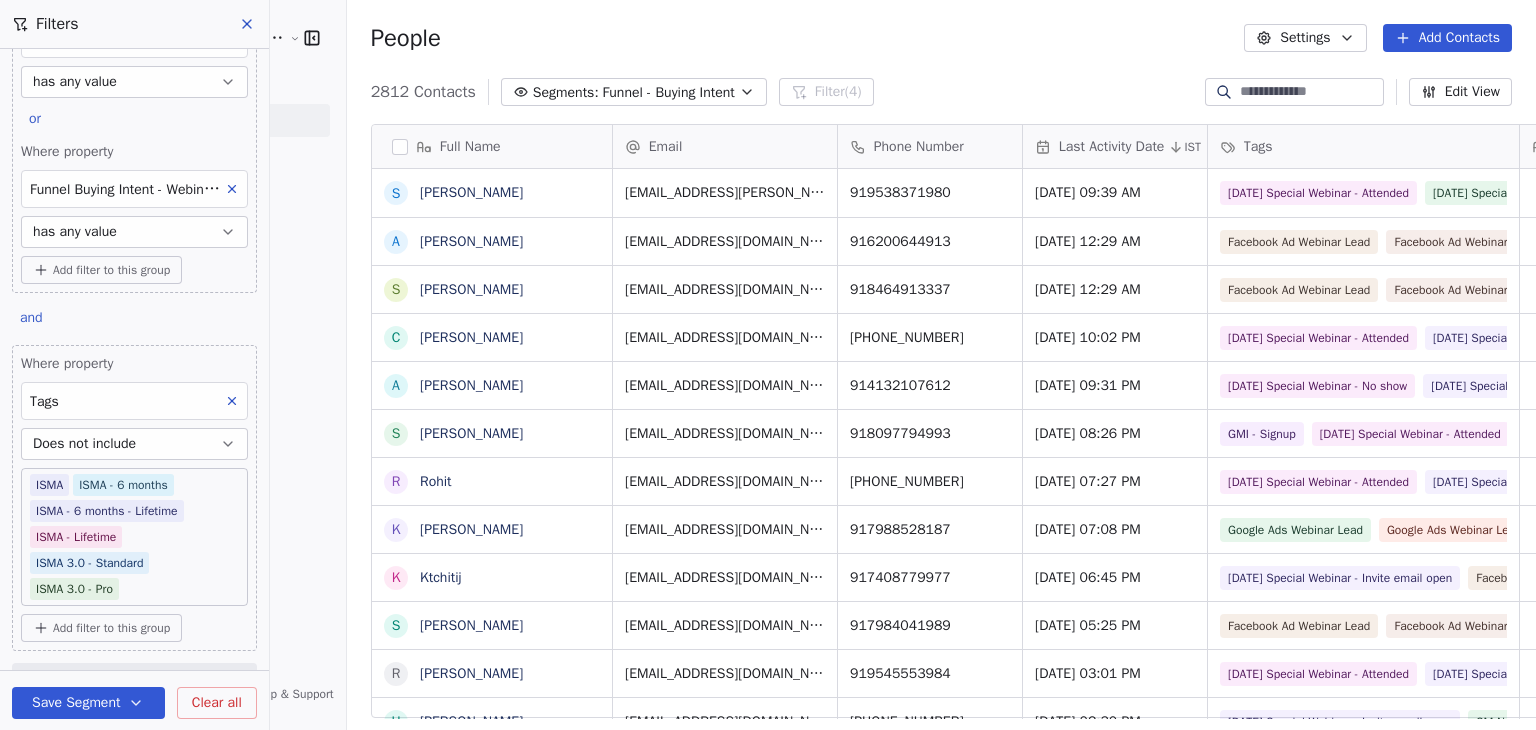 scroll, scrollTop: 267, scrollLeft: 0, axis: vertical 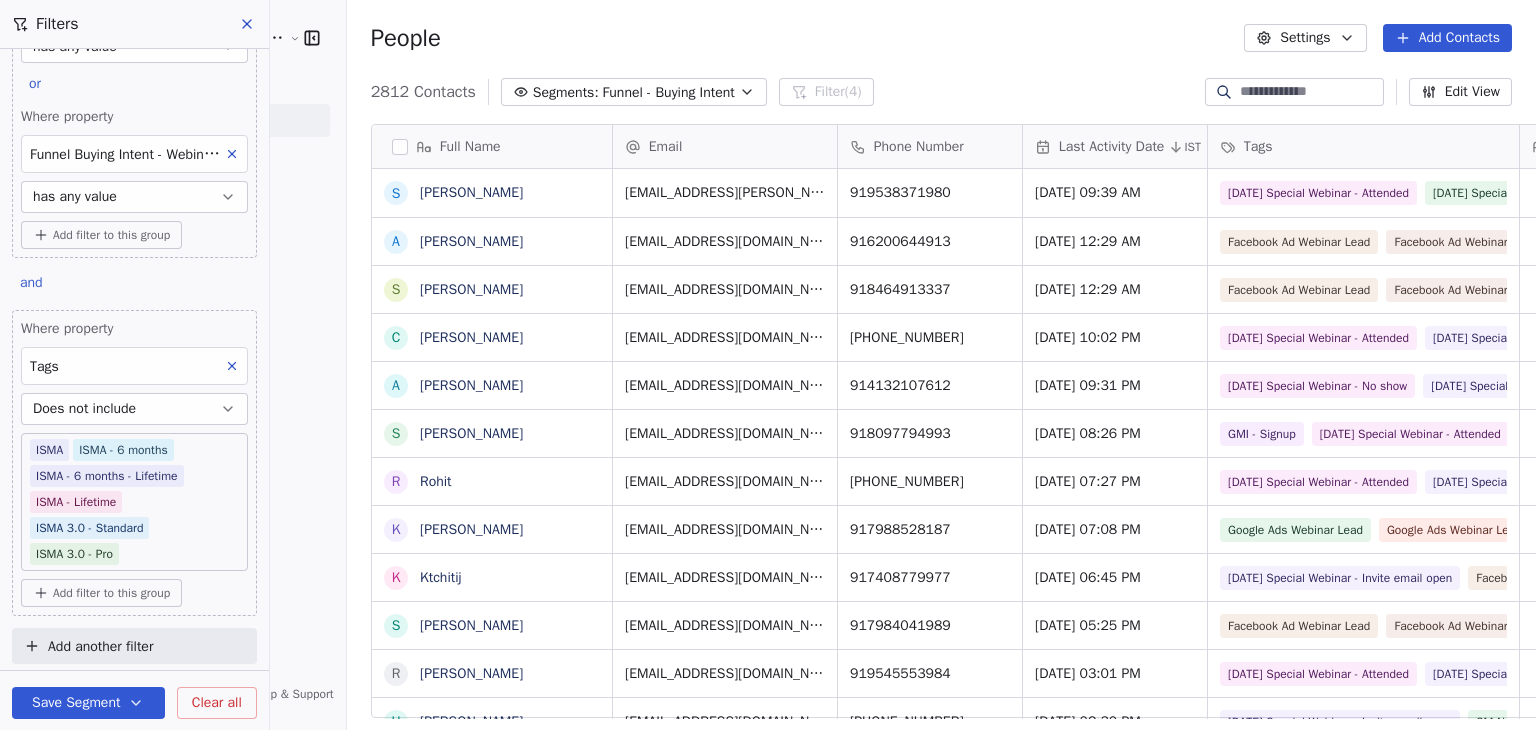 click on "Add another filter" at bounding box center (100, 646) 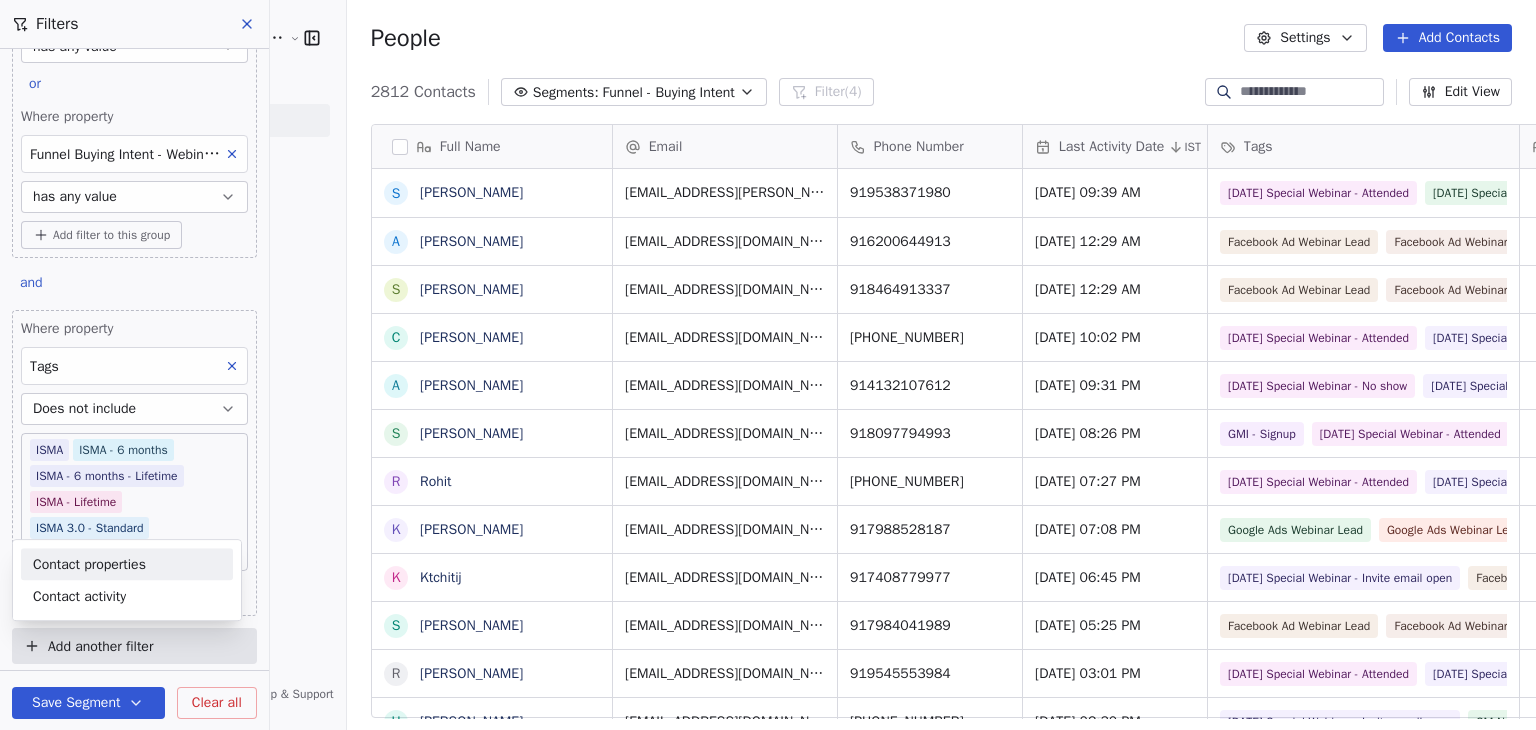 click on "Contact properties" at bounding box center [89, 564] 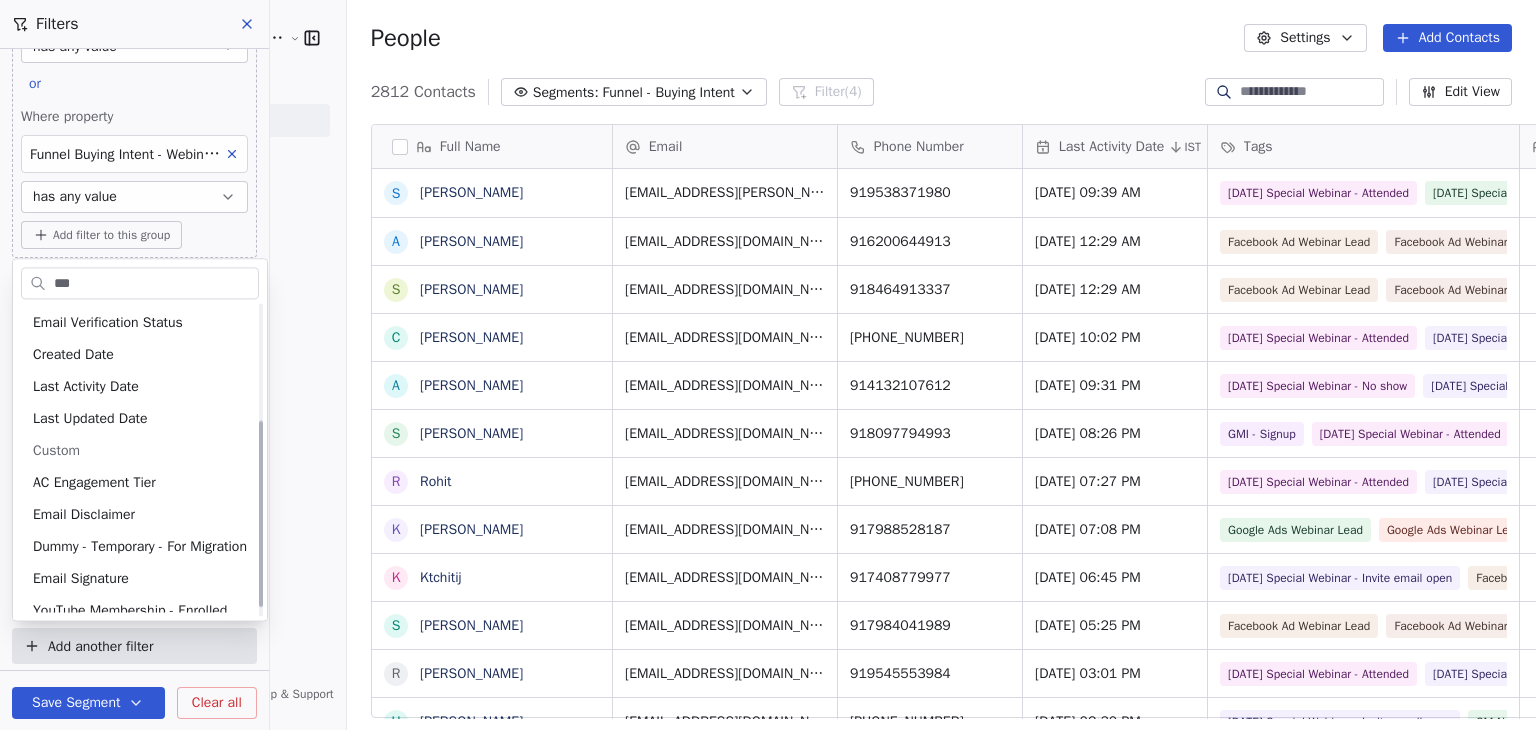 scroll, scrollTop: 0, scrollLeft: 0, axis: both 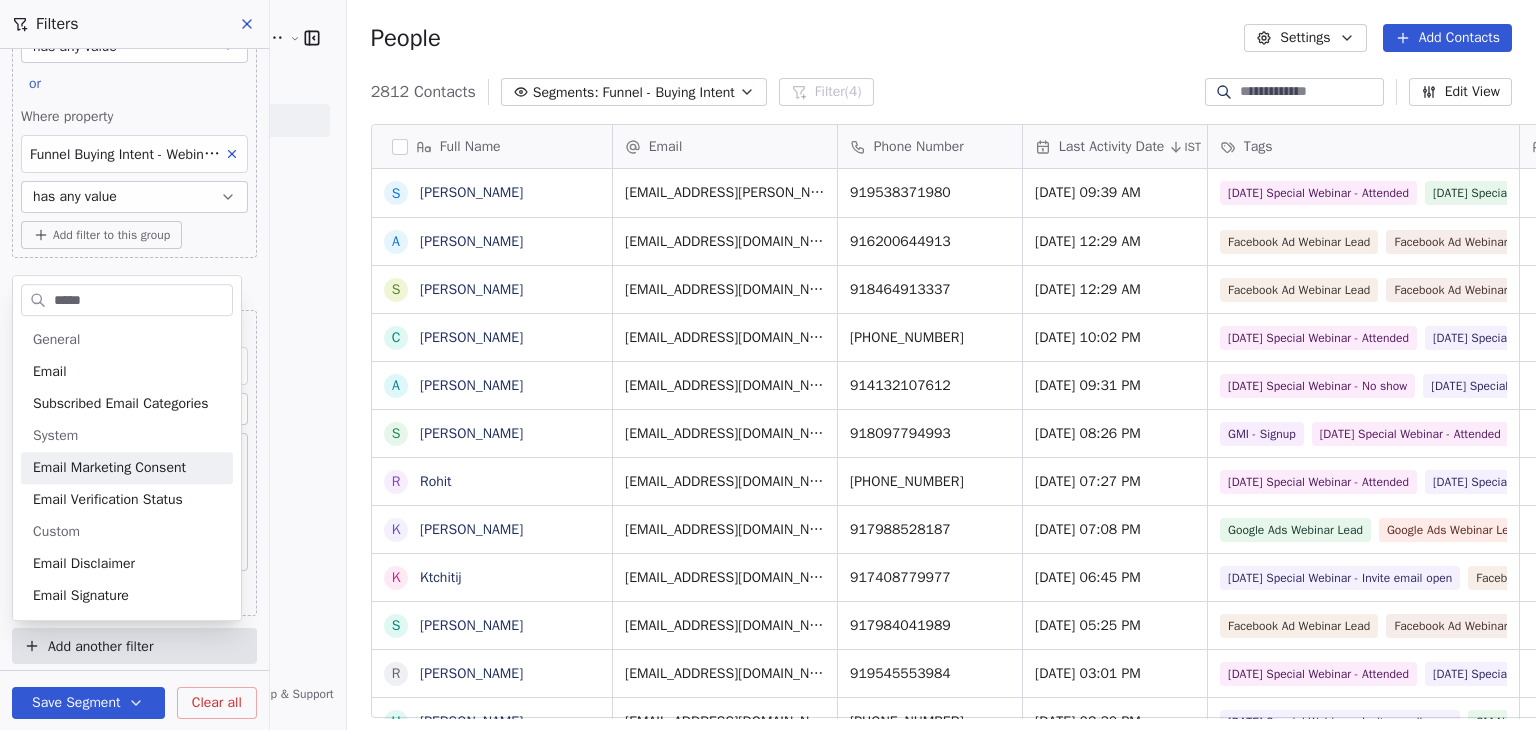 type on "*****" 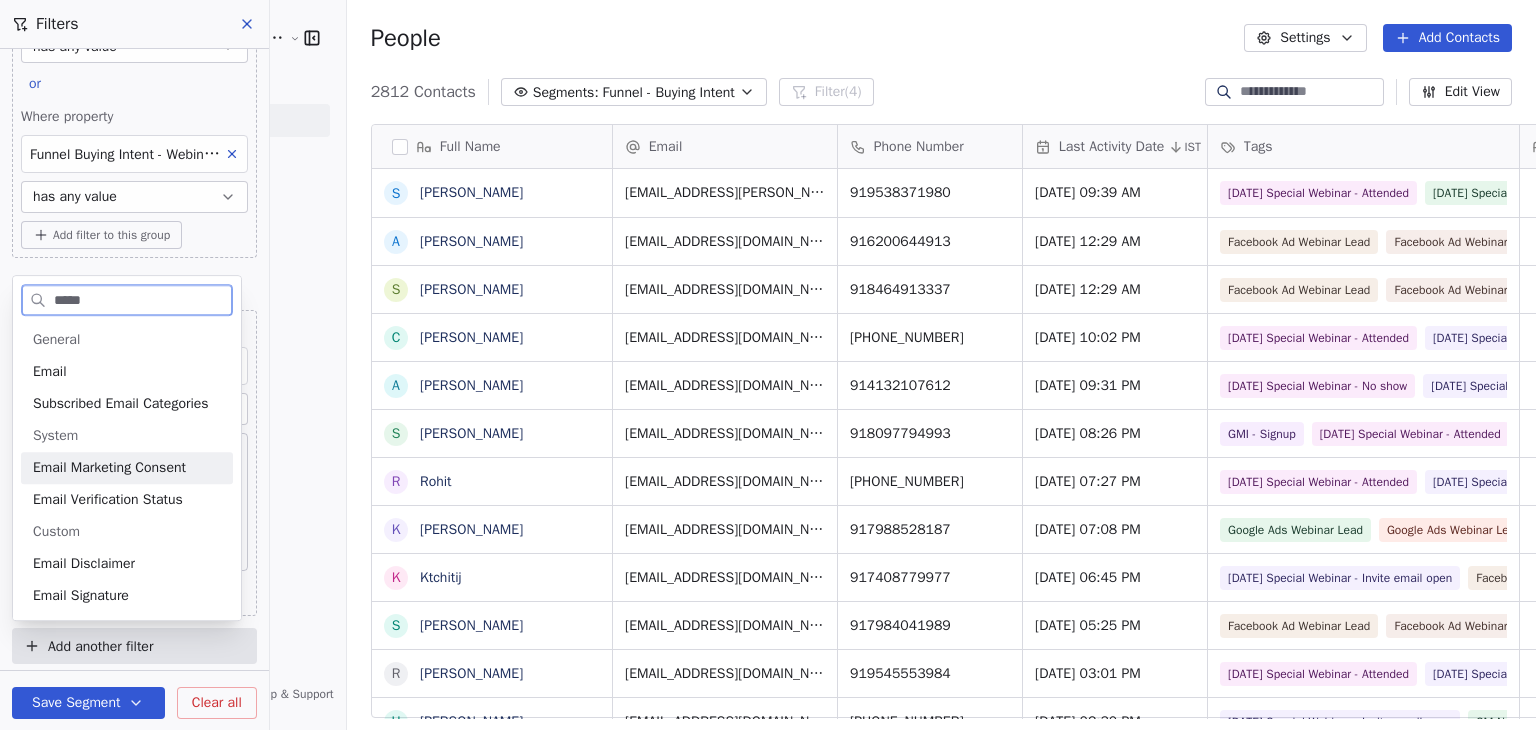 click on "Email Marketing Consent" at bounding box center (109, 468) 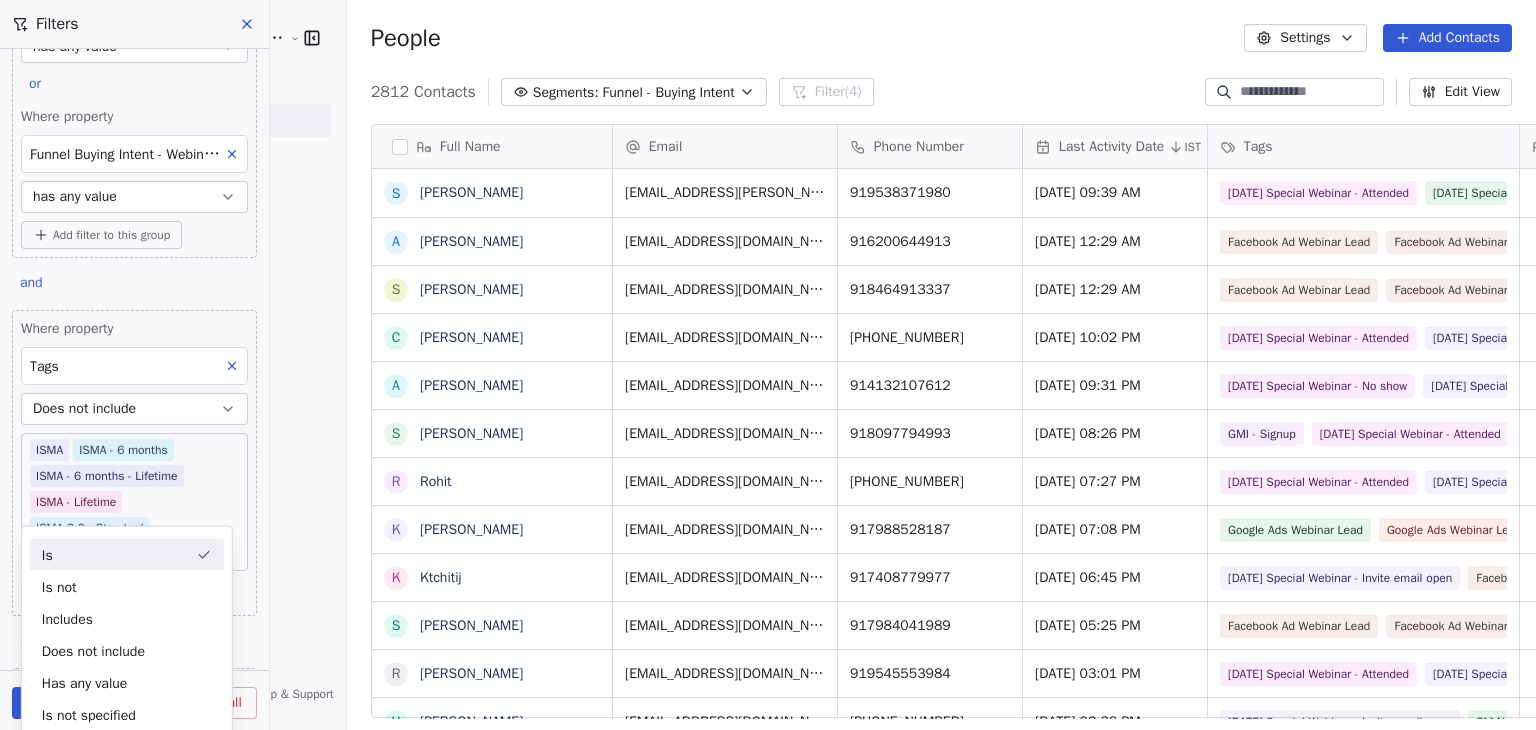 scroll, scrollTop: 538, scrollLeft: 0, axis: vertical 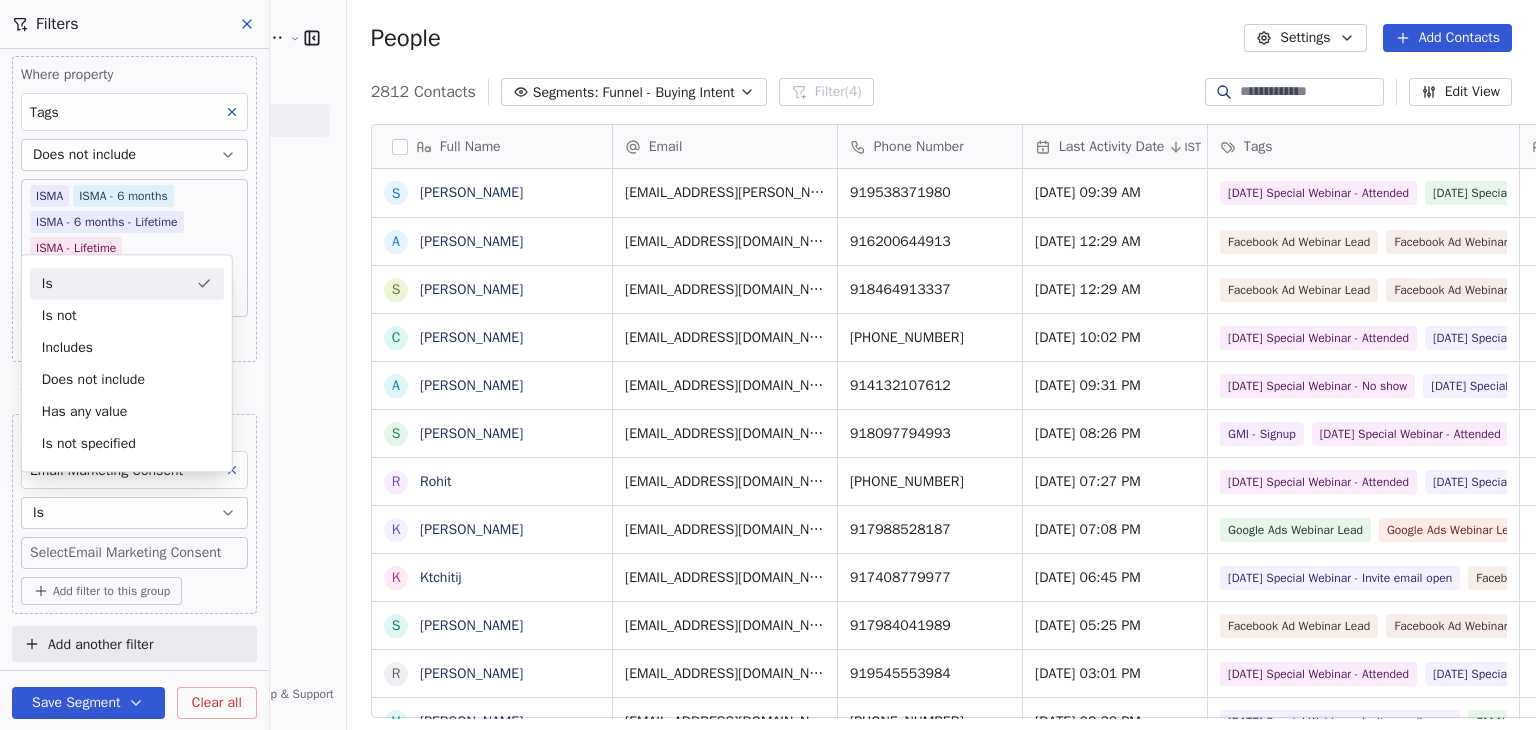 click on "Is" at bounding box center (127, 283) 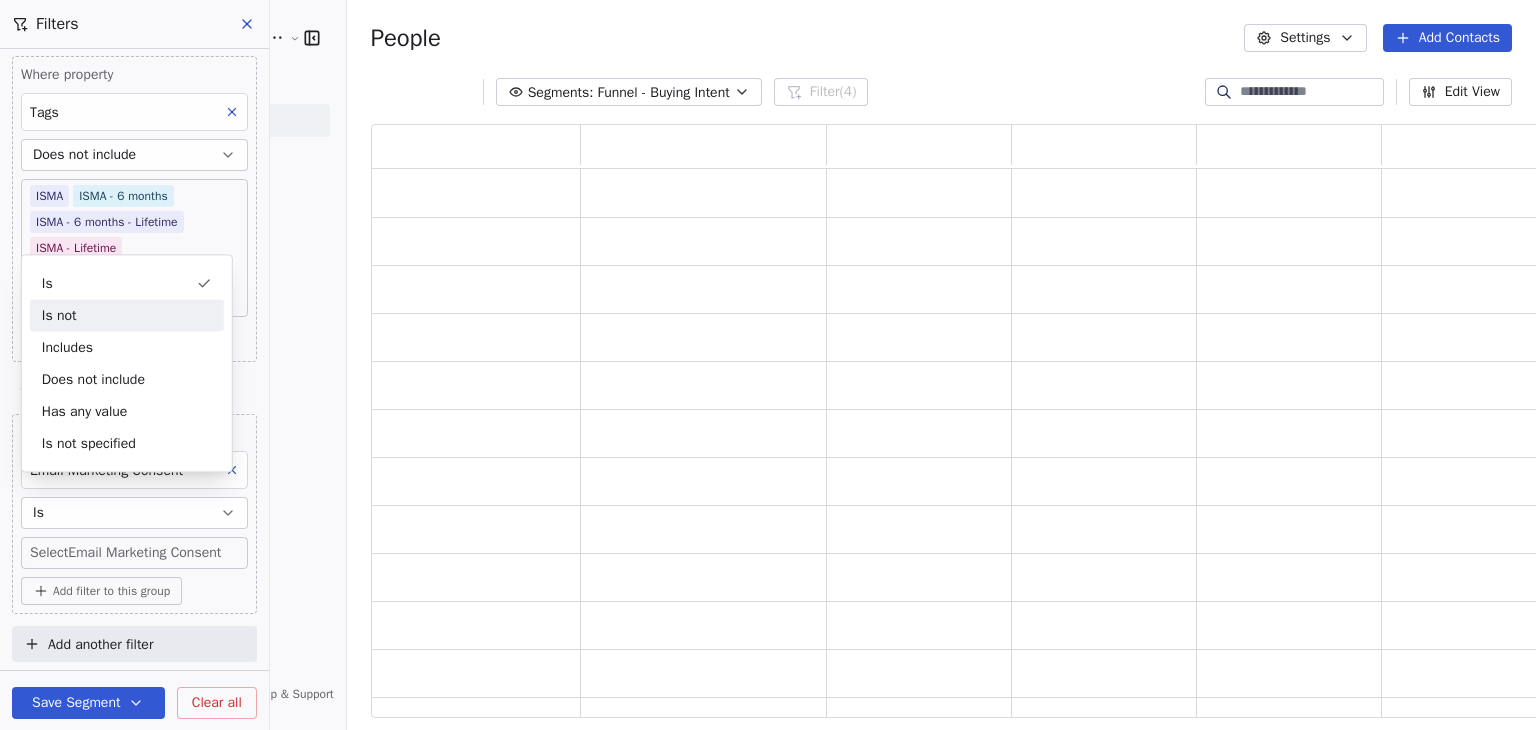scroll, scrollTop: 16, scrollLeft: 16, axis: both 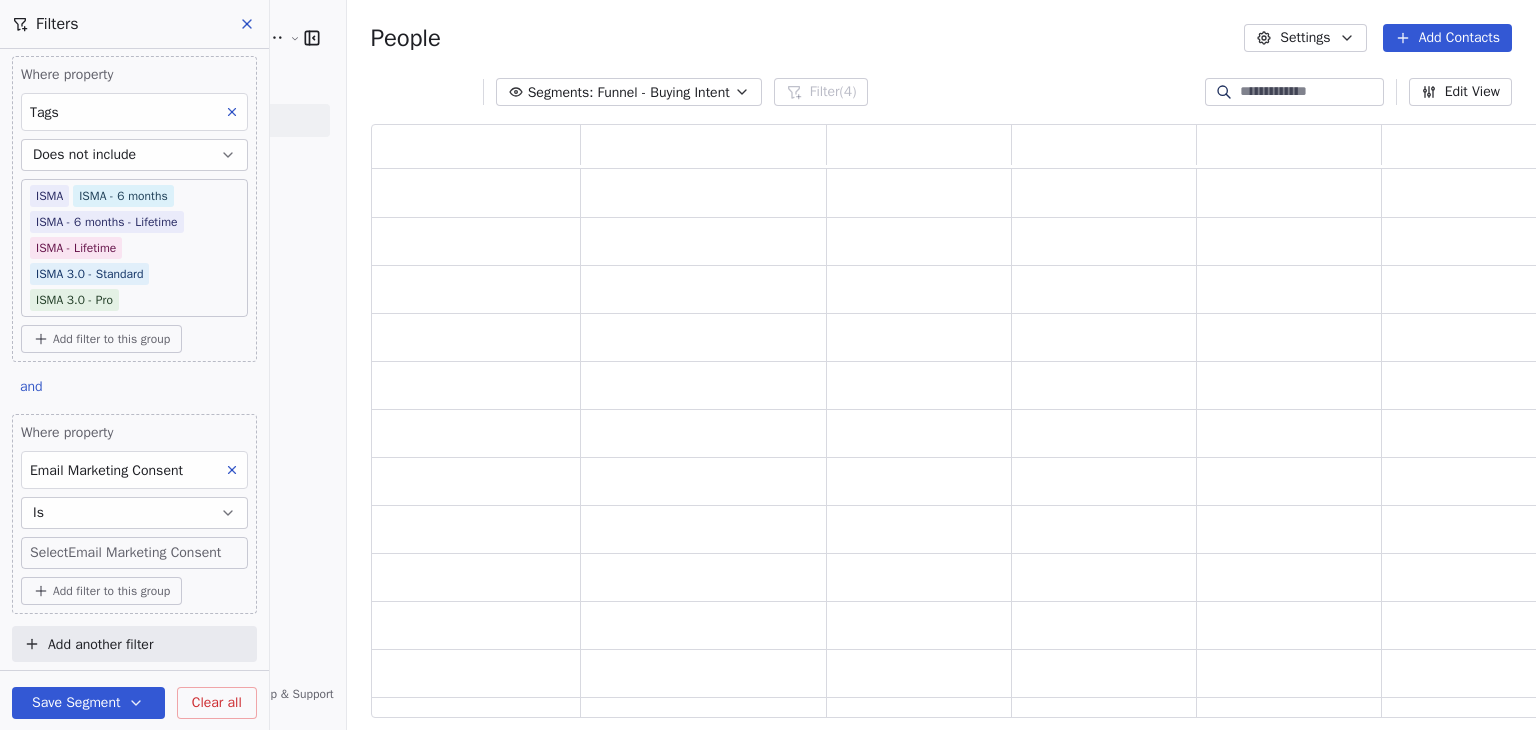 click on "Goela School of Finance LLP Contacts People Marketing Workflows Campaigns Sales Pipelines Sequences Soon Tools Apps AI Agents Help & Support Filters Where property   Funnel Buying Intent - Consultation Call   has any value or Where property   Funnel Buying Intent - Payment Drop   has any value or Where property   Funnel Buying Intent - Webinar Day Number   has any value Add filter to this group and Where property   Tags   Does not include ISMA ISMA - 6 months ISMA - 6 months - Lifetime ISMA - Lifetime ISMA 3.0 - Standard ISMA 3.0 - Pro Add filter to this group and Where property   Email Marketing Consent   Is Select  Email Marketing Consent Add filter to this group Add another filter Save Segment Clear all People Settings  Add Contacts Segments: Funnel - Buying Intent Filter  (4) Edit View Tag Export" at bounding box center (768, 365) 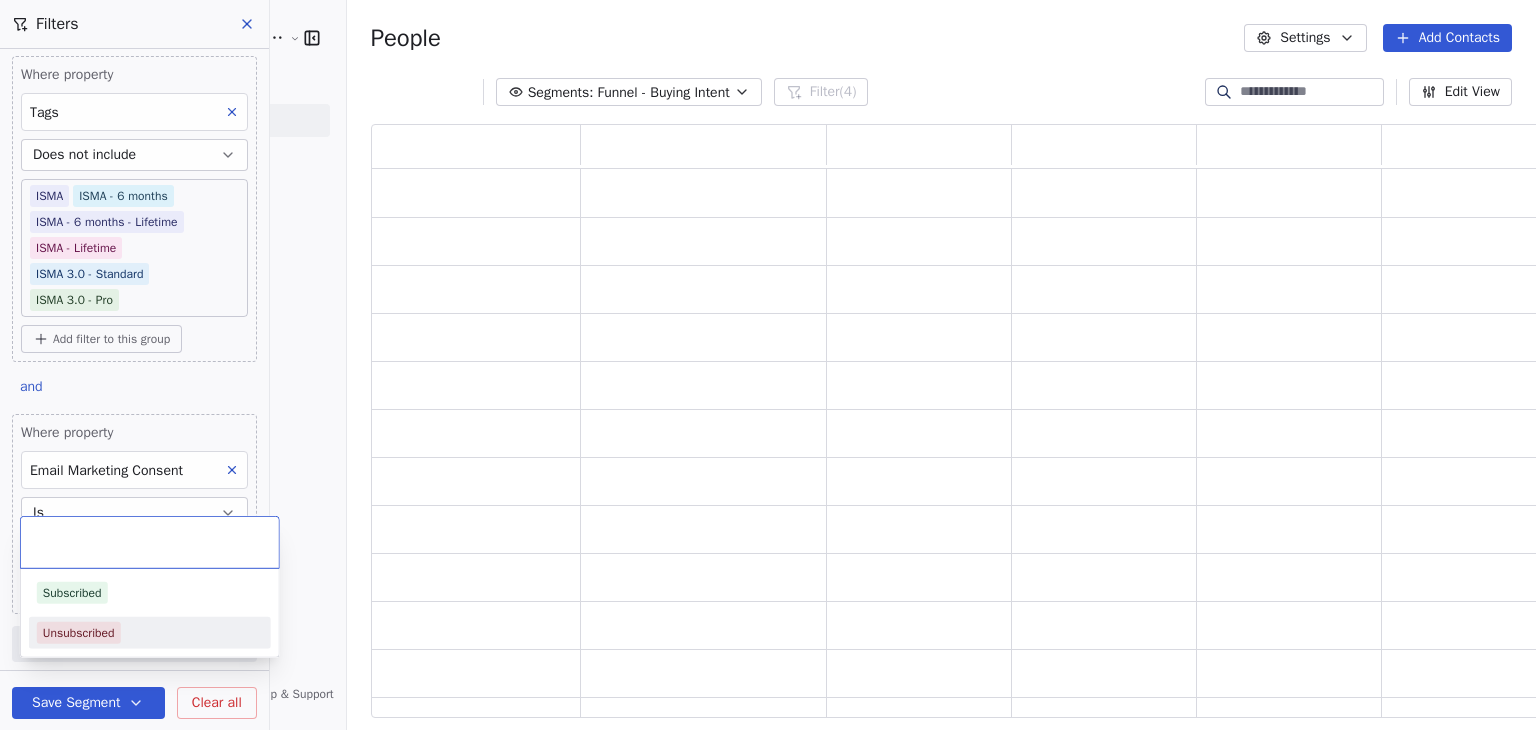 click on "Unsubscribed" at bounding box center (150, 633) 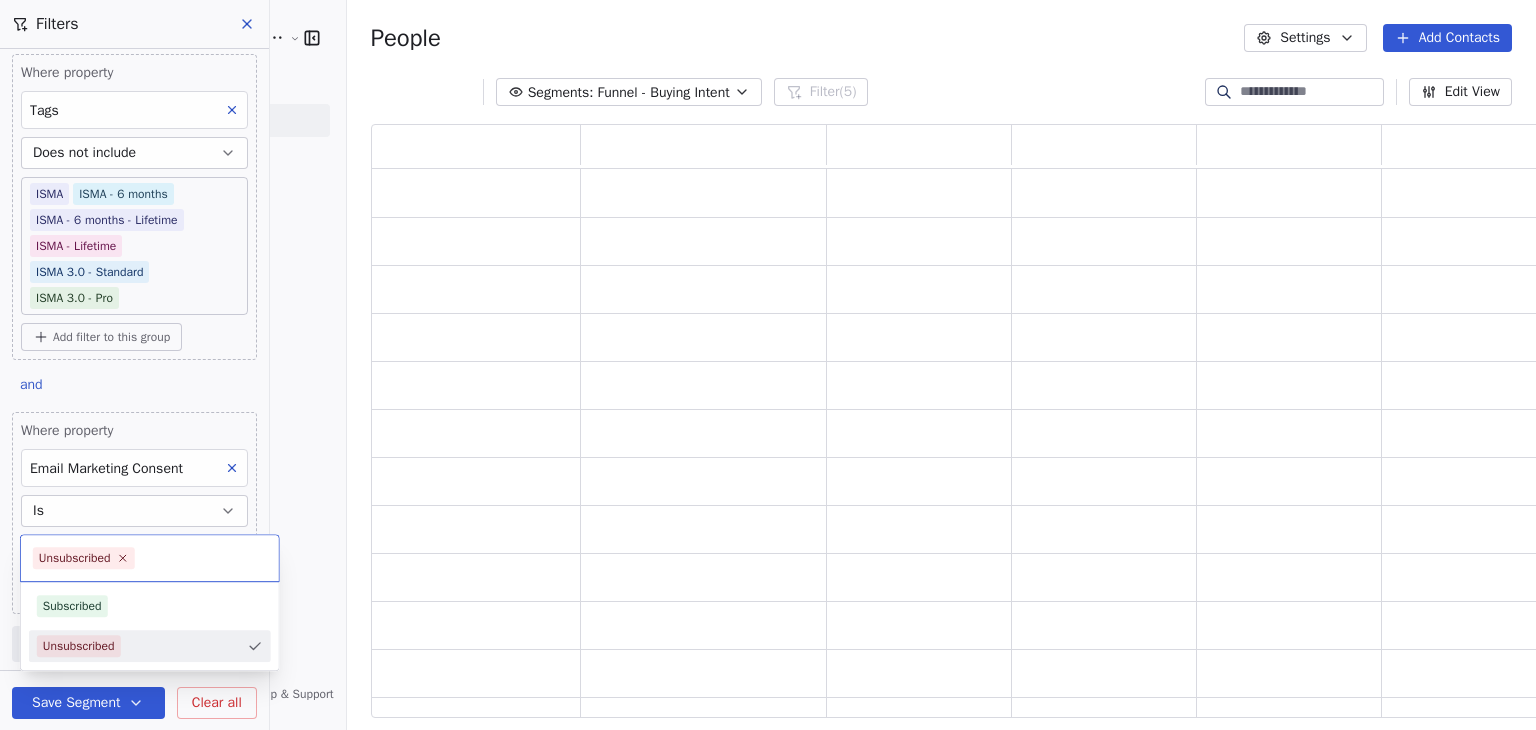 scroll, scrollTop: 520, scrollLeft: 0, axis: vertical 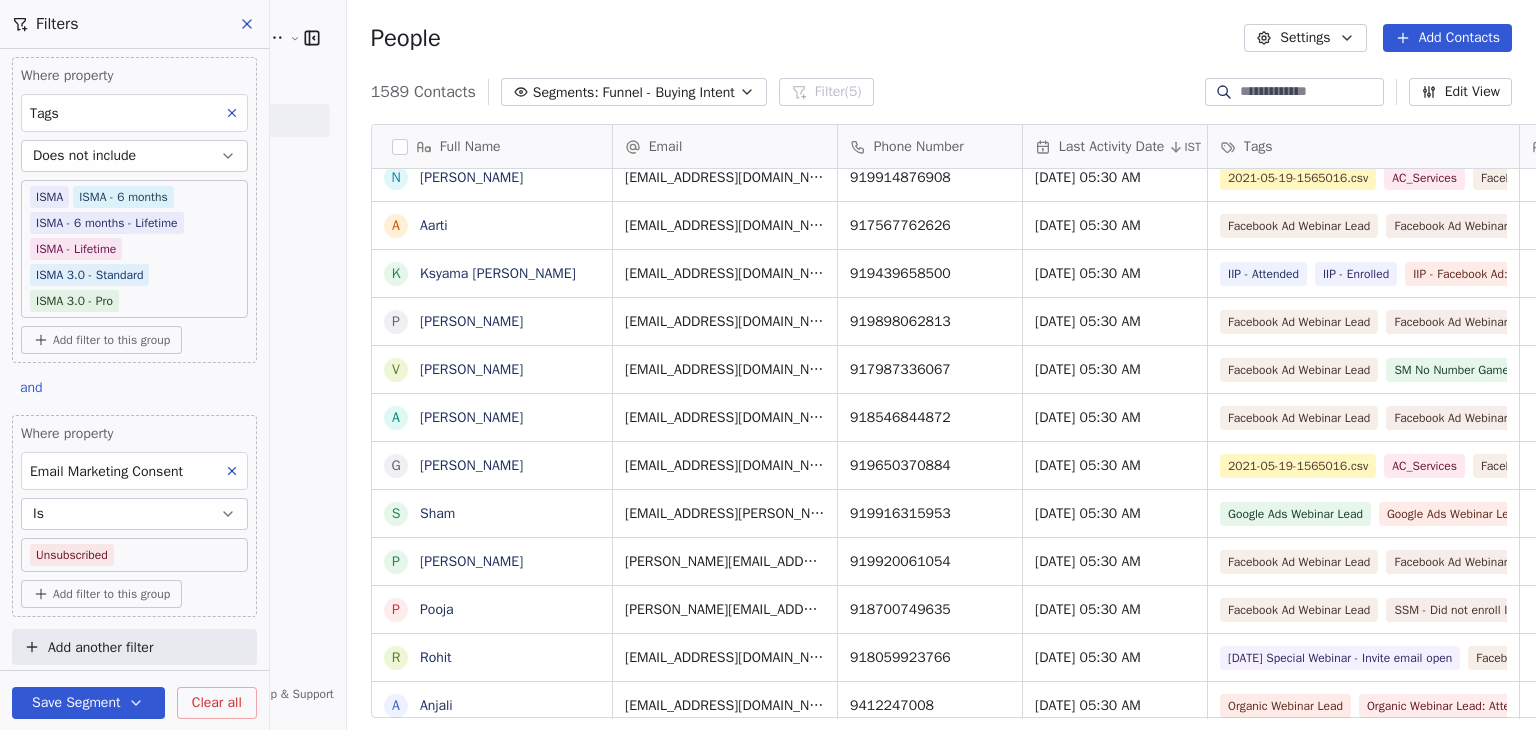 click 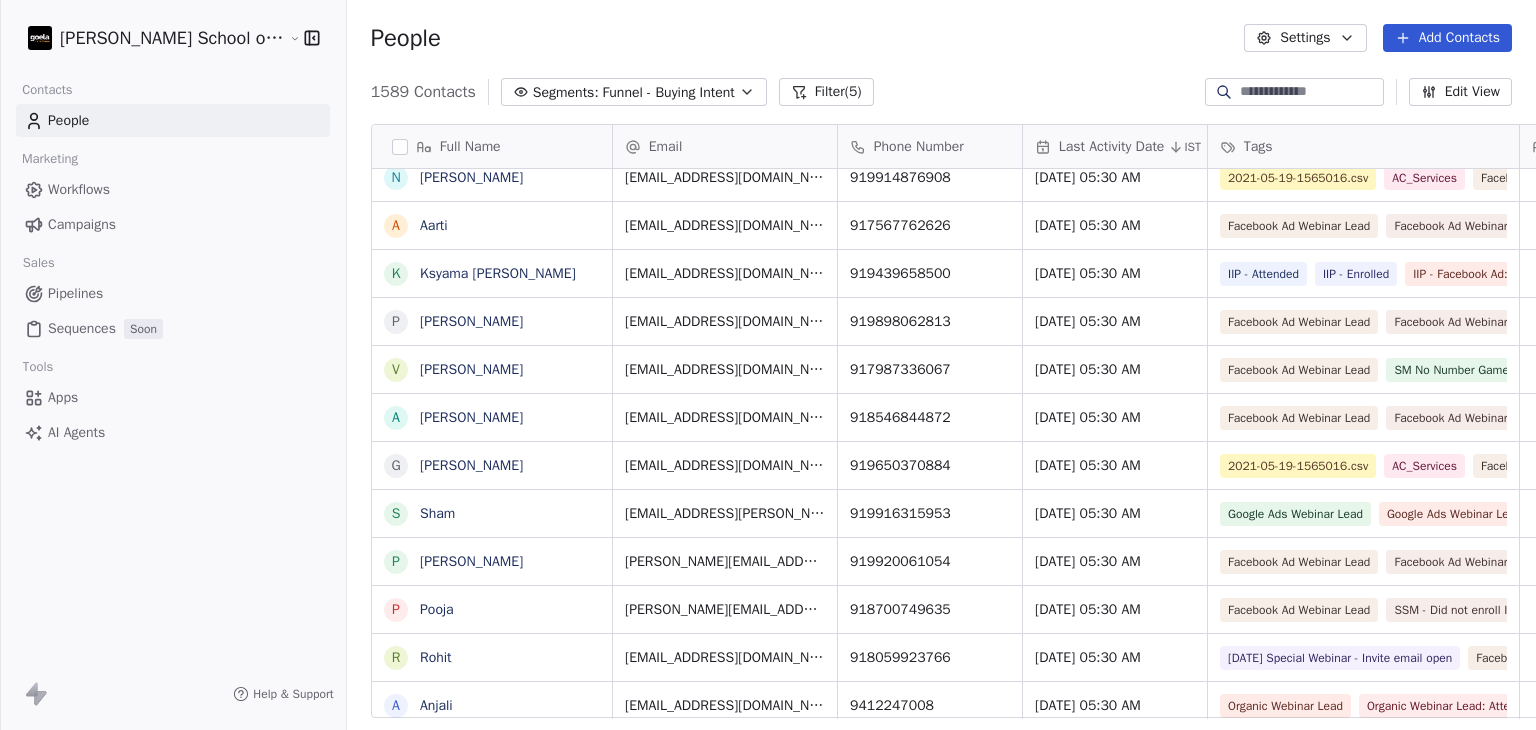click on "Goela School of Finance LLP Contacts People Marketing Workflows Campaigns Sales Pipelines Sequences Soon Tools Apps AI Agents Help & Support" at bounding box center (173, 365) 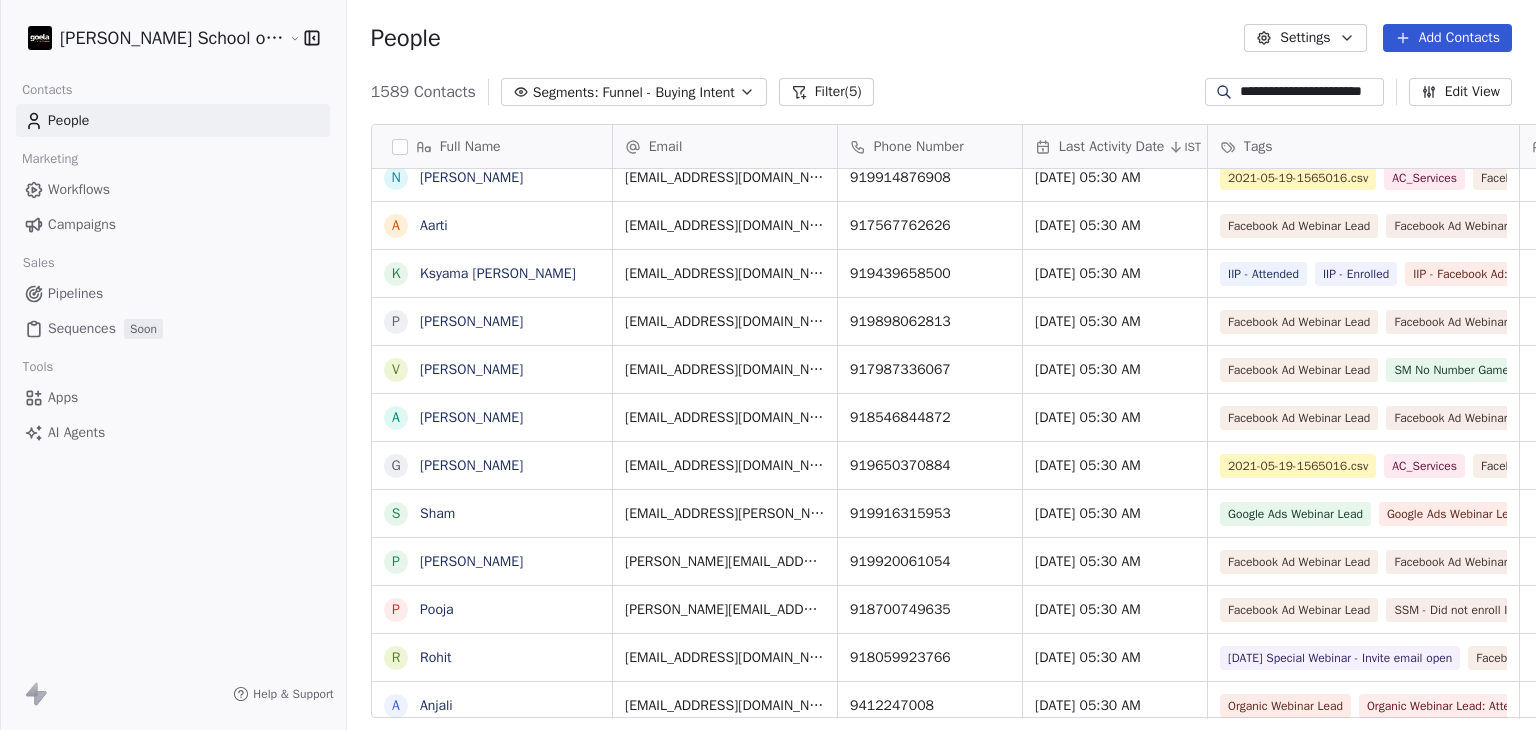 scroll, scrollTop: 0, scrollLeft: 25, axis: horizontal 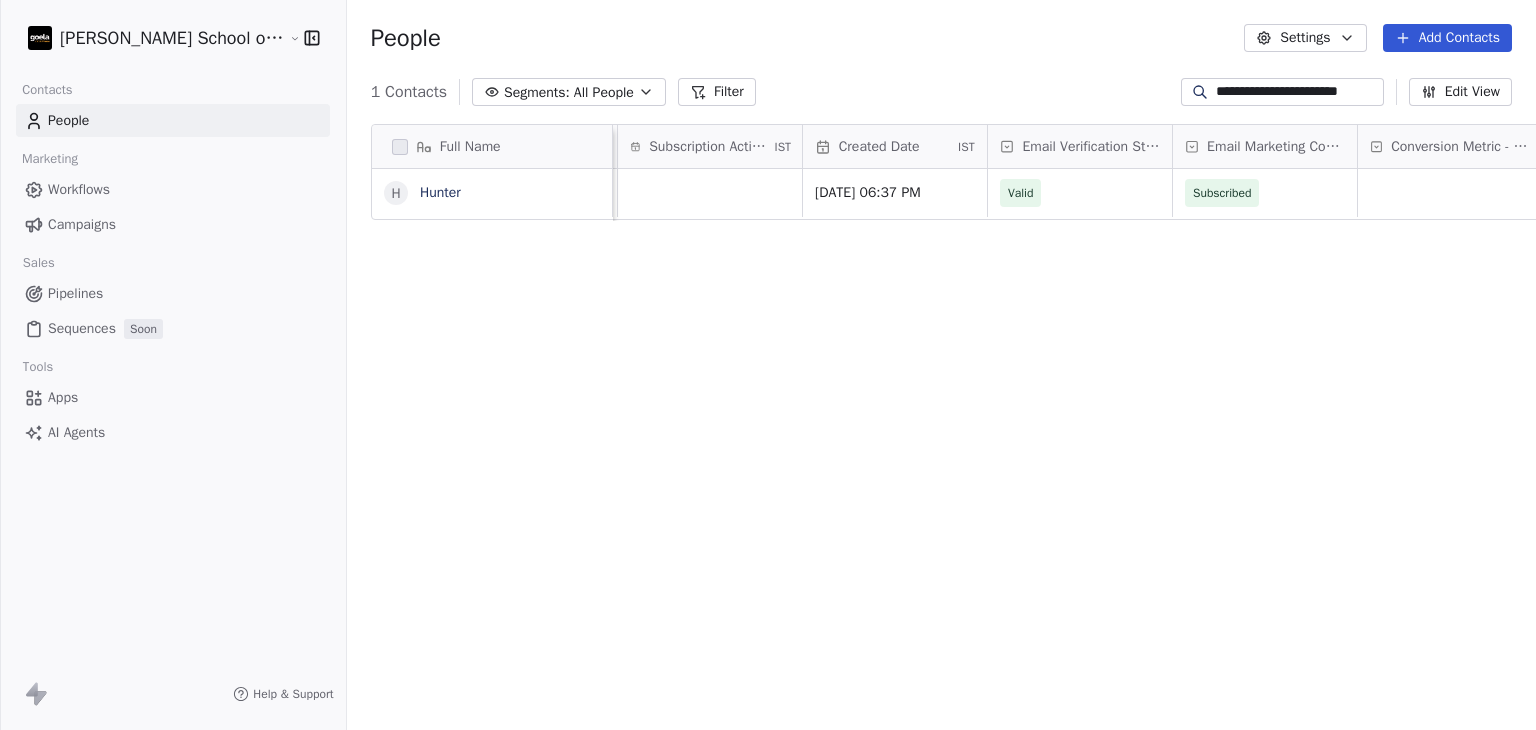 click on "**********" at bounding box center [1297, 92] 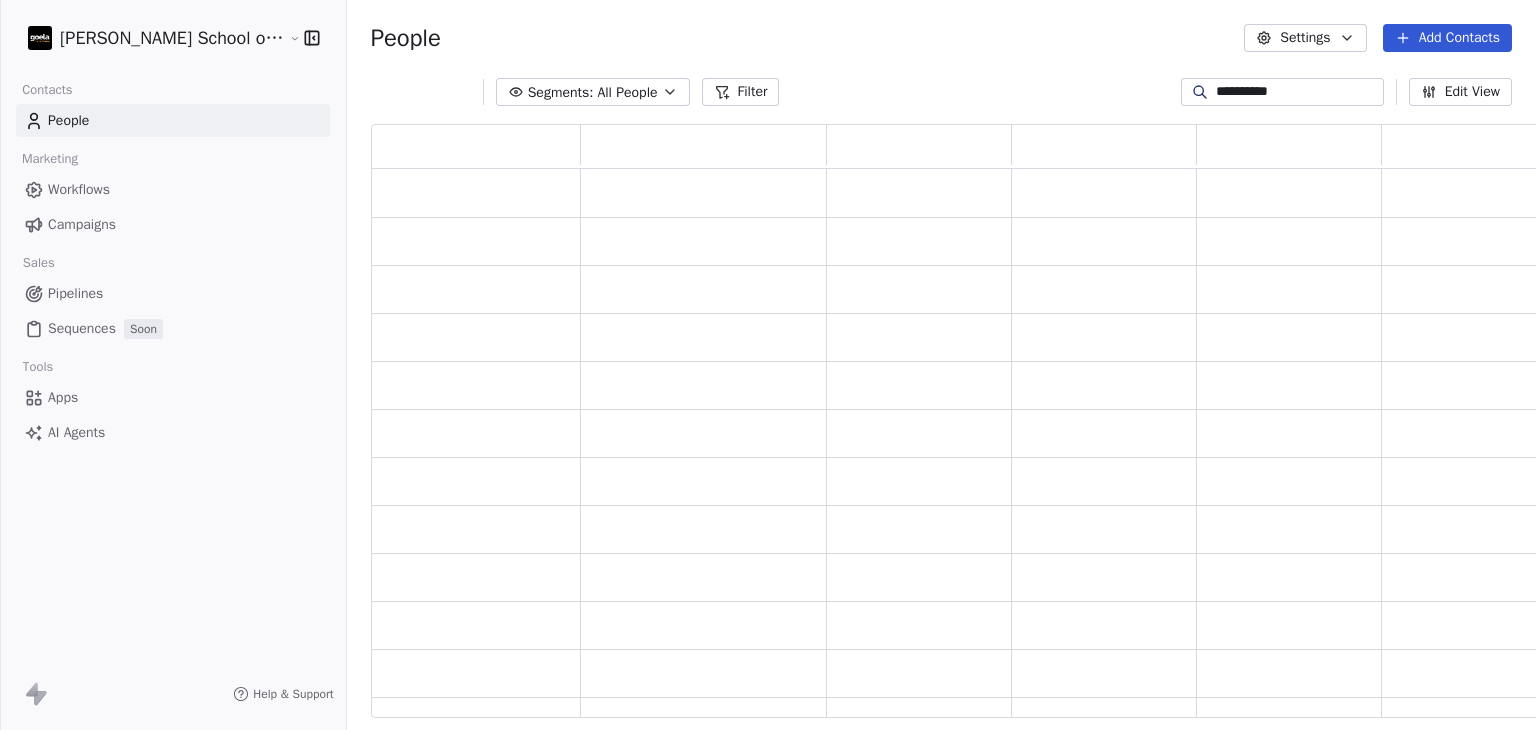 scroll, scrollTop: 16, scrollLeft: 16, axis: both 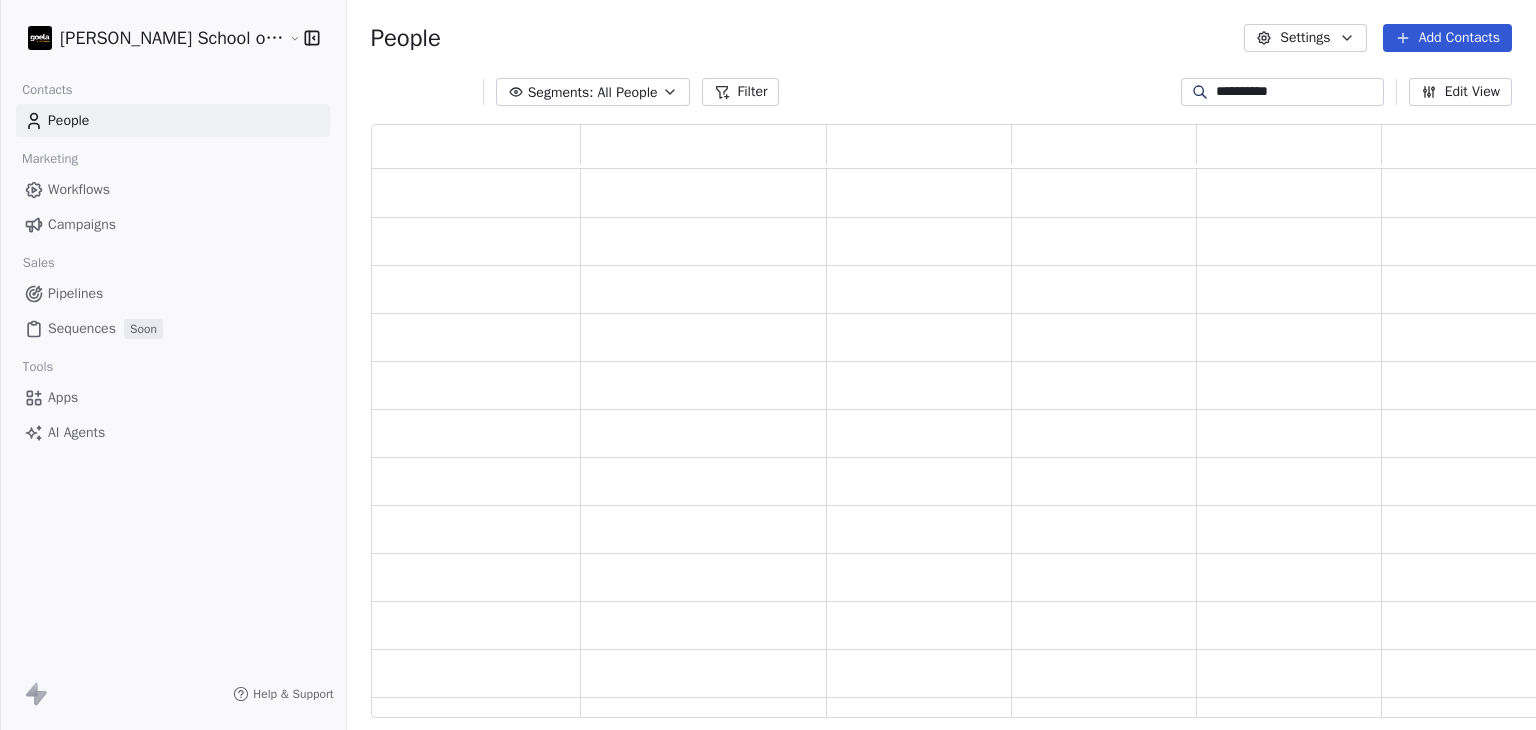 drag, startPoint x: 1299, startPoint y: 97, endPoint x: 891, endPoint y: 71, distance: 408.8276 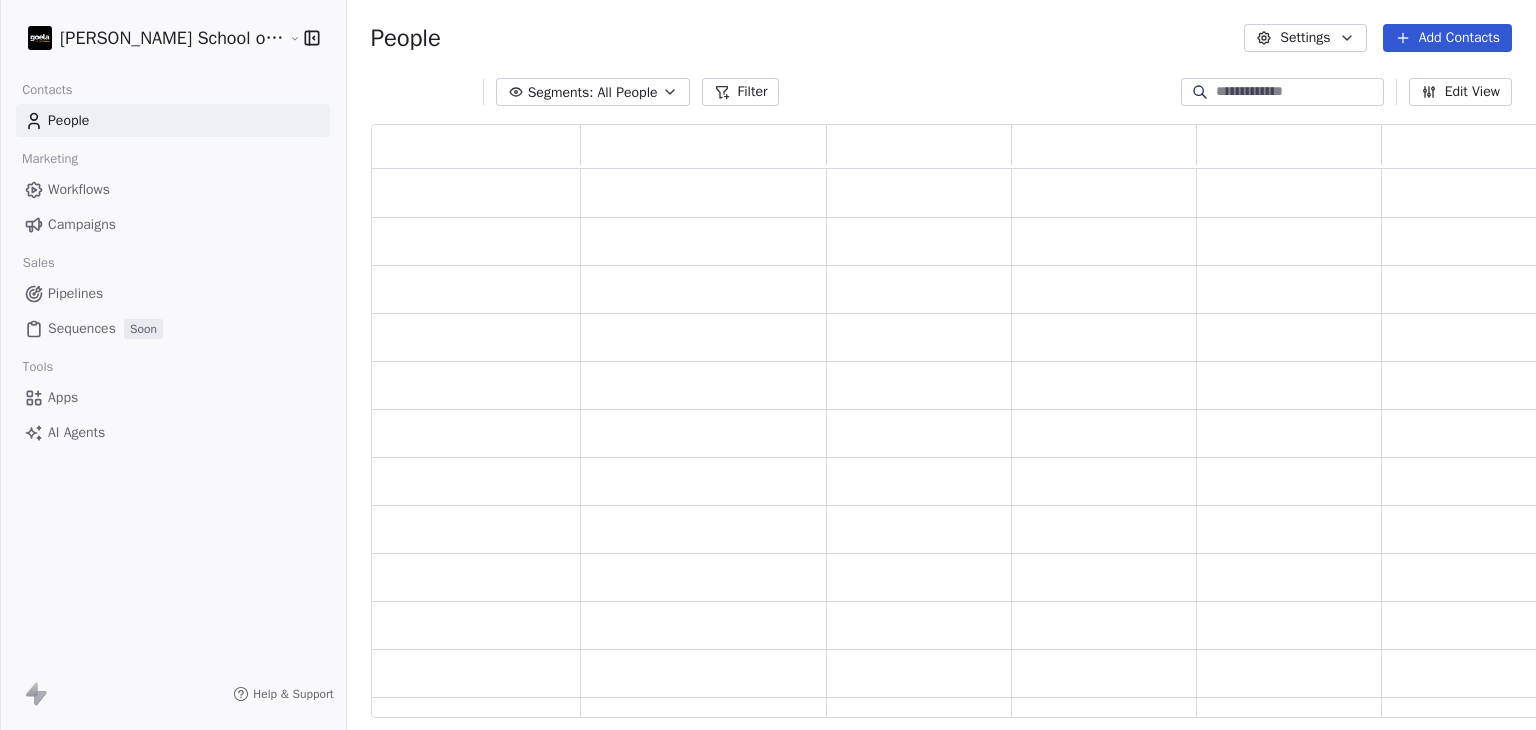 type 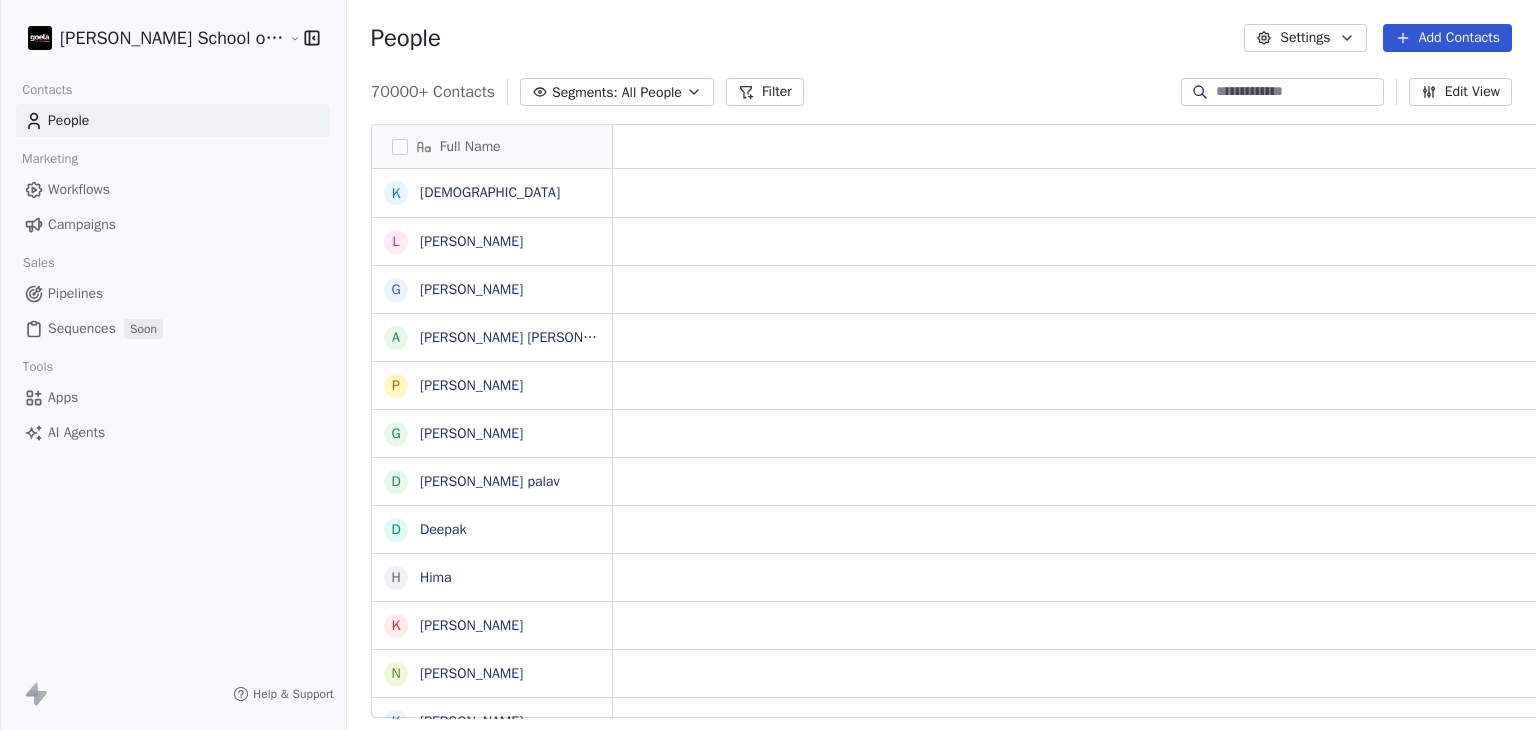 scroll, scrollTop: 626, scrollLeft: 1221, axis: both 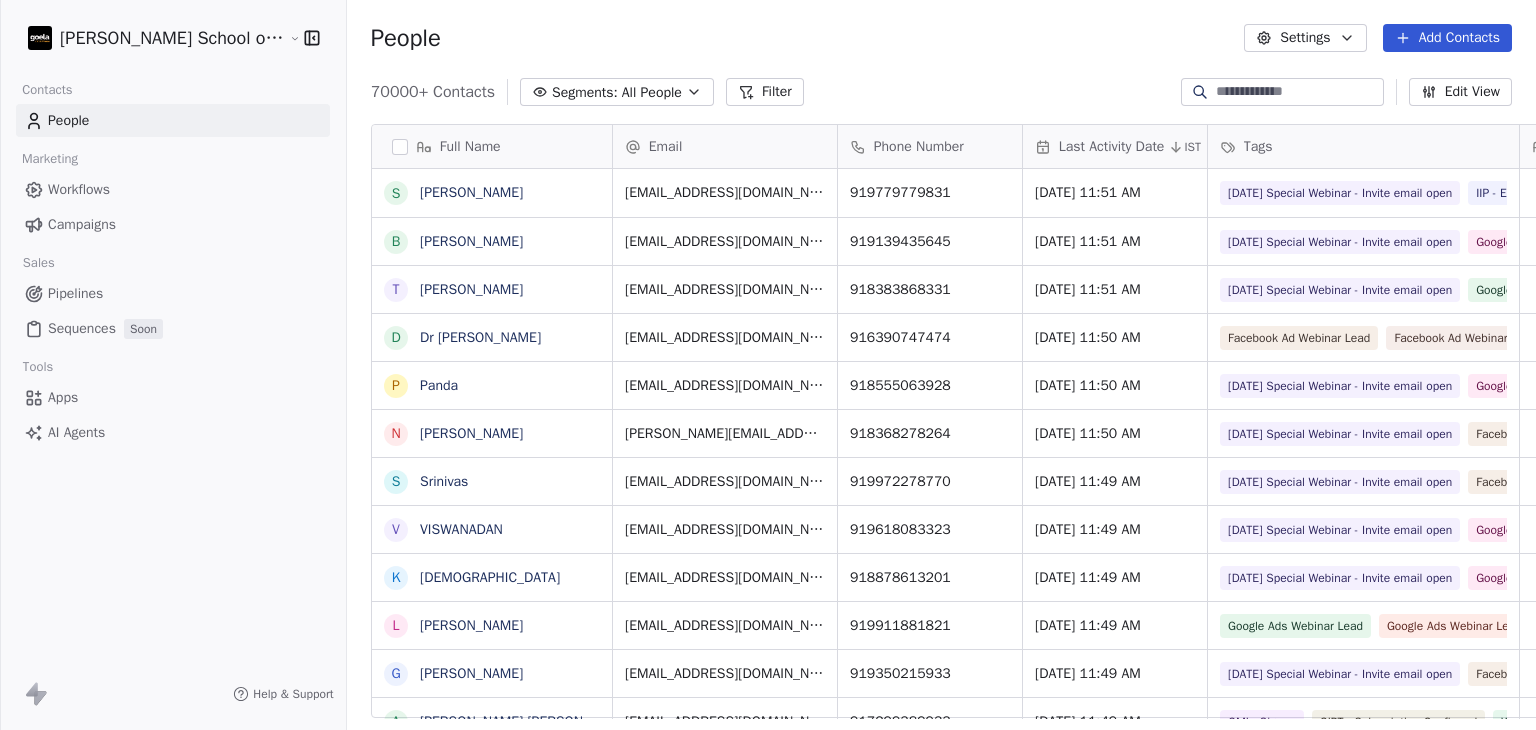 click on "Goela School of Finance LLP Contacts People Marketing Workflows Campaigns Sales Pipelines Sequences Soon Tools Apps AI Agents Help & Support People Settings  Add Contacts 70000+ Contacts Segments: All People Filter  Edit View Tag Export Full Name S Sherry Bhalla B Biswabrata Das t tanushree D Dr jitendra P Panda N Nishant S Srinivas V VISWANADAN K Krishna L LAKSHAY SHARMA G Girish A Avikshit Vijay P Pratik G Garv Mendiratta D Darshana shivram palav D Deepak H Hima K Komal N Naveen verma K KUMAR ACHATH A Armaan N Nitesh S Saurabh . R Ramesh S Sanjeev S Shivi A Abhishek M Makhmur J Jnana ranjan Hati N NEETU D Dhruv raval P Pawan Email Phone Number Last Activity Date IST Tags Email Disclaimer Email Signature GSF Helpdesk Number Language s.sherry3089@gmail.com 919779779831 Jul 03, 2025 11:51 AM Diwali Special Webinar - Invite email open IIP - Enrolled IIP - Facebook Ad: Enrolled IIP - Facebook ad: Lifetime Recording IIP - Lifetime recording IIP - Webinar On-Air biswabratadassmil@gmail.com 919139435645 ISMA" at bounding box center (768, 365) 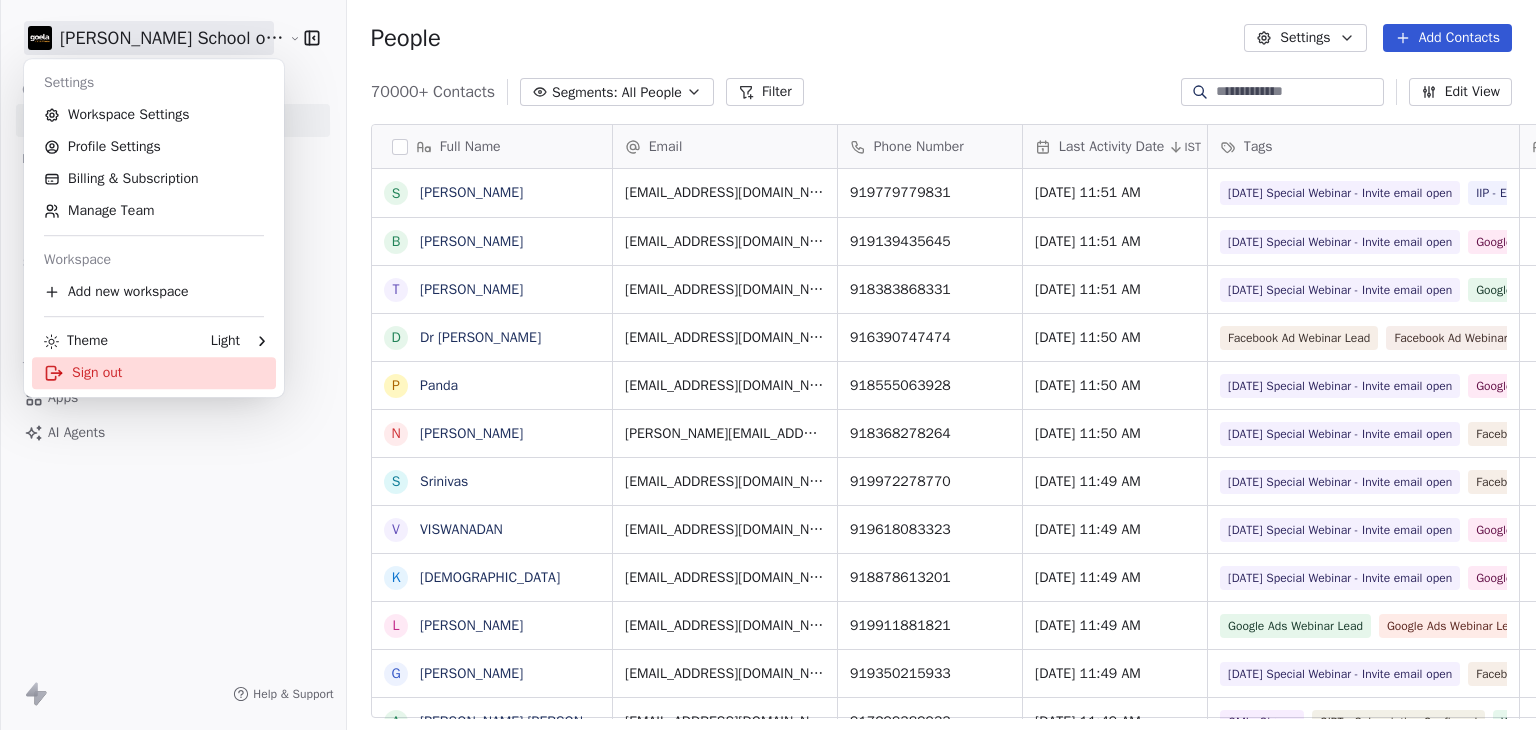 click on "Sign out" at bounding box center (154, 373) 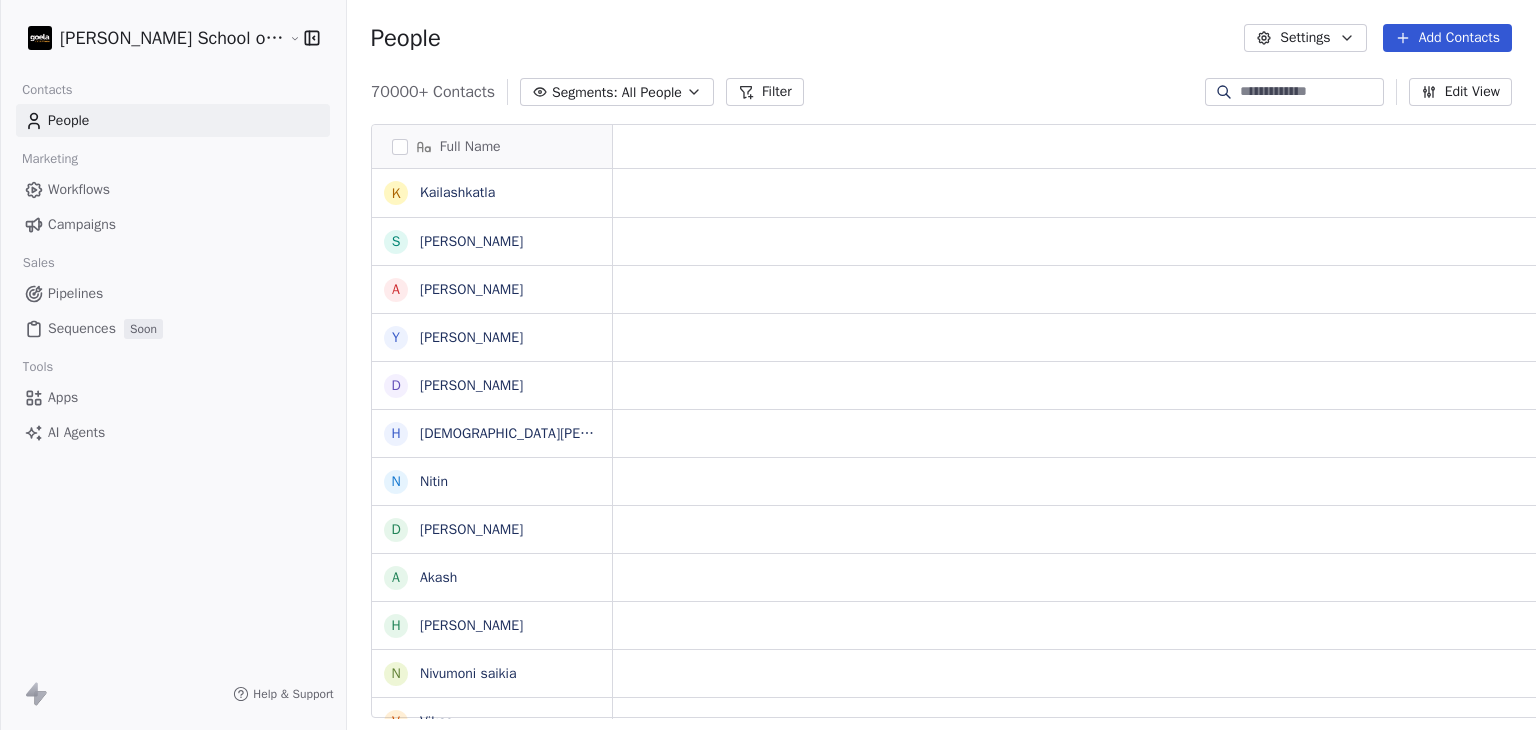 scroll, scrollTop: 0, scrollLeft: 0, axis: both 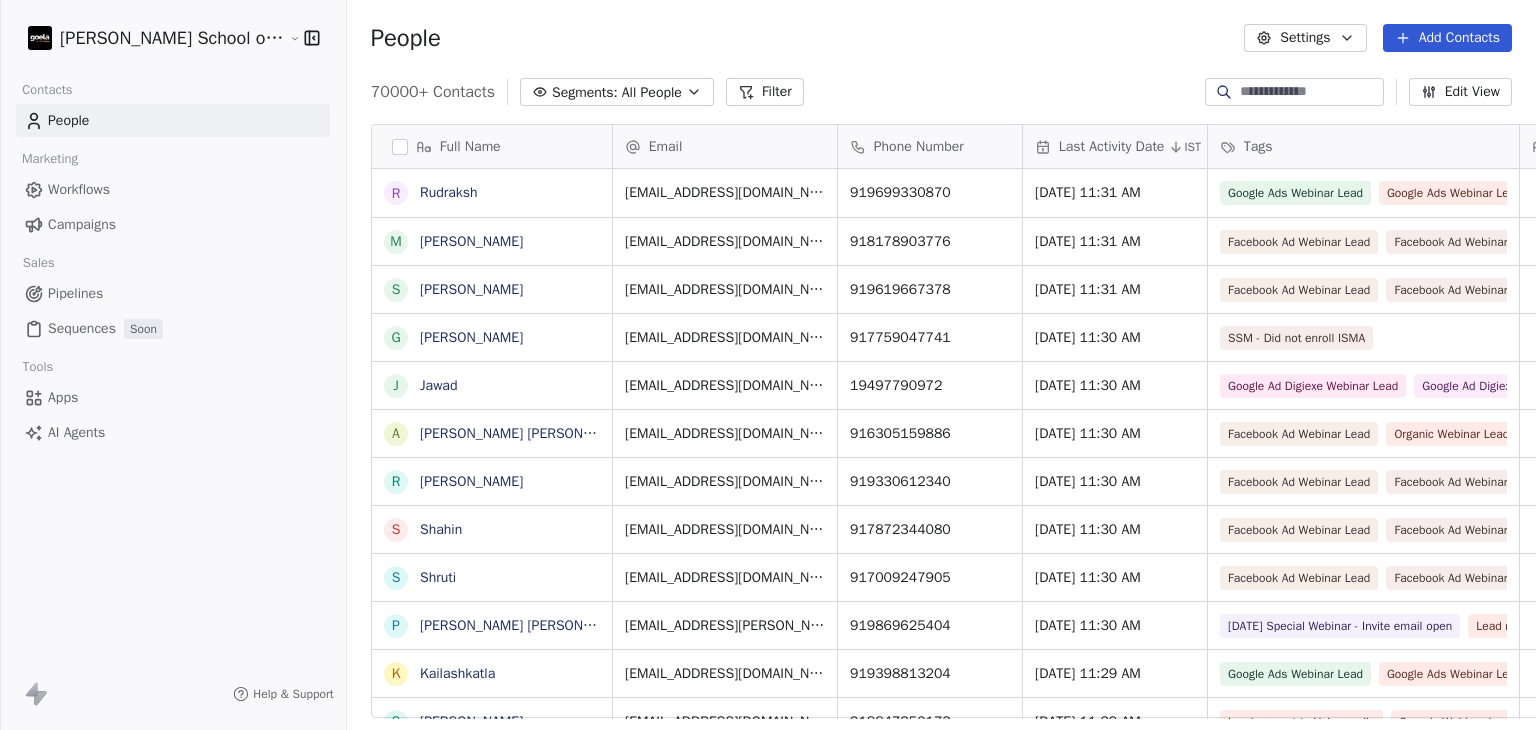 click on "Campaigns" at bounding box center (82, 224) 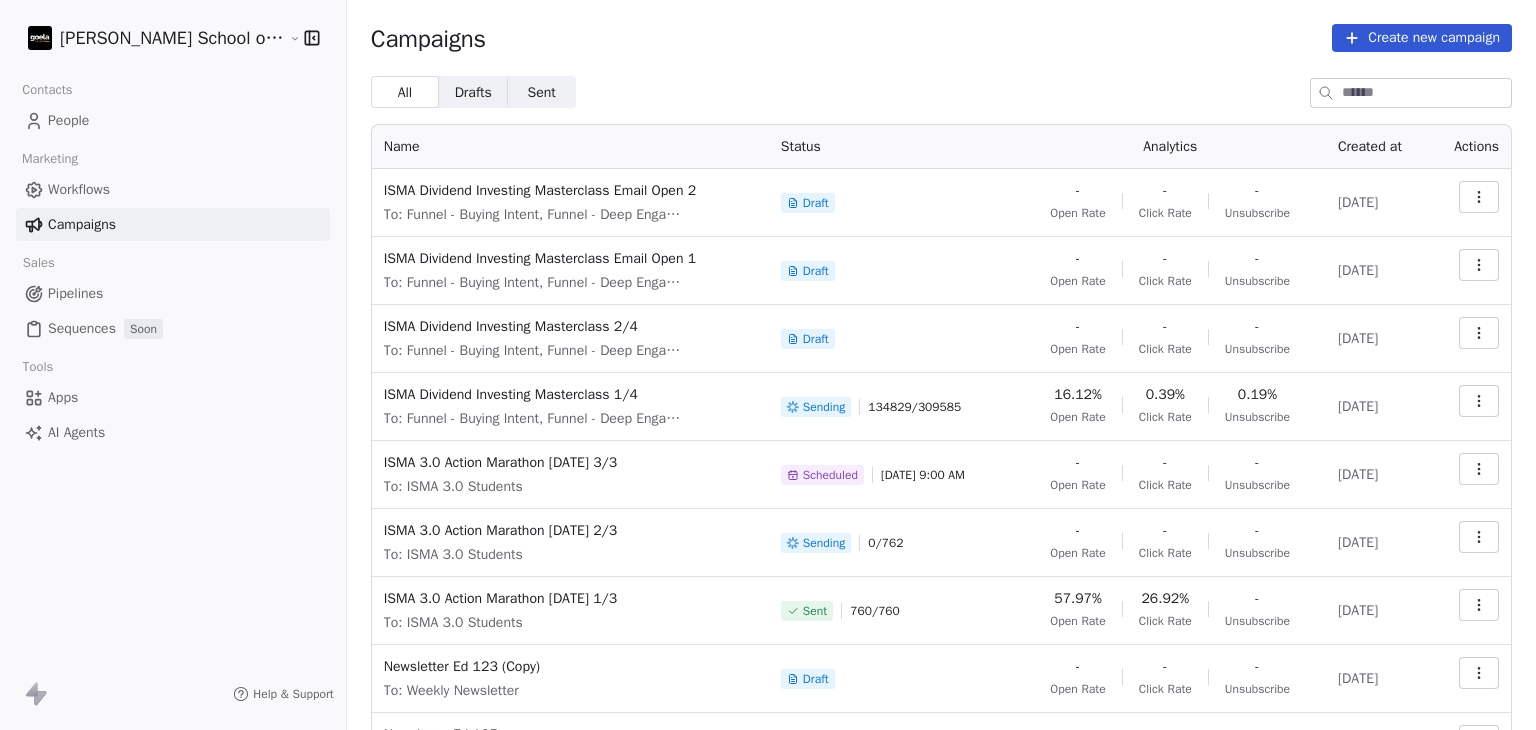 click 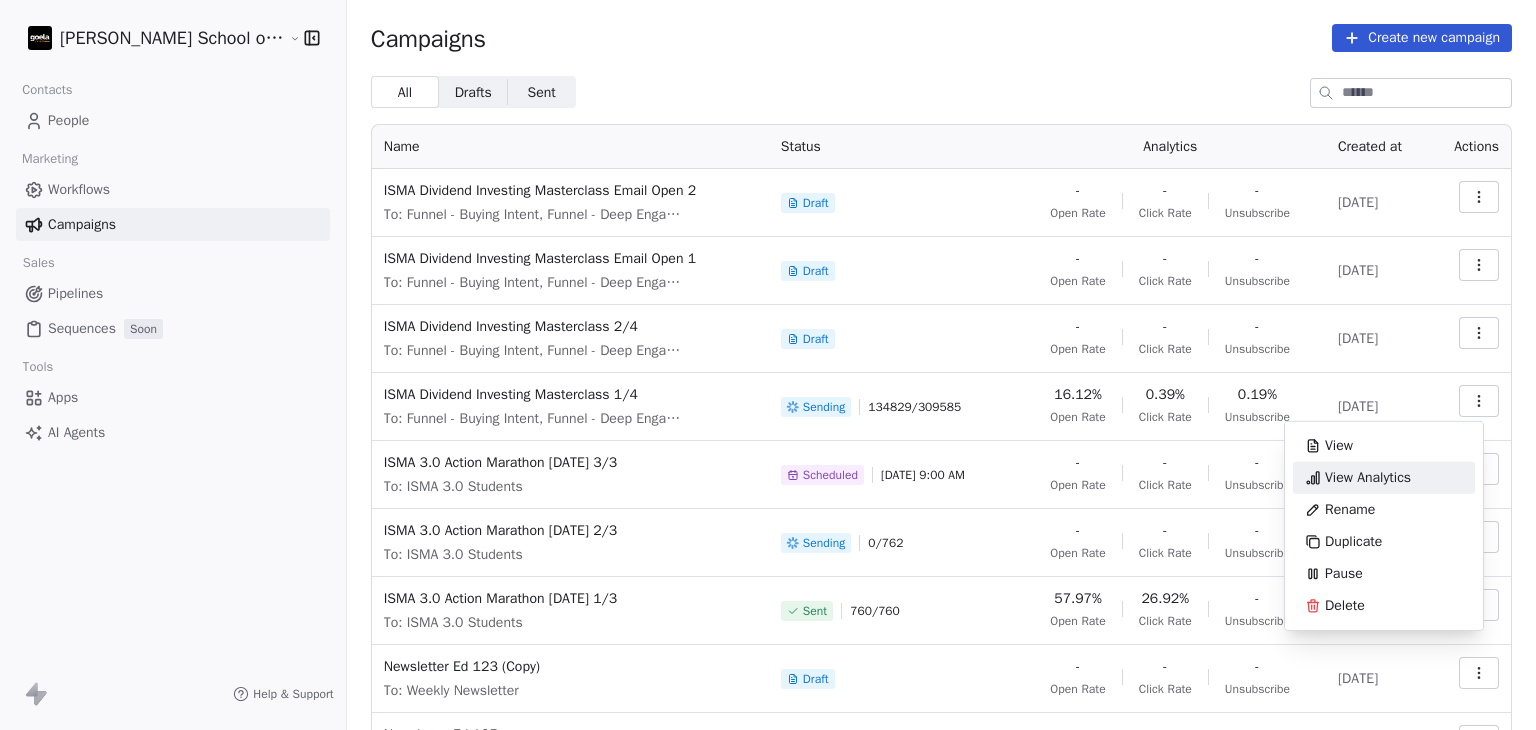 click on "View Analytics" at bounding box center (1368, 478) 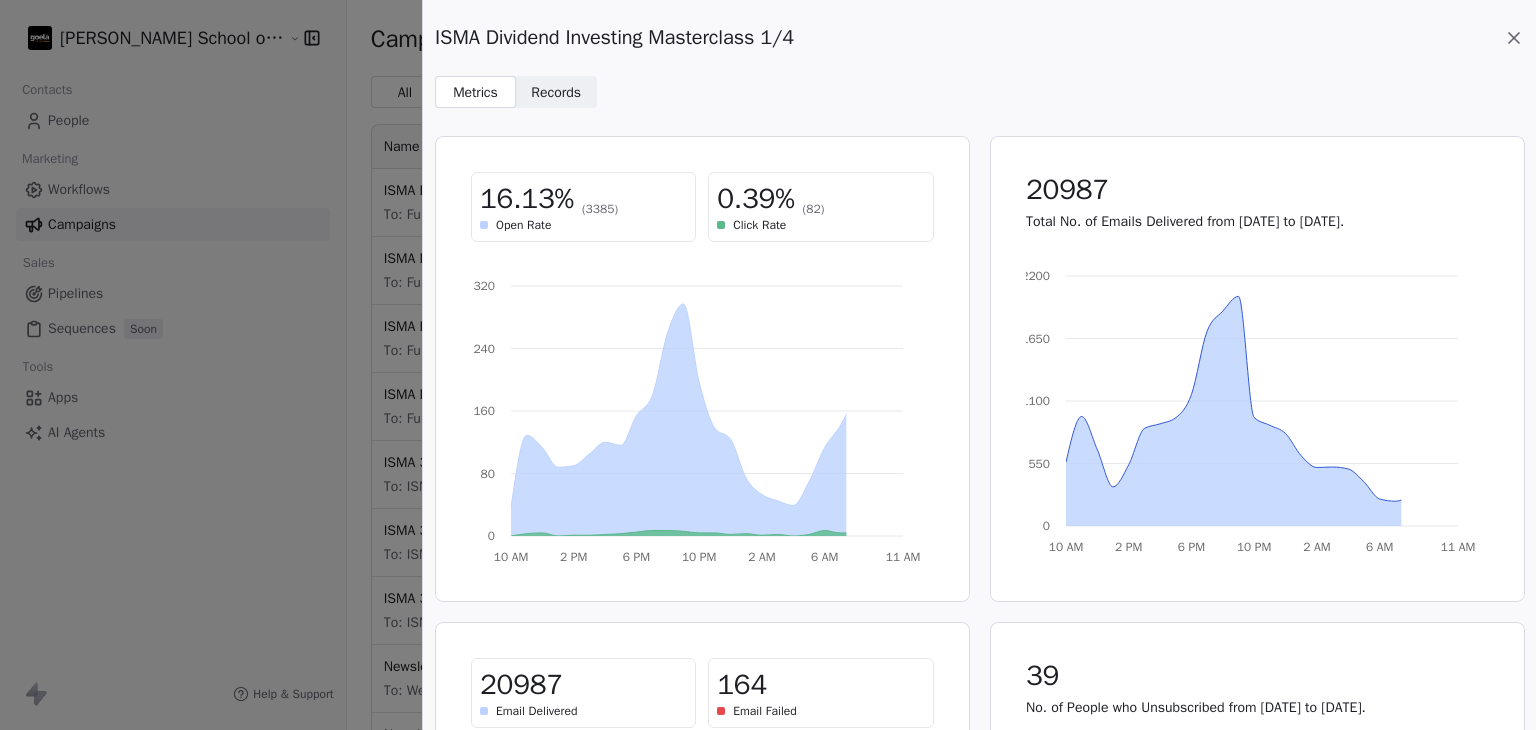 click on "Records" at bounding box center [556, 92] 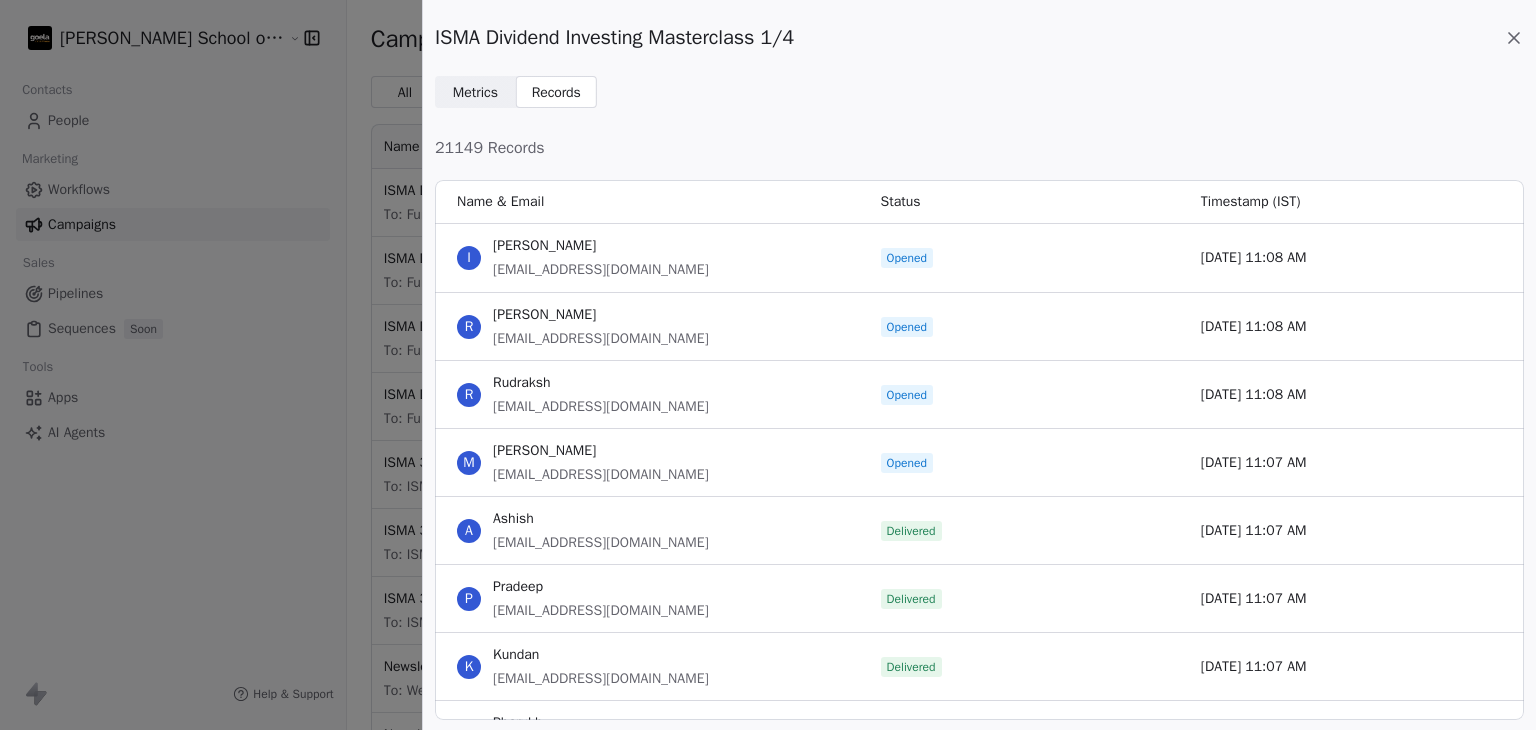 scroll, scrollTop: 16, scrollLeft: 16, axis: both 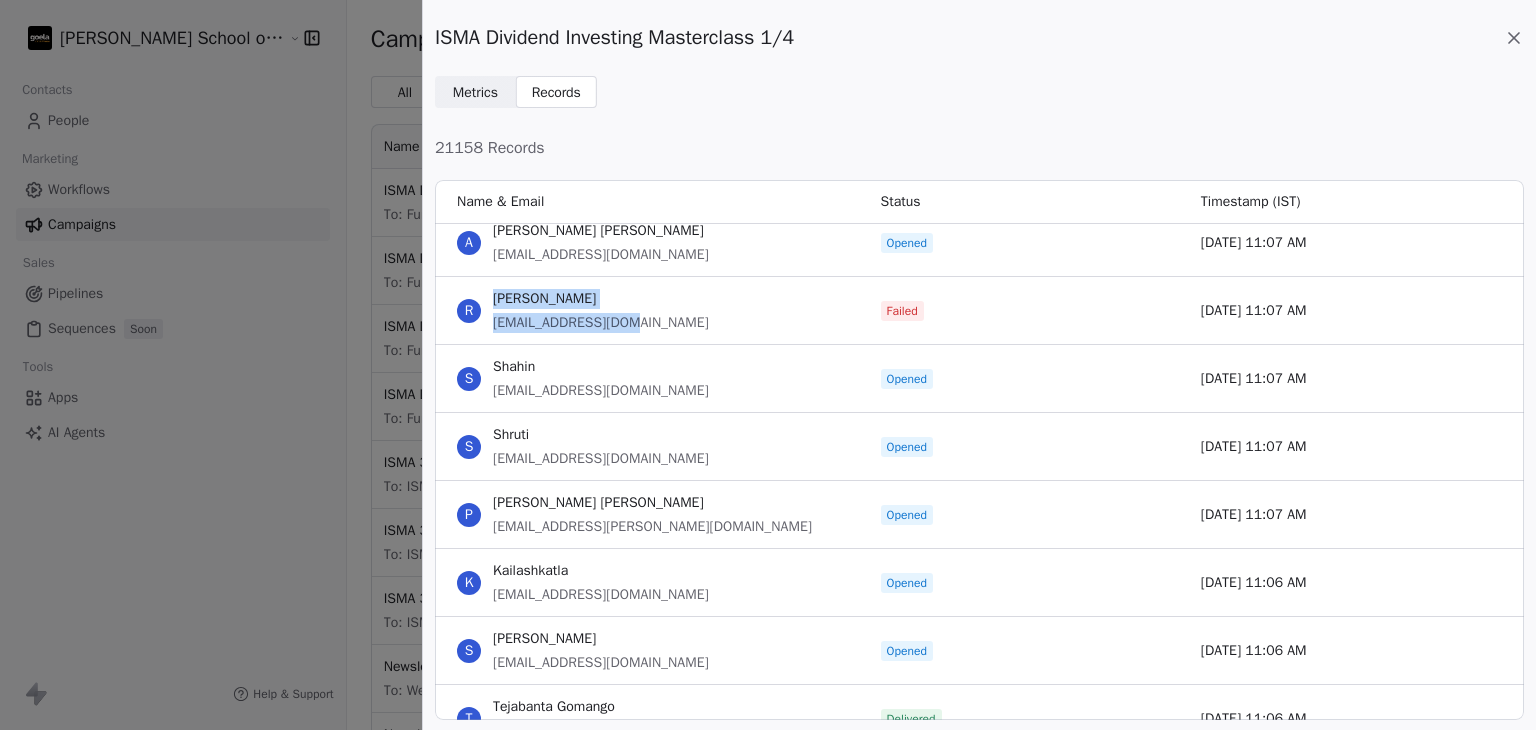drag, startPoint x: 645, startPoint y: 320, endPoint x: 480, endPoint y: 326, distance: 165.10905 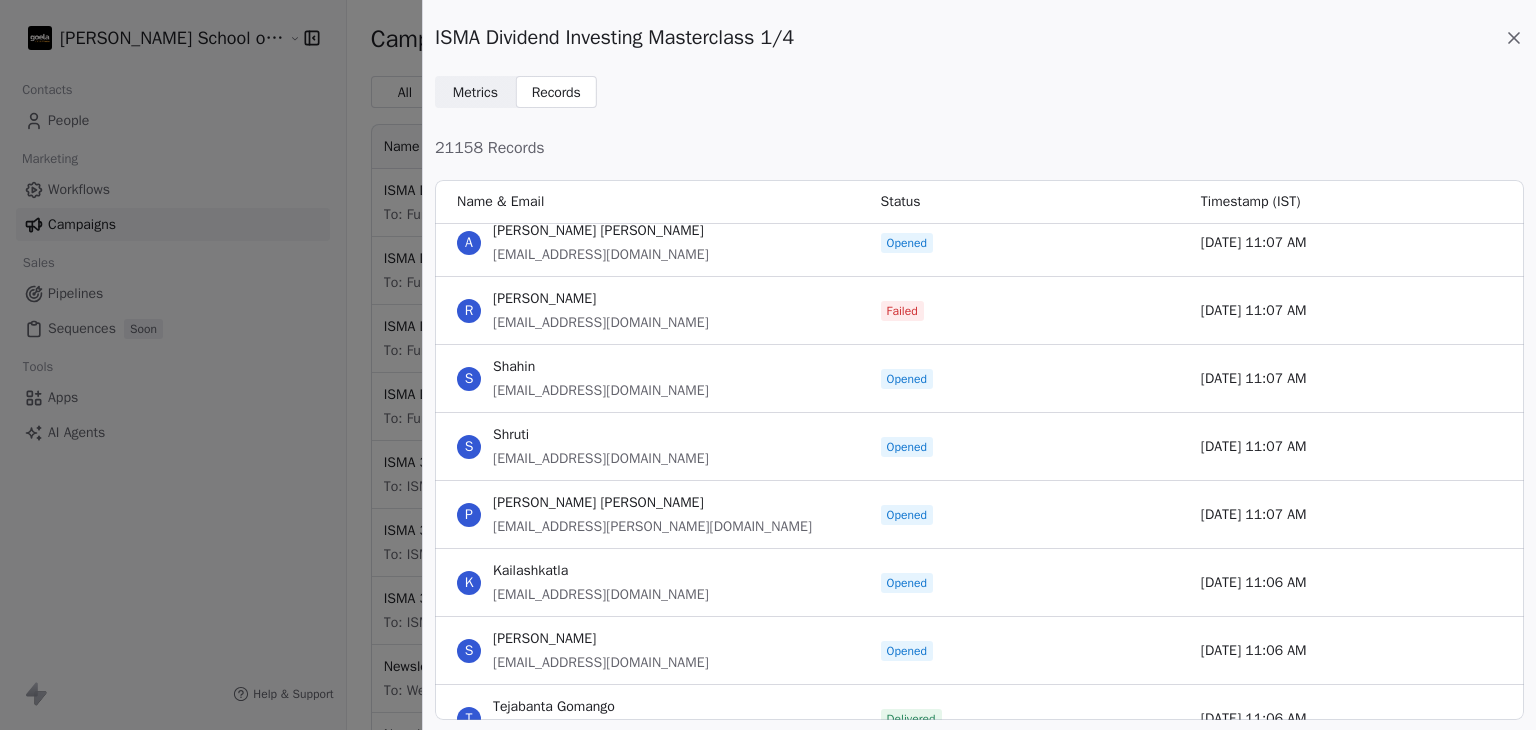 click on "ISMA Dividend Investing Masterclass 1/4 Metrics Metrics Records Records 21158 Records Name & Email Status Timestamp (IST) S Surinder Singh surindermanupuria123@gmail.com Delivered Jul 03, 11:07 AM K Kali Jyotirmayee Reddy jysidhart@gmail.com Delivered Jul 03, 11:07 AM A Adutya rachirajuaditya@gmail.com Delivered Jul 03, 11:07 AM S Samrudhi reyanshmeetsamruddhi@gmail.com Delivered Jul 03, 11:07 AM J John Tigga johntigga6@gmail.com Delivered Jul 03, 11:07 AM S Snehal snehalgaikwad9827@gmail.com Delivered Jul 03, 11:07 AM V Vaishnavi vaishnavirathi79@gmail.com Delivered Jul 03, 11:07 AM M Manju manubishnoi9496@gmail.com Delivered Jul 03, 11:07 AM G Govind Prakash govindprakash234896@gmail.com Opened Jul 03, 11:07 AM J Jawad jawadmuhammedck@gmail.com Opened Jul 03, 11:07 AM A Ajay Kumar Kattula kathulaajaykumar0147@gmail.com Opened Jul 03, 11:07 AM R Roshan Jaiswal rj5950025@gmail.com Failed Jul 03, 11:07 AM S Shahin sa0790909@gmail.com Opened Jul 03, 11:07 AM S Shruti shrutiaggarwal21@gmail.com Opened P Opened K" at bounding box center [768, 365] 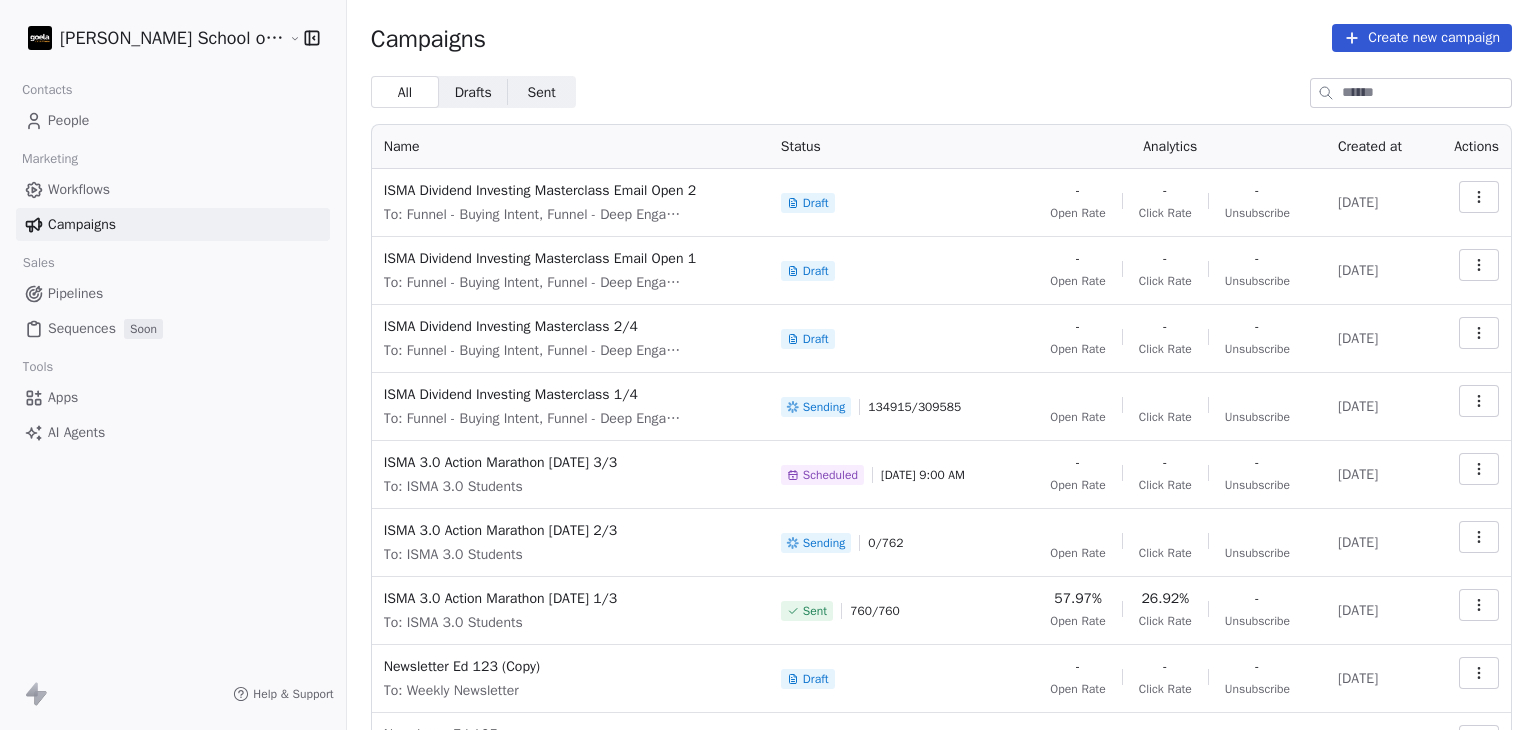 click 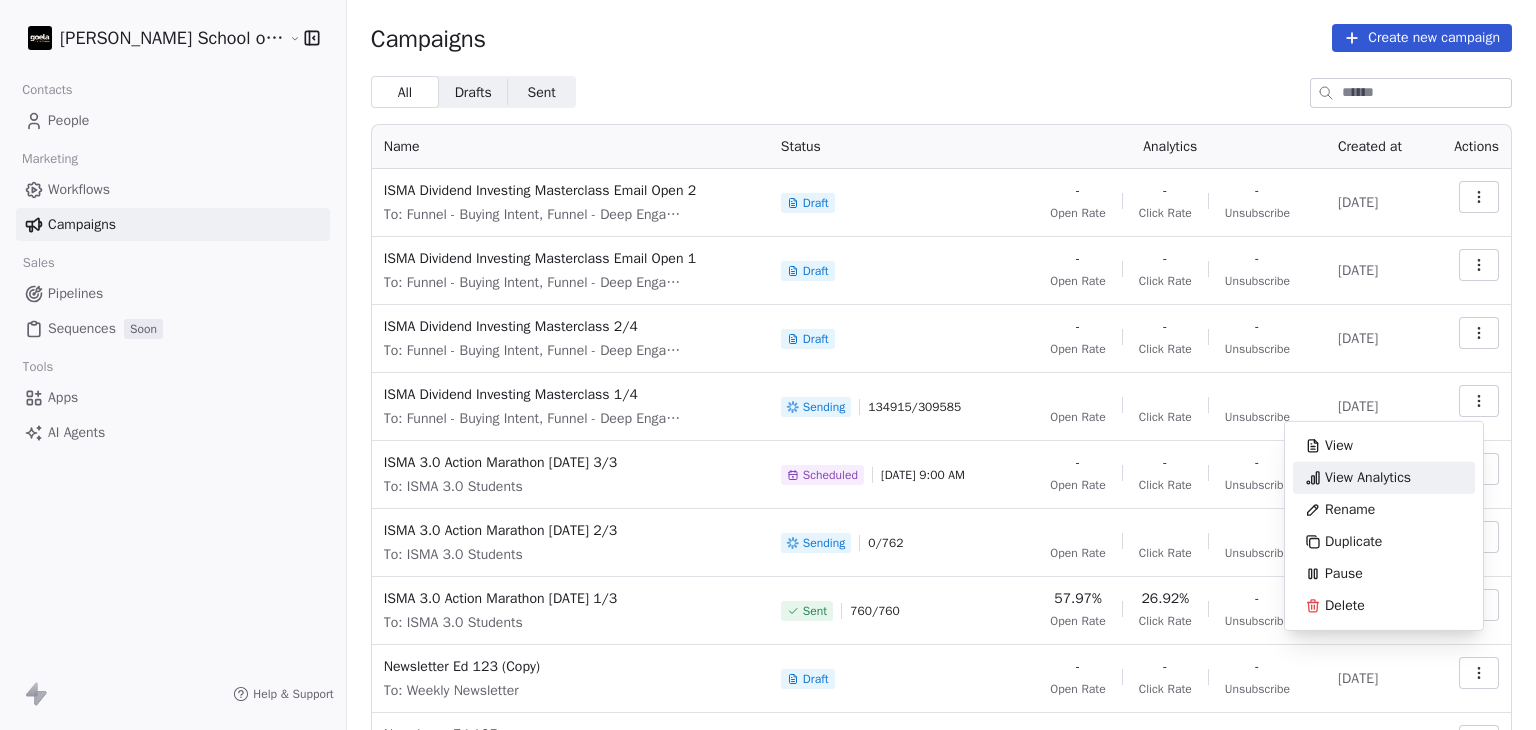 click on "View Analytics" at bounding box center [1368, 478] 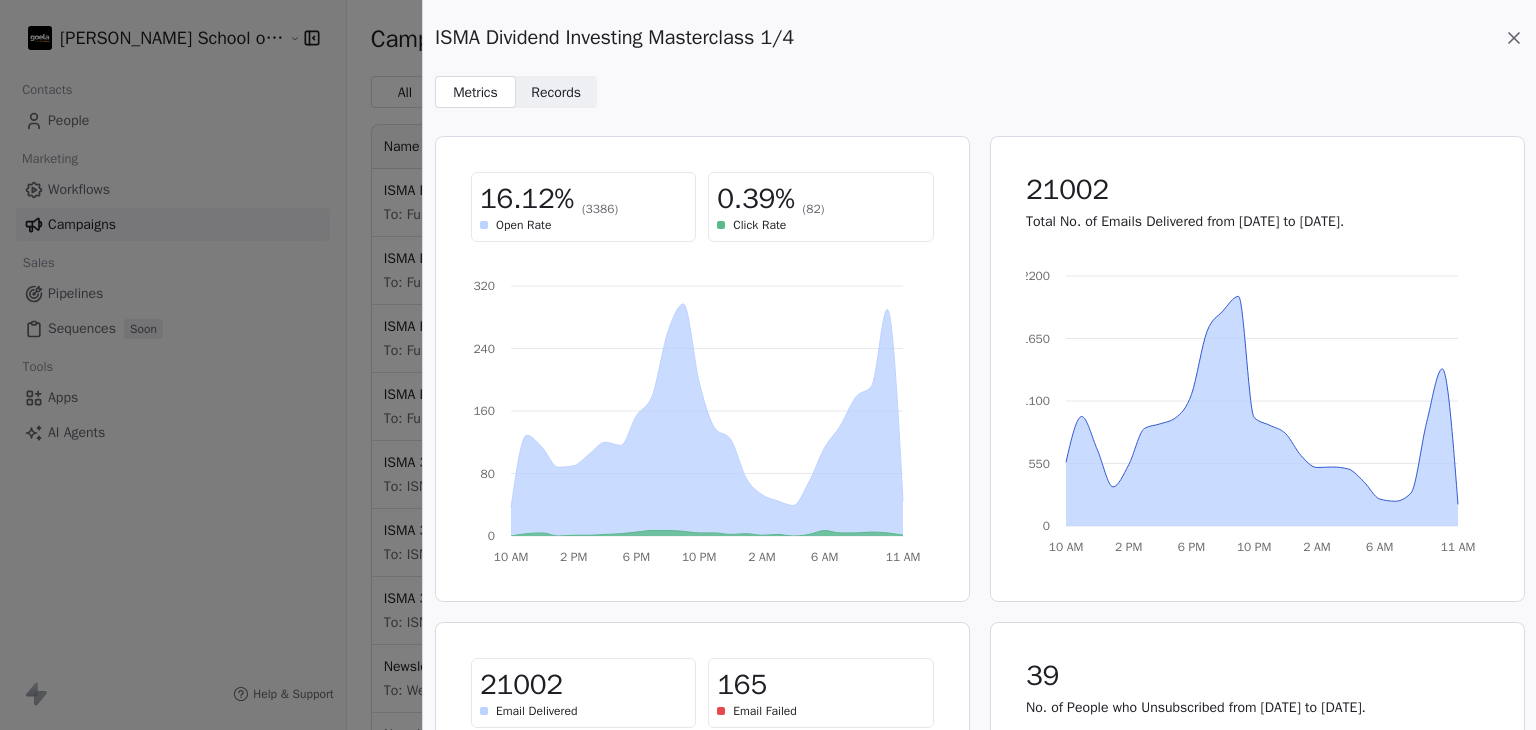 click on "Records" at bounding box center (556, 92) 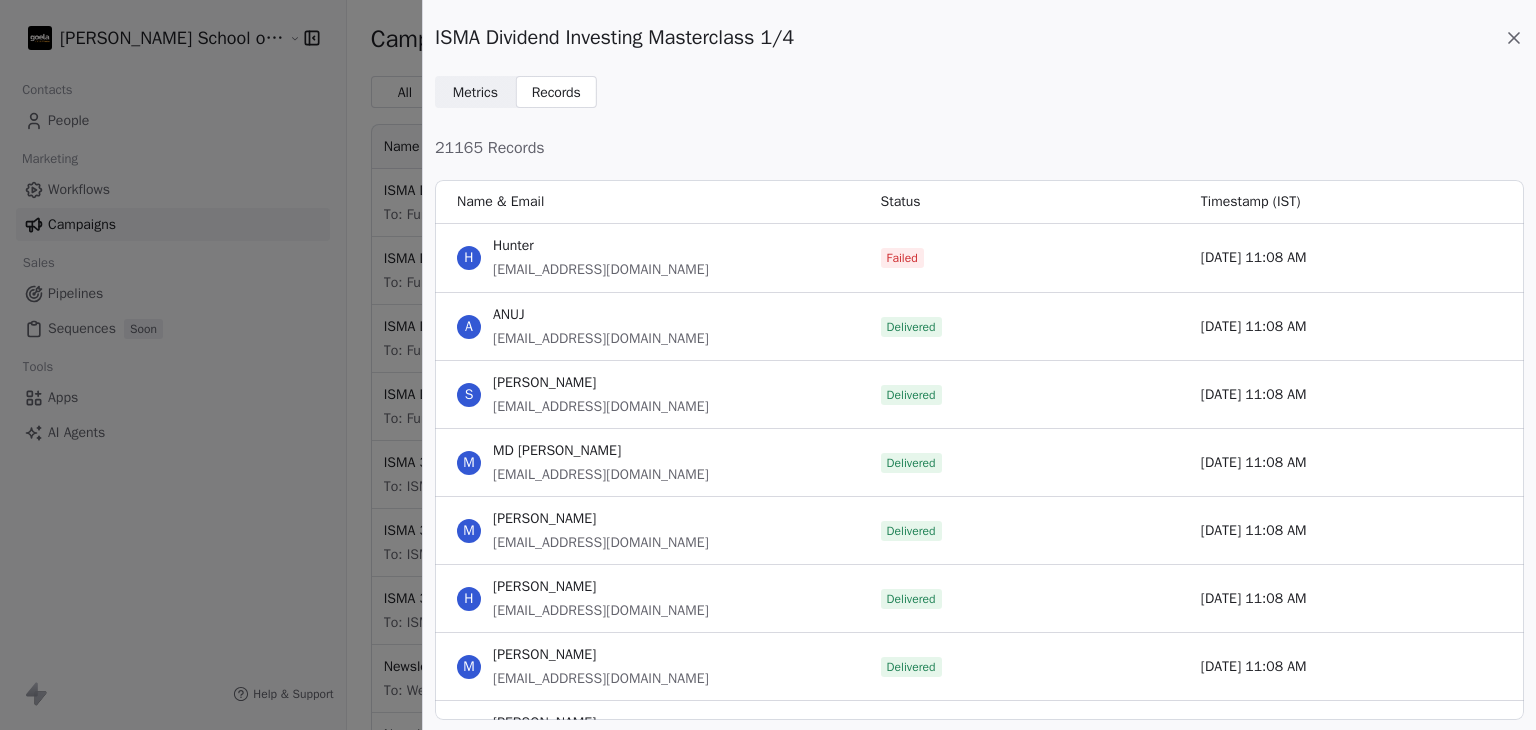 scroll, scrollTop: 16, scrollLeft: 16, axis: both 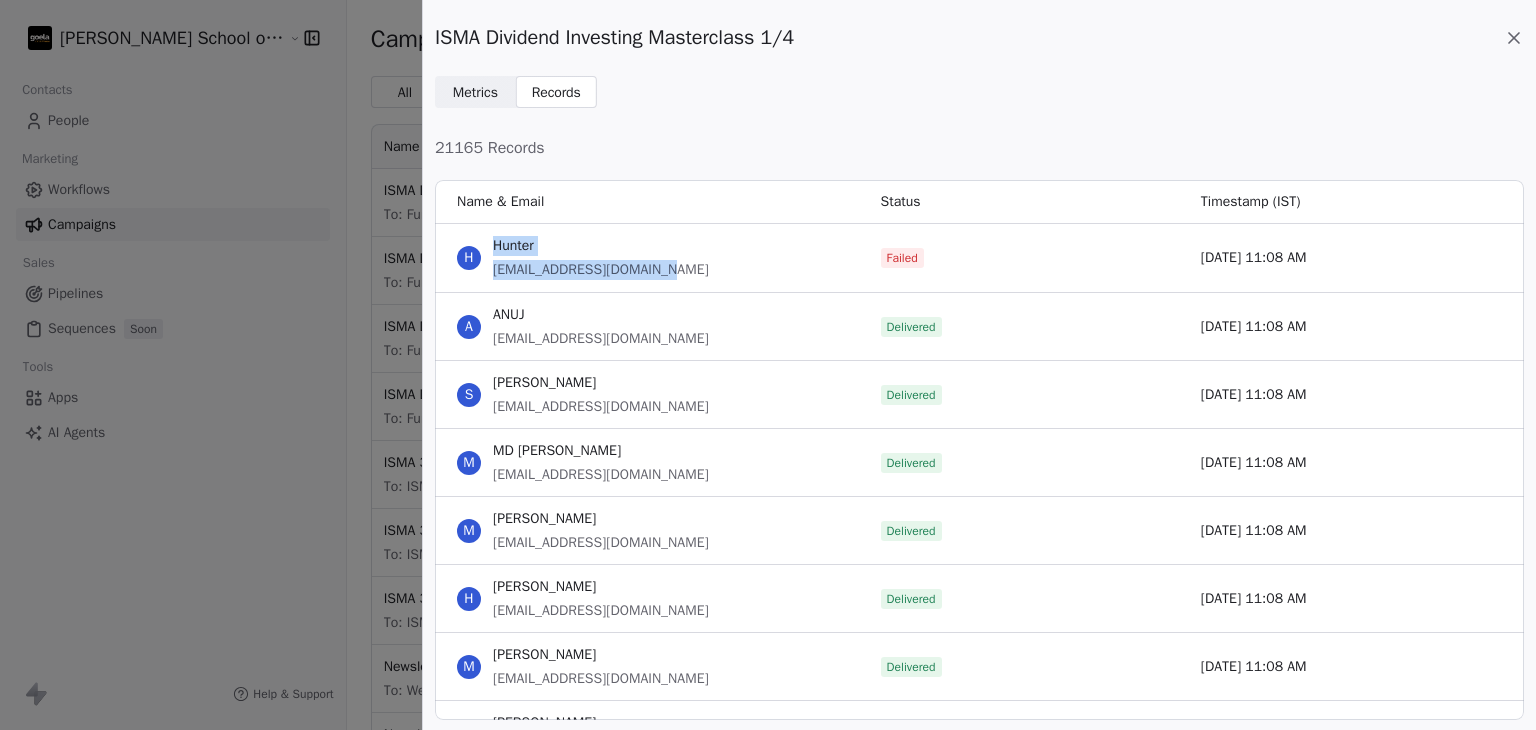 drag, startPoint x: 693, startPoint y: 264, endPoint x: 486, endPoint y: 257, distance: 207.11832 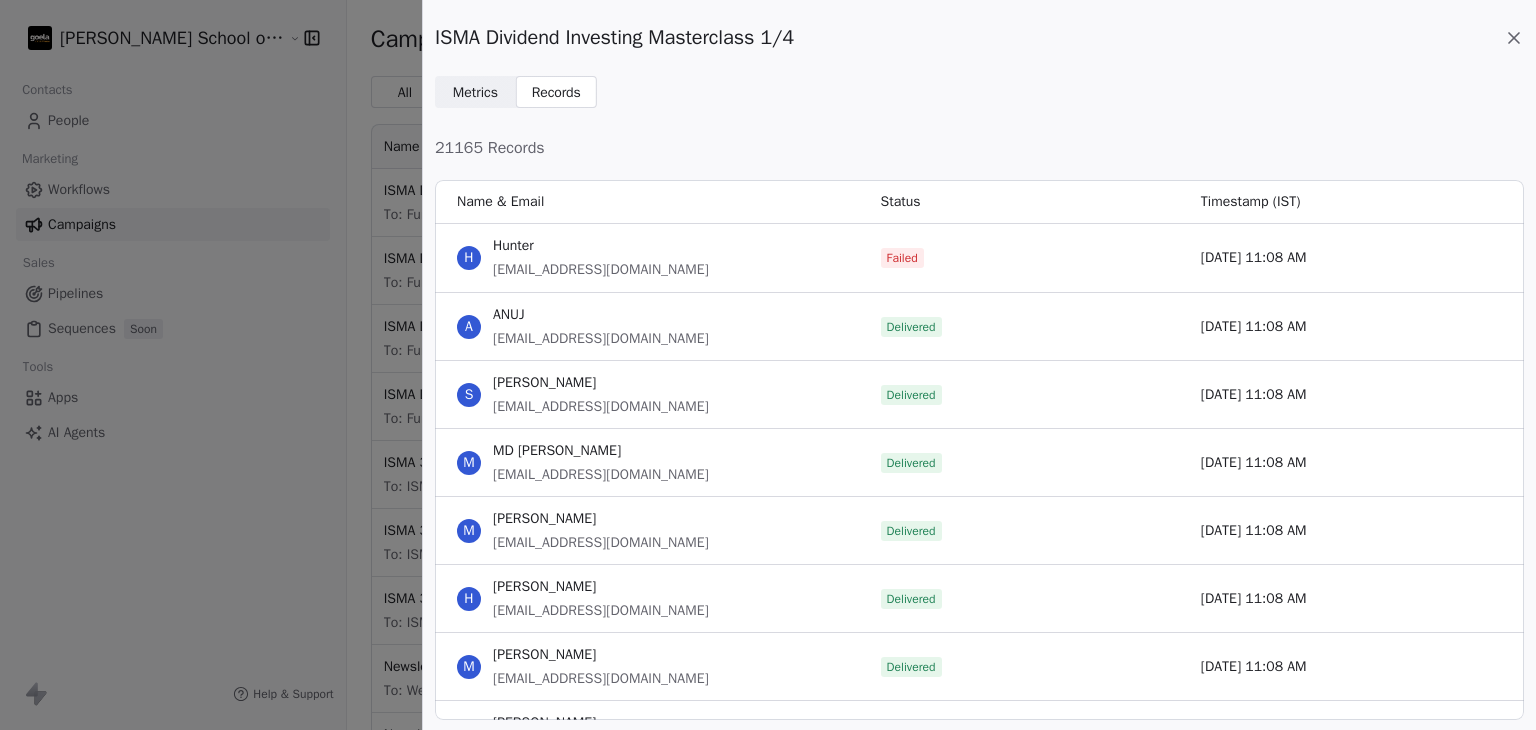 click on "ISMA Dividend Investing Masterclass 1/4 Metrics Metrics Records Records" at bounding box center (979, 54) 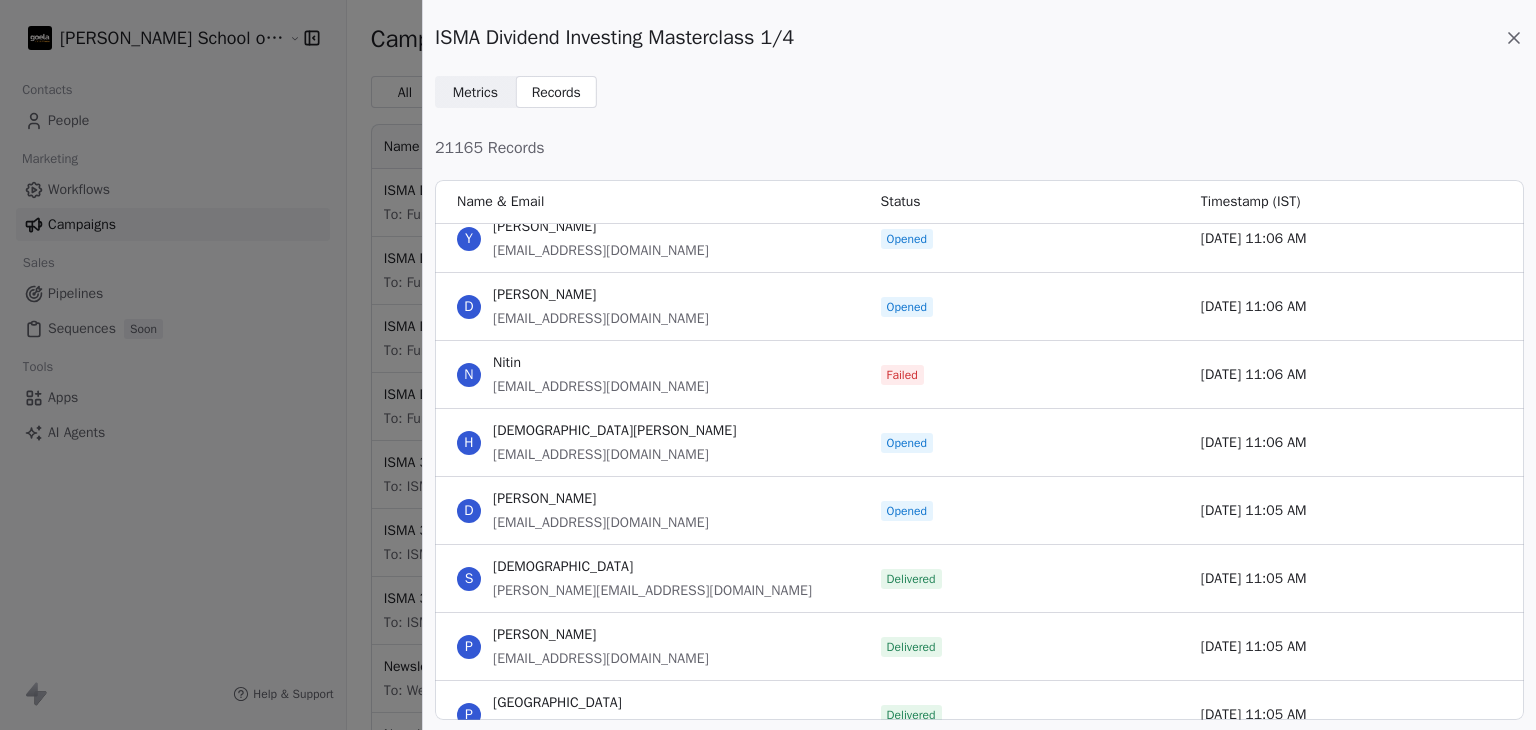 scroll, scrollTop: 5301, scrollLeft: 0, axis: vertical 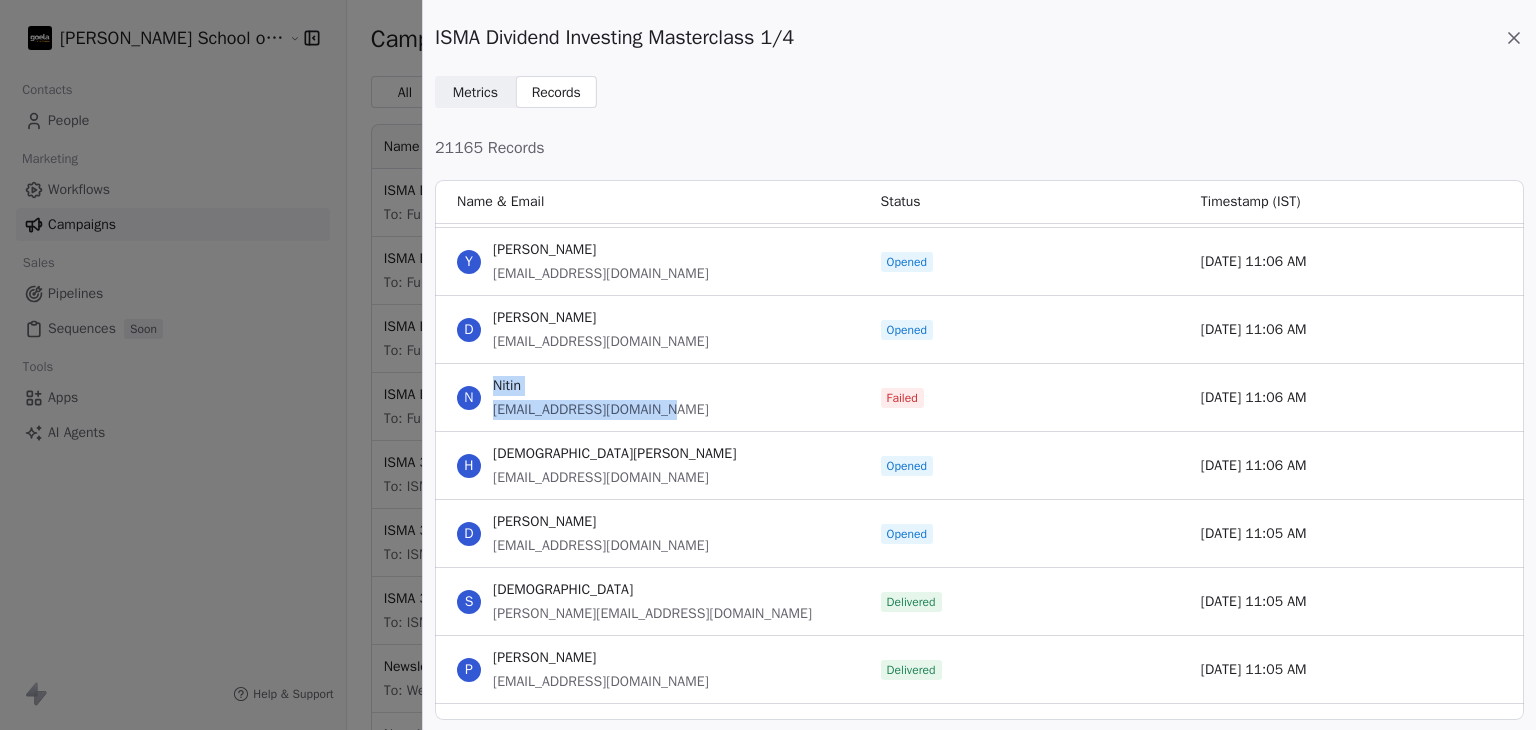 drag, startPoint x: 667, startPoint y: 410, endPoint x: 463, endPoint y: 400, distance: 204.24495 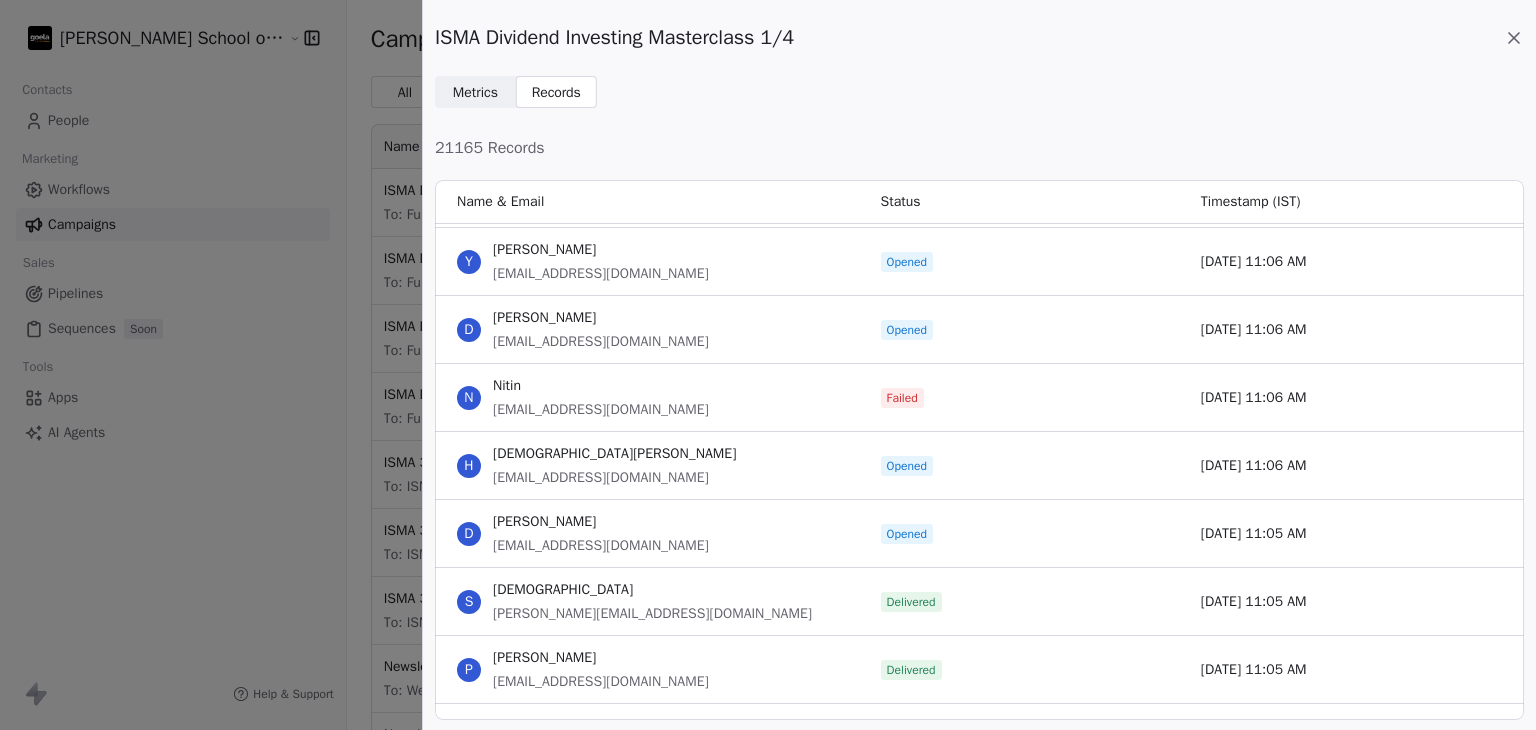 click on "Metrics Metrics Records Records" at bounding box center (979, 92) 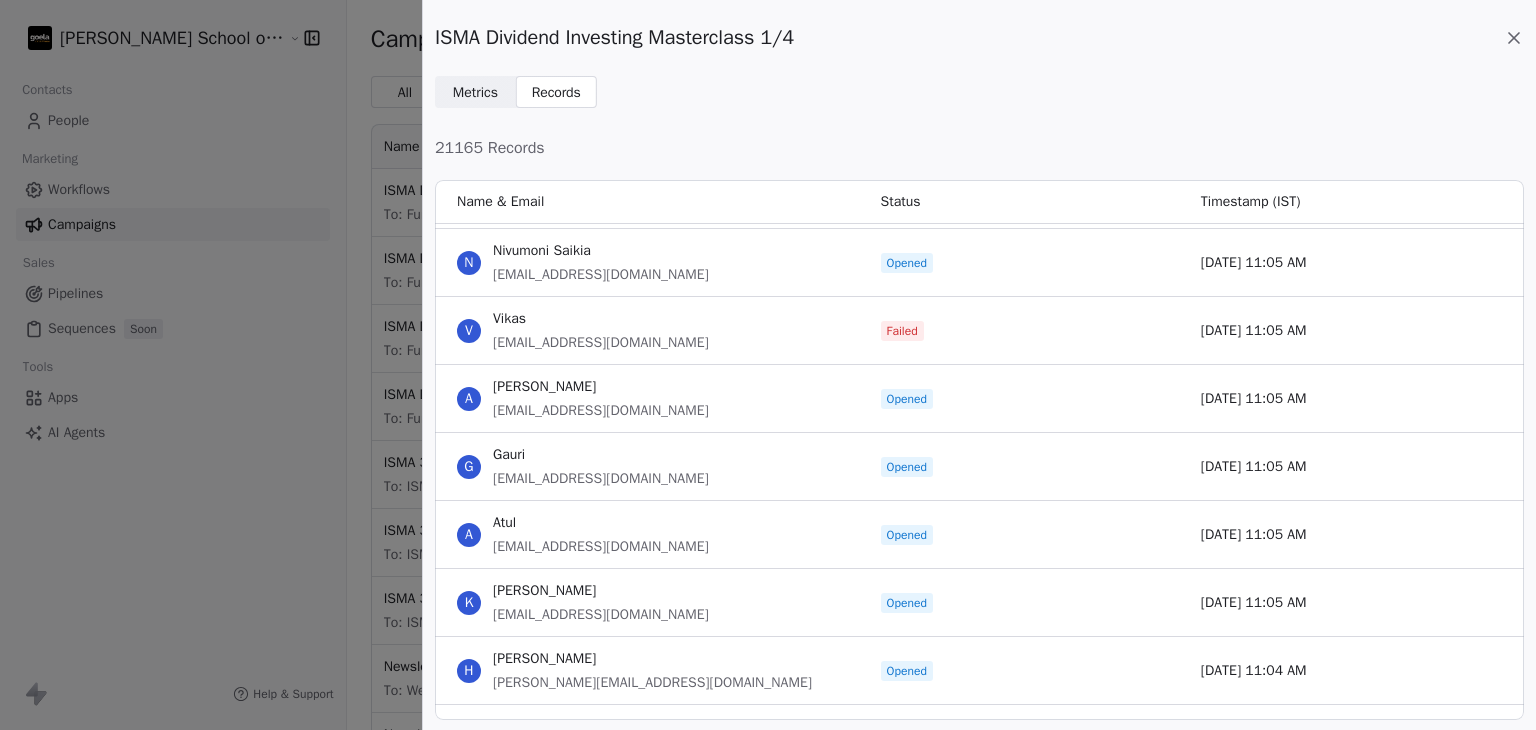 scroll, scrollTop: 7601, scrollLeft: 0, axis: vertical 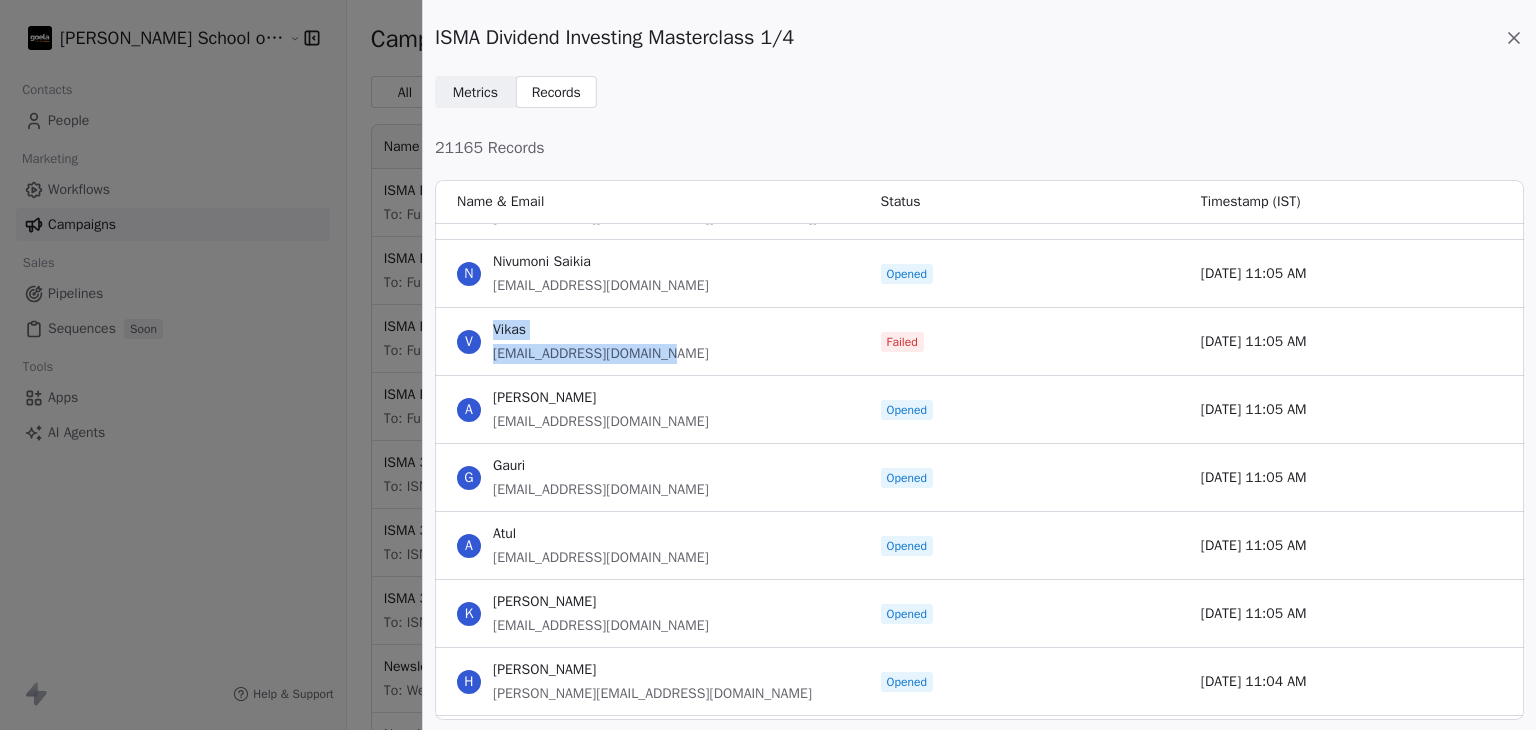 drag, startPoint x: 693, startPoint y: 357, endPoint x: 495, endPoint y: 335, distance: 199.21848 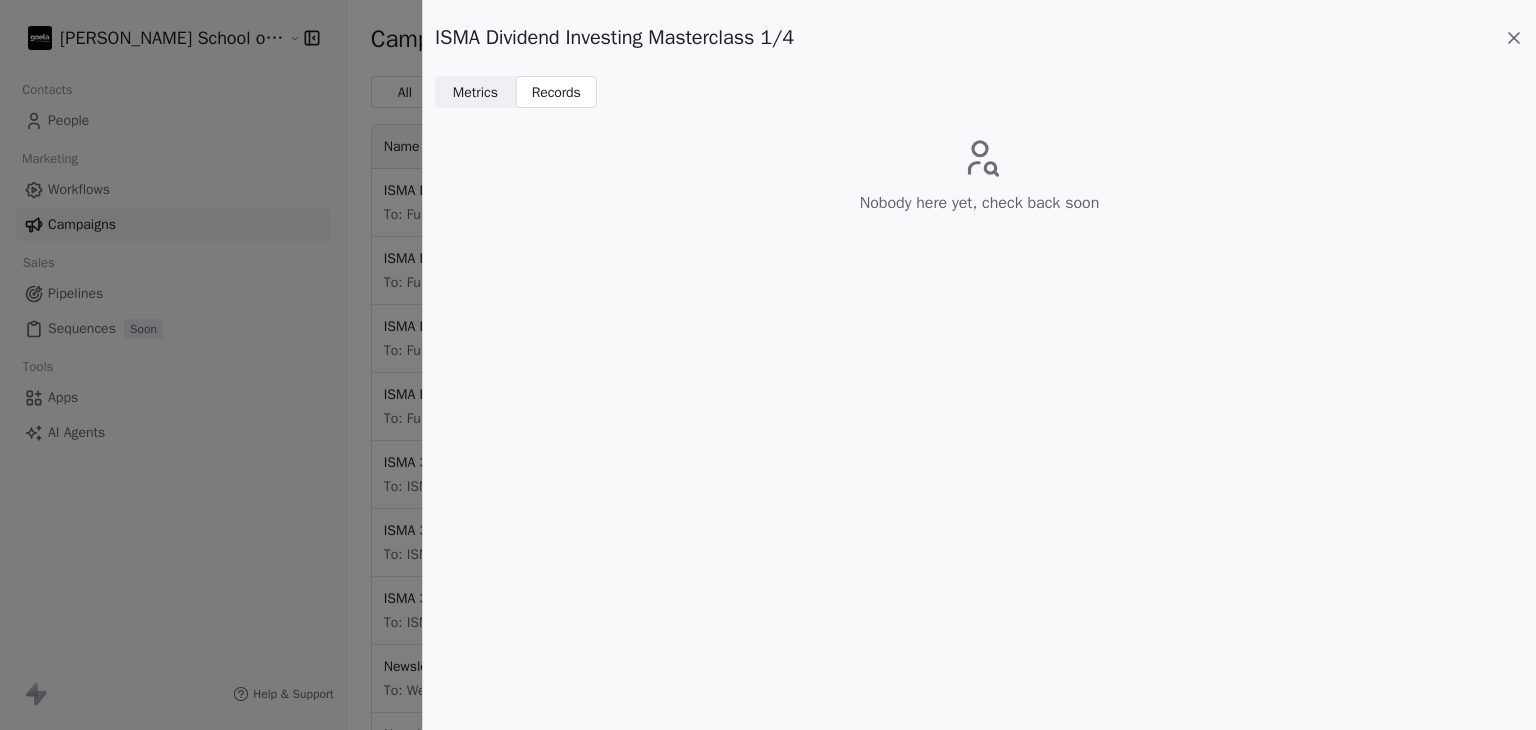 click on "Records" at bounding box center (556, 92) 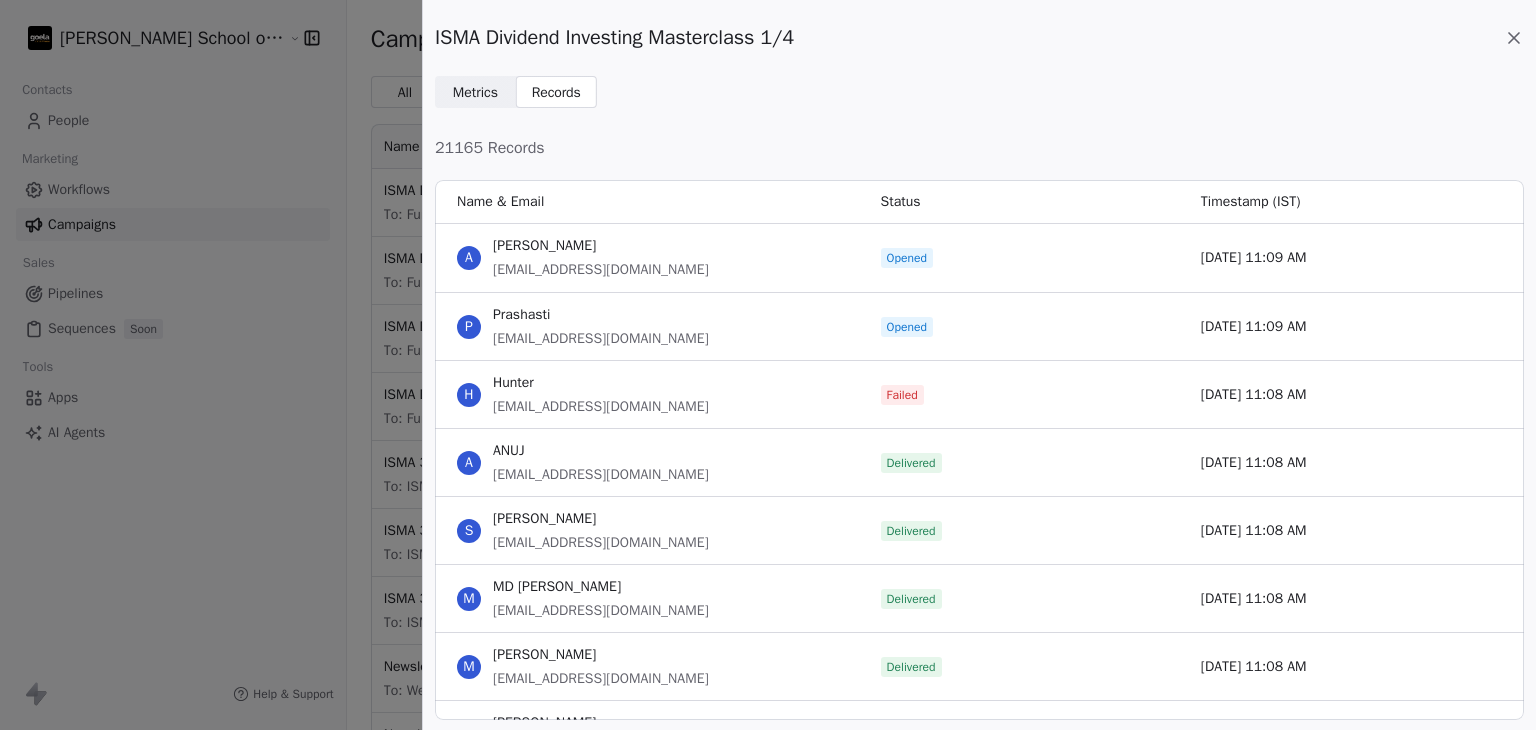 scroll, scrollTop: 16, scrollLeft: 16, axis: both 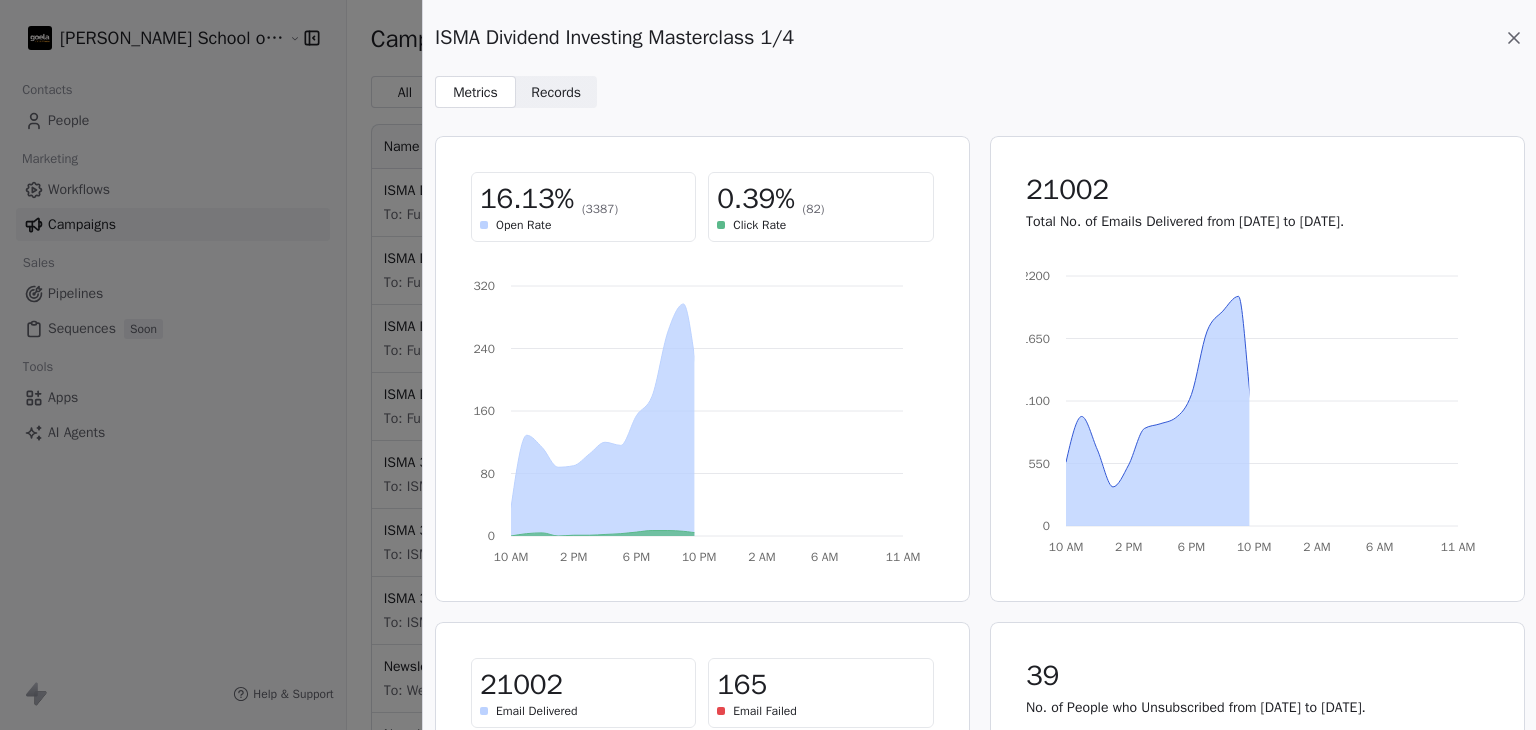 click on "Metrics Metrics Records Records" at bounding box center [979, 92] 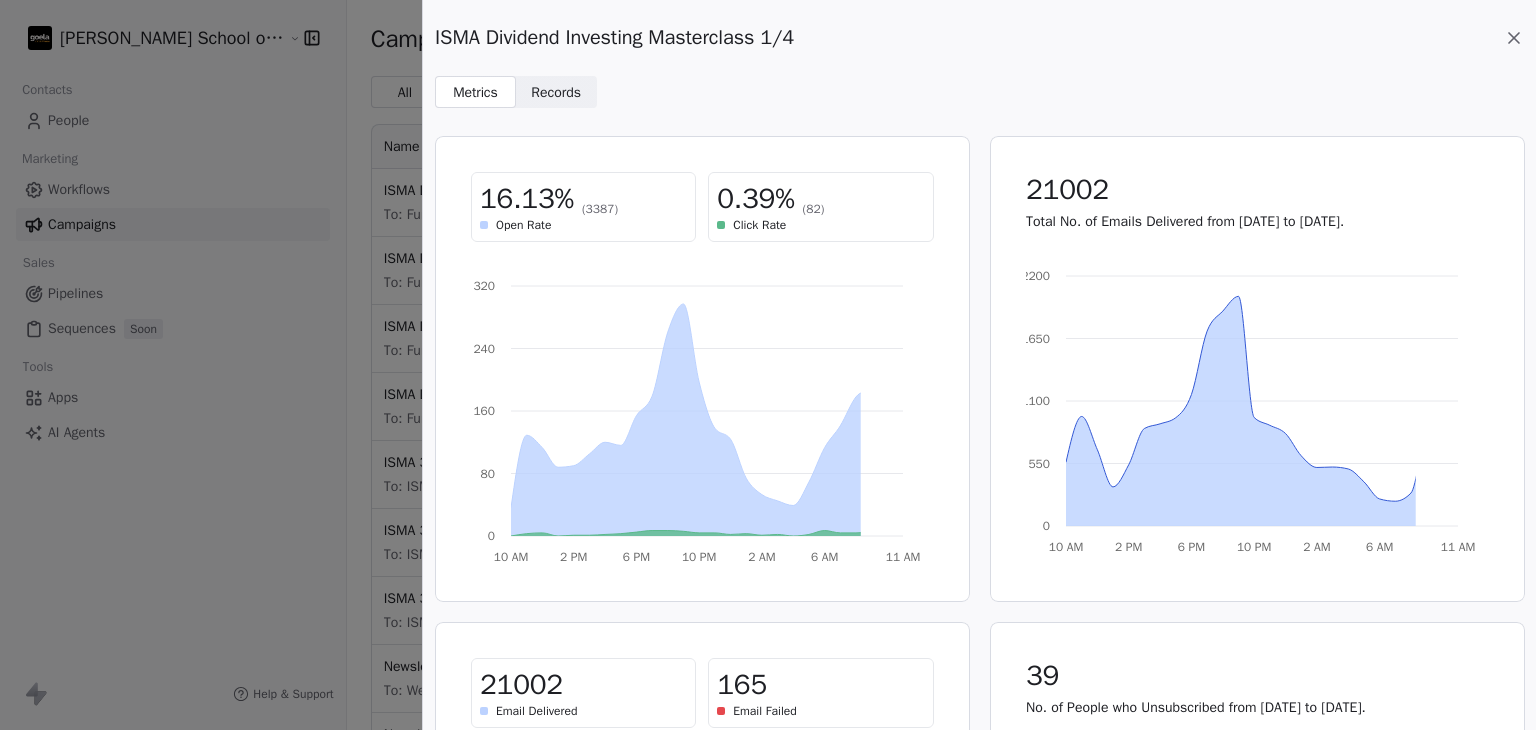 click on "Records Records" at bounding box center (556, 92) 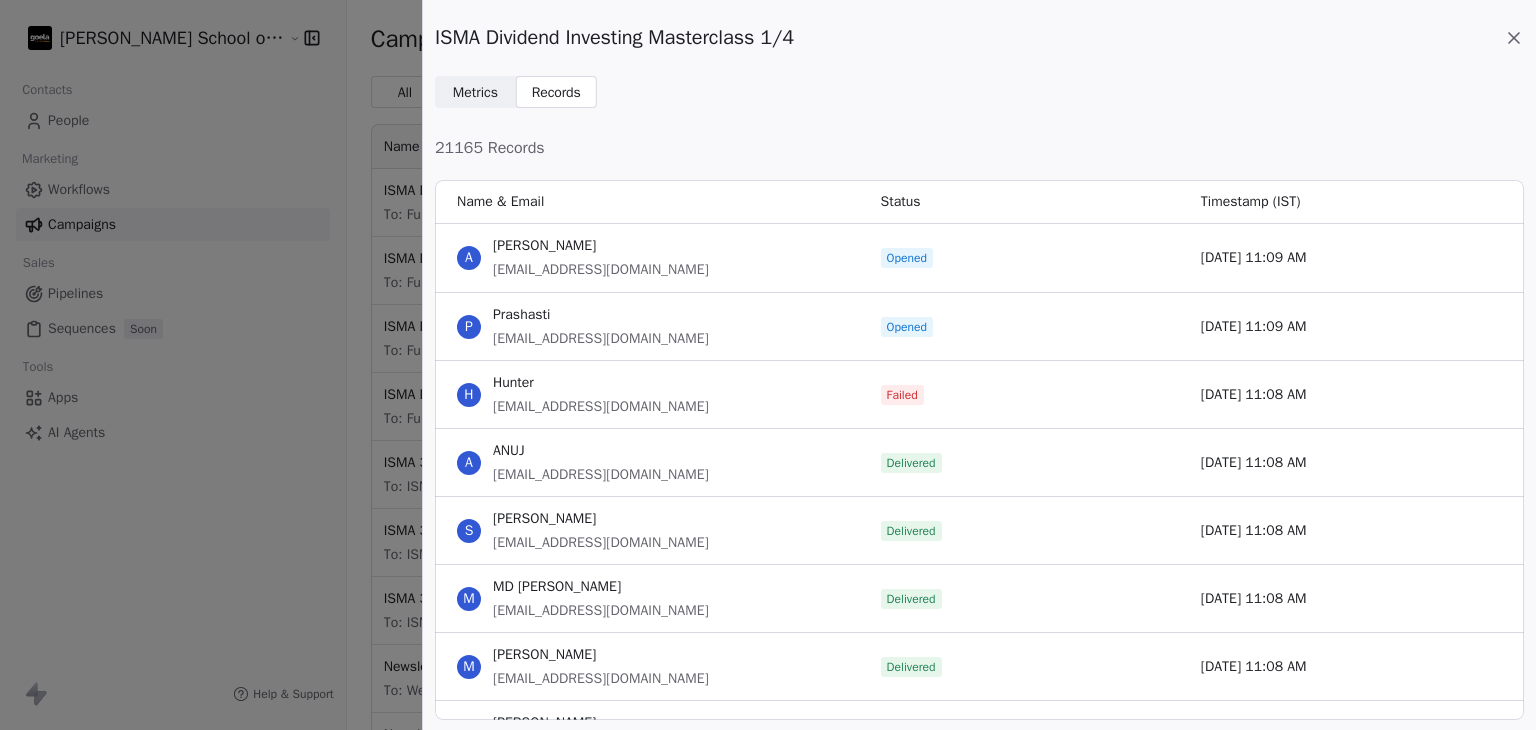 scroll, scrollTop: 16, scrollLeft: 16, axis: both 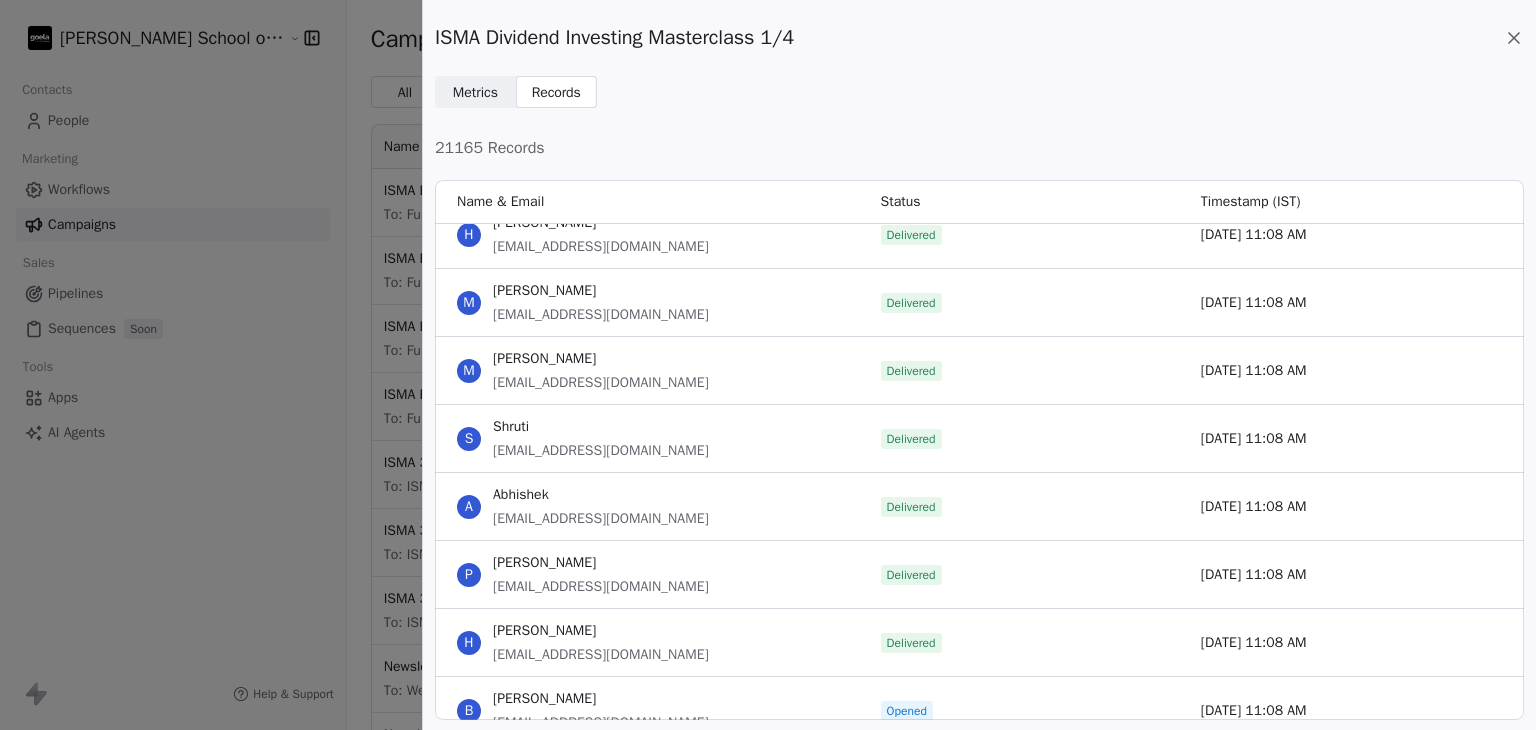 click 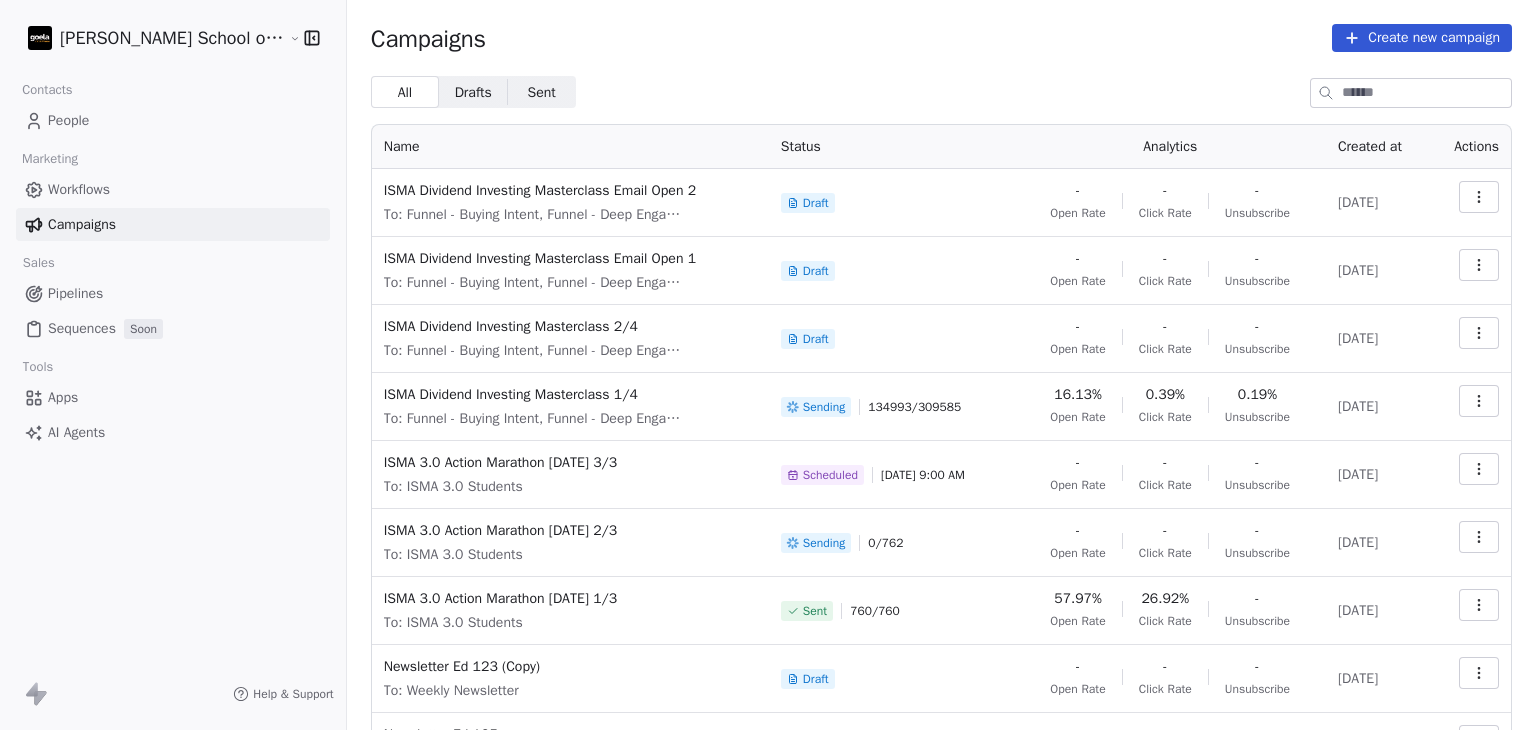 click on "Campaigns  Create new campaign" at bounding box center [941, 38] 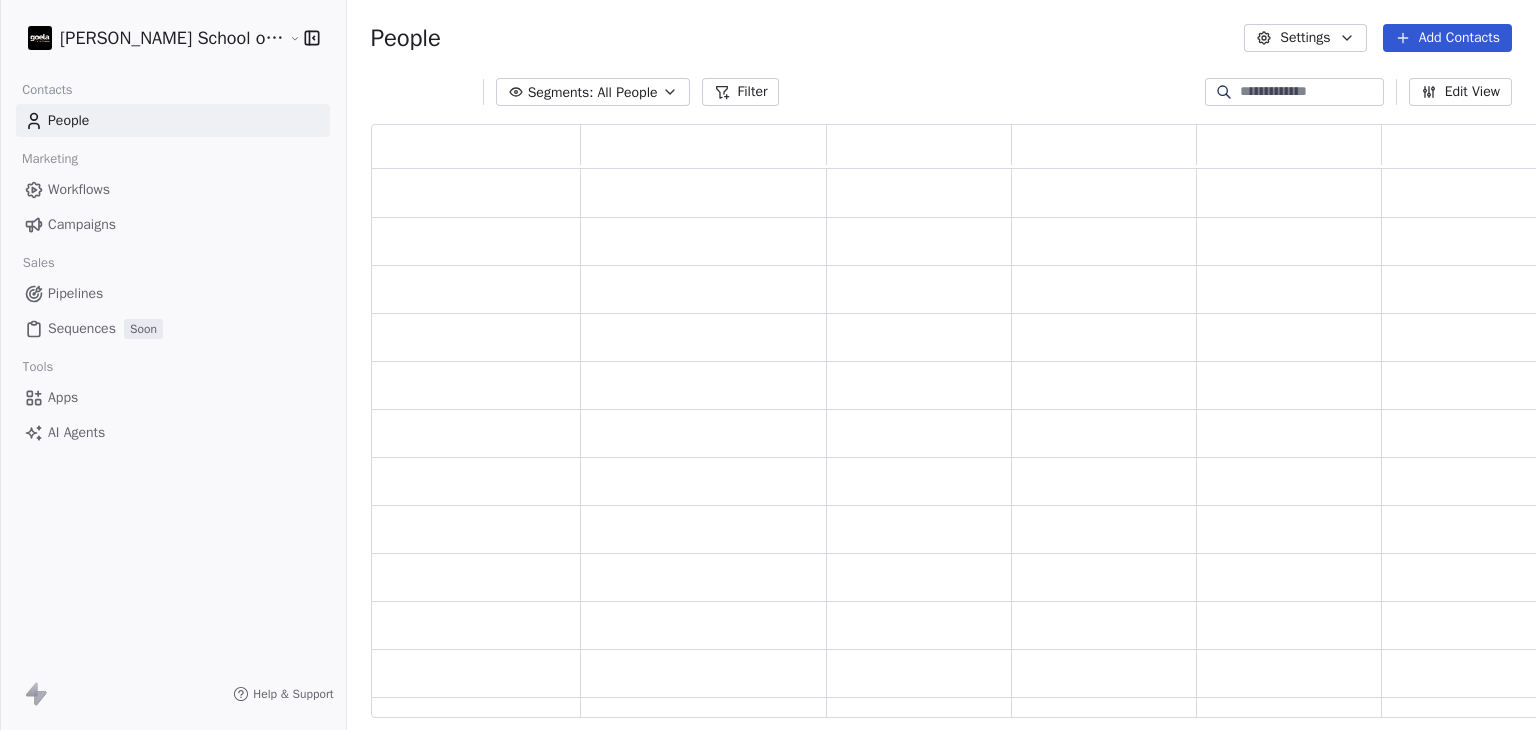 scroll, scrollTop: 0, scrollLeft: 0, axis: both 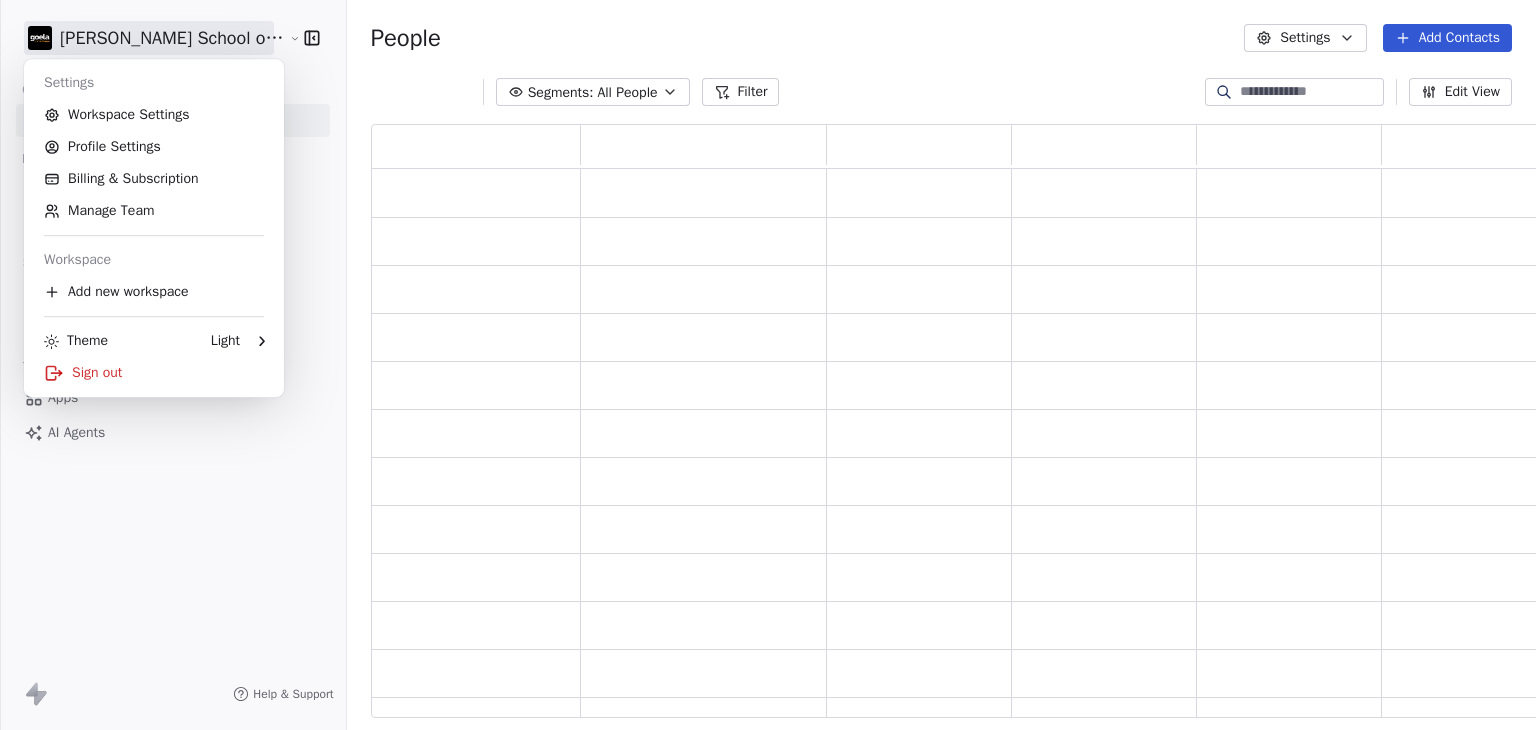 click on "Goela School of Finance LLP Contacts People Marketing Workflows Campaigns Sales Pipelines Sequences Soon Tools Apps AI Agents Help & Support People Settings  Add Contacts Segments: All People Filter  Edit View Tag Export   Settings Workspace Settings Profile Settings Billing & Subscription Manage Team   Workspace Add new workspace Theme Light Sign out" at bounding box center (768, 365) 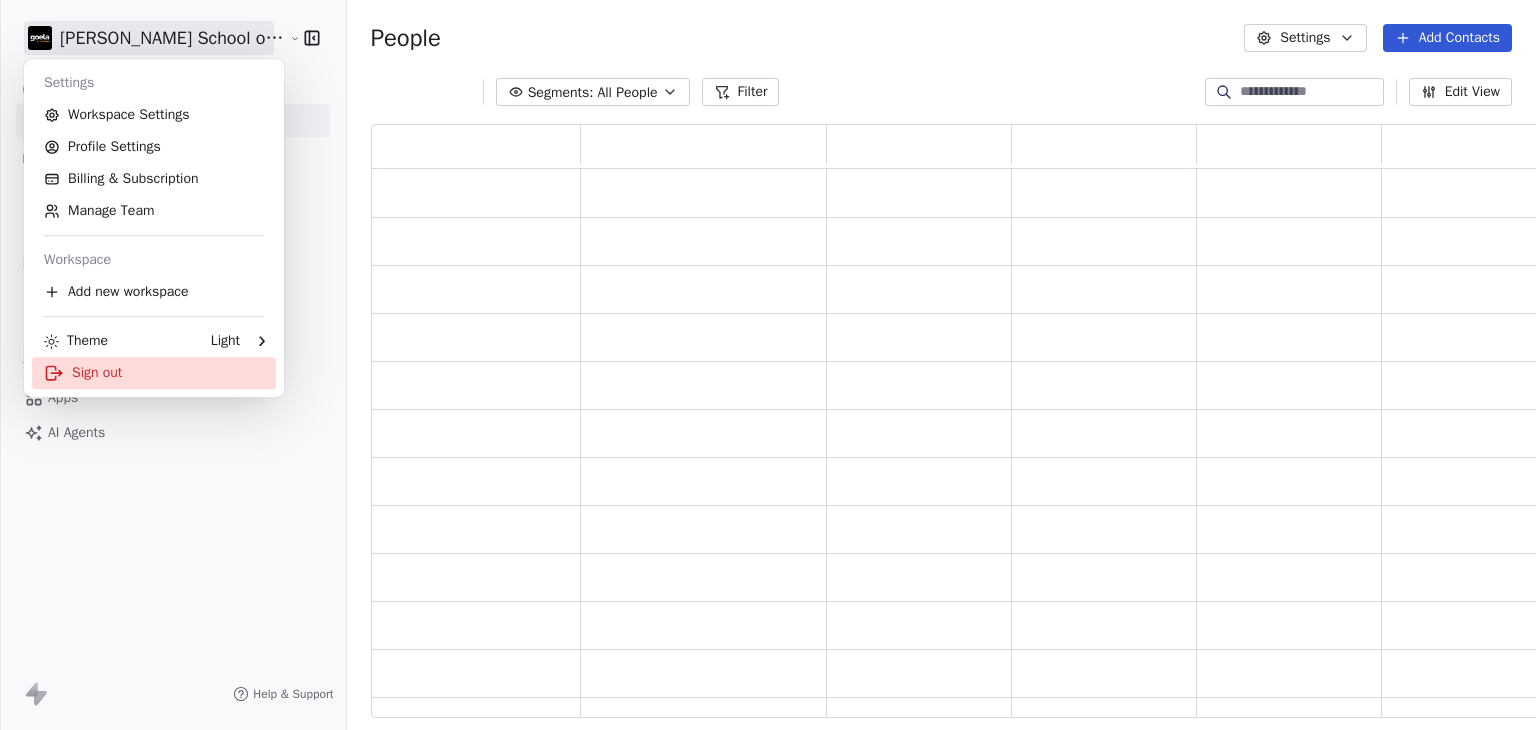 click on "Sign out" at bounding box center (154, 373) 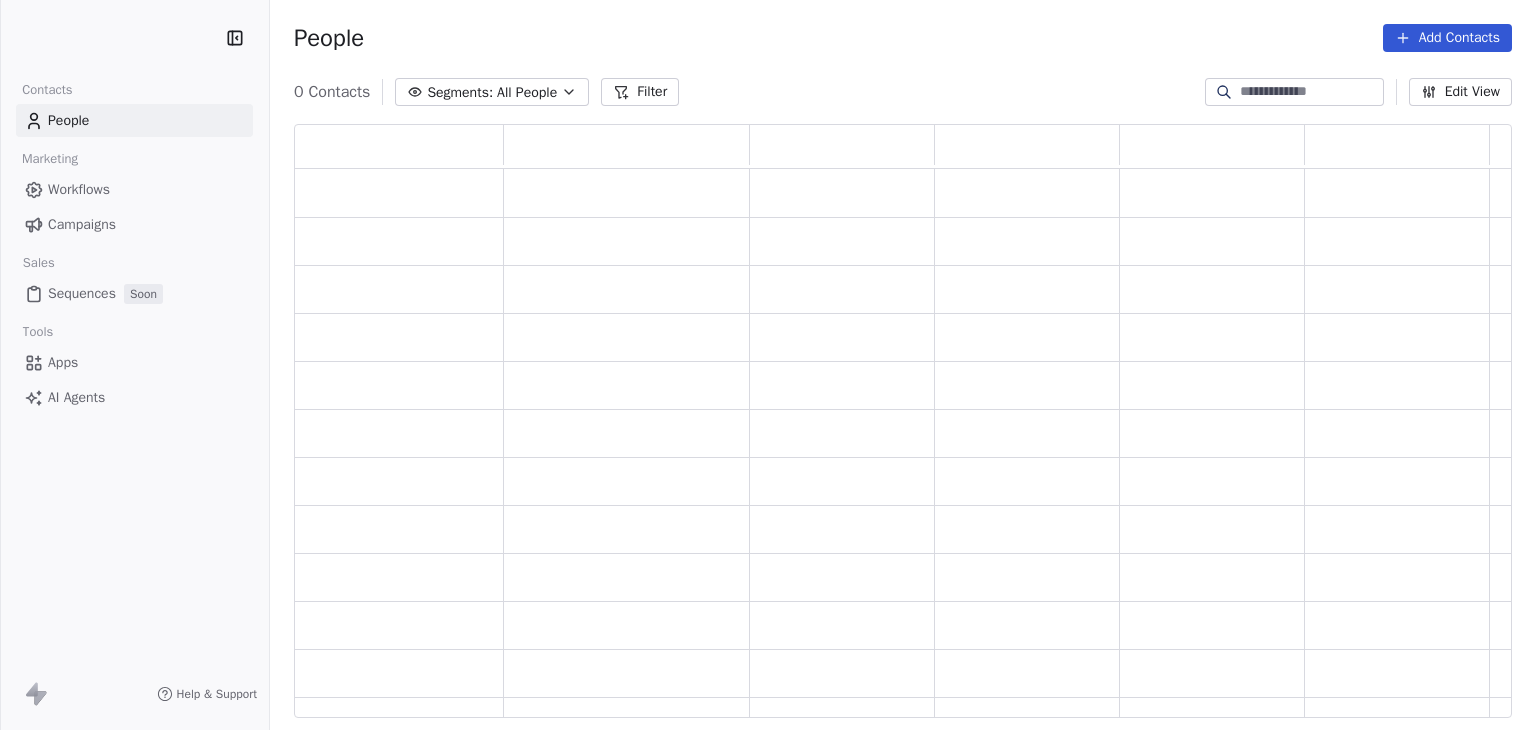 scroll, scrollTop: 0, scrollLeft: 0, axis: both 